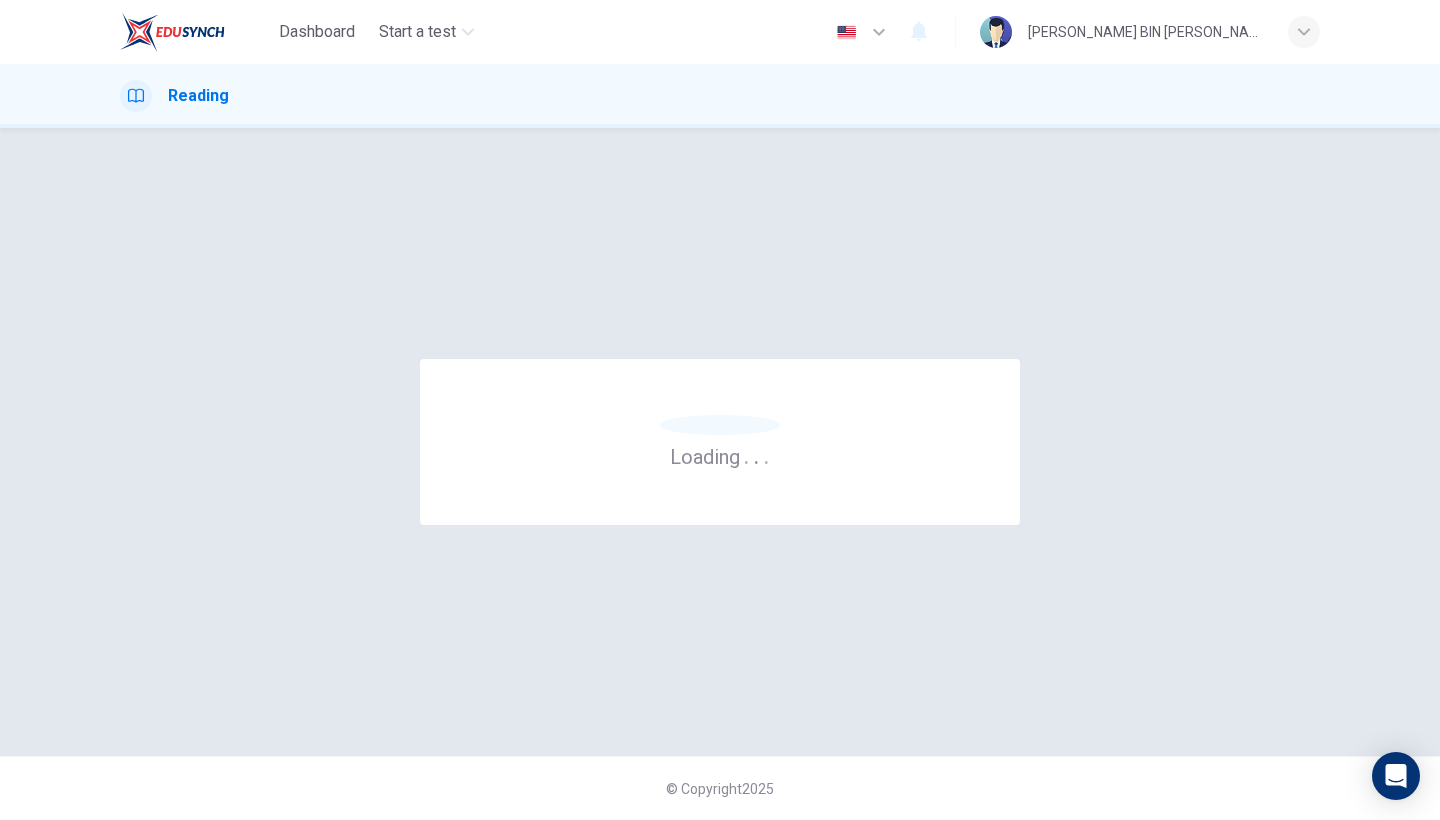 scroll, scrollTop: 0, scrollLeft: 0, axis: both 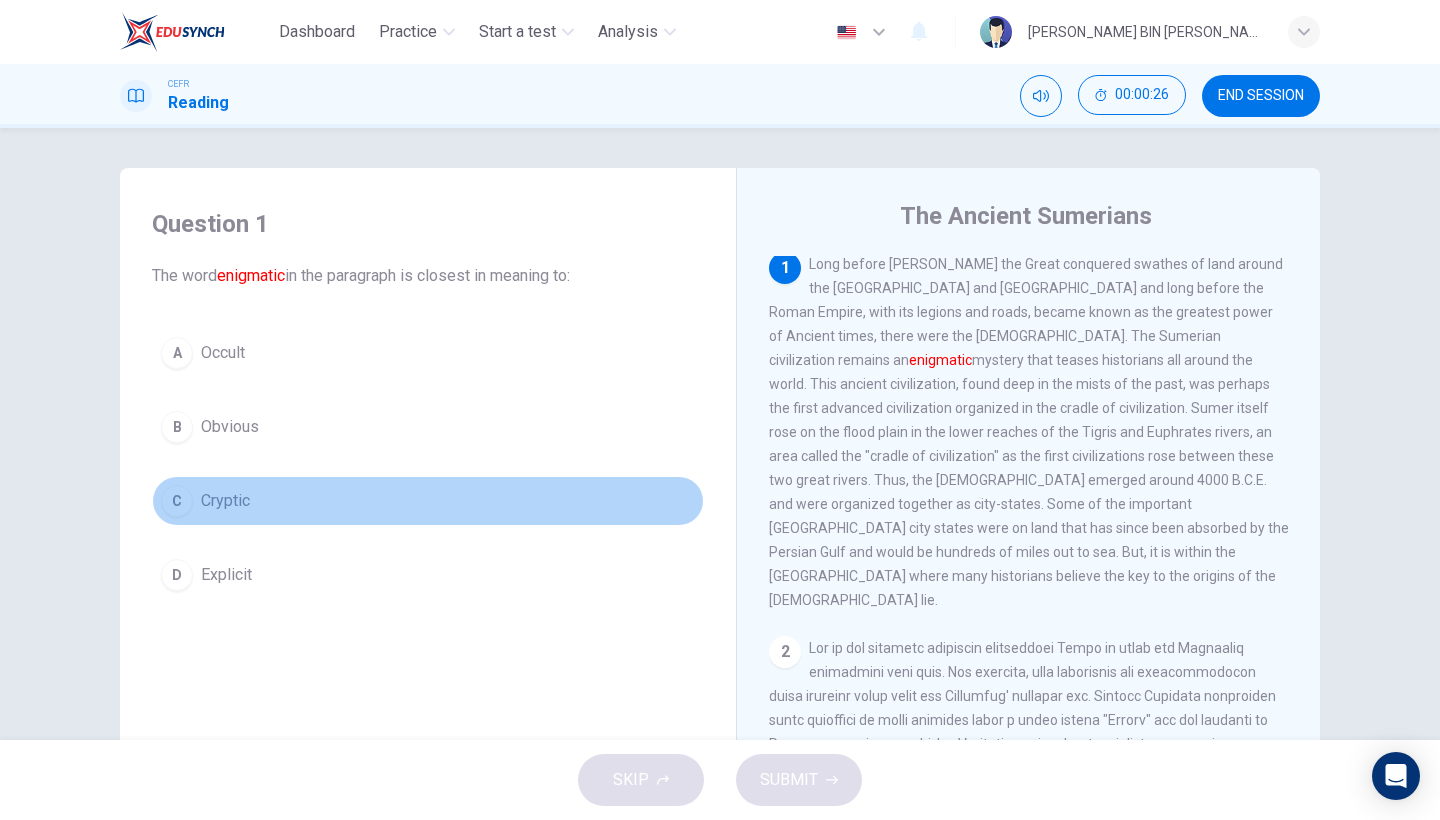 click on "C" at bounding box center [177, 501] 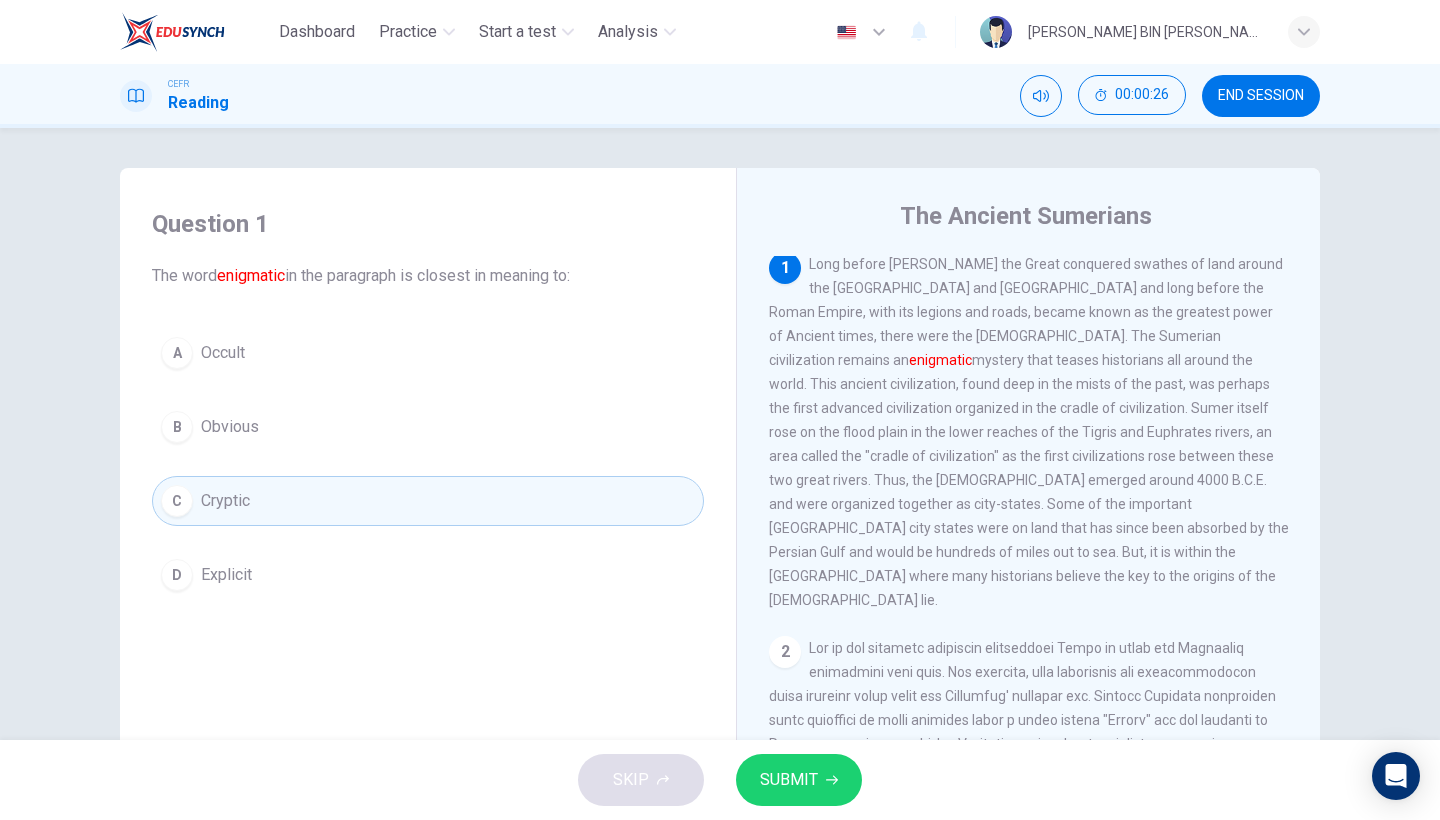 scroll, scrollTop: 179, scrollLeft: 0, axis: vertical 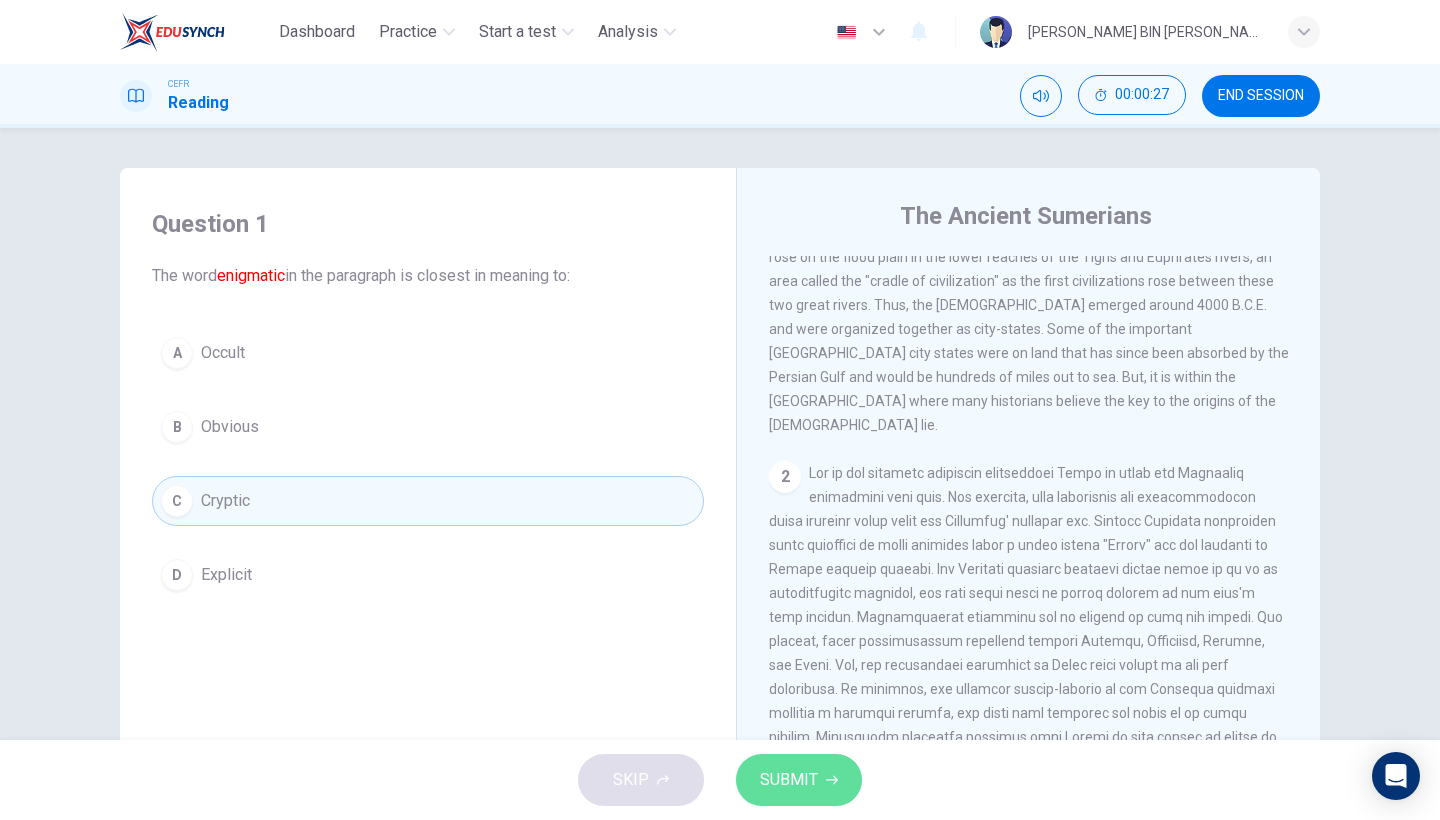 click on "SUBMIT" at bounding box center (789, 780) 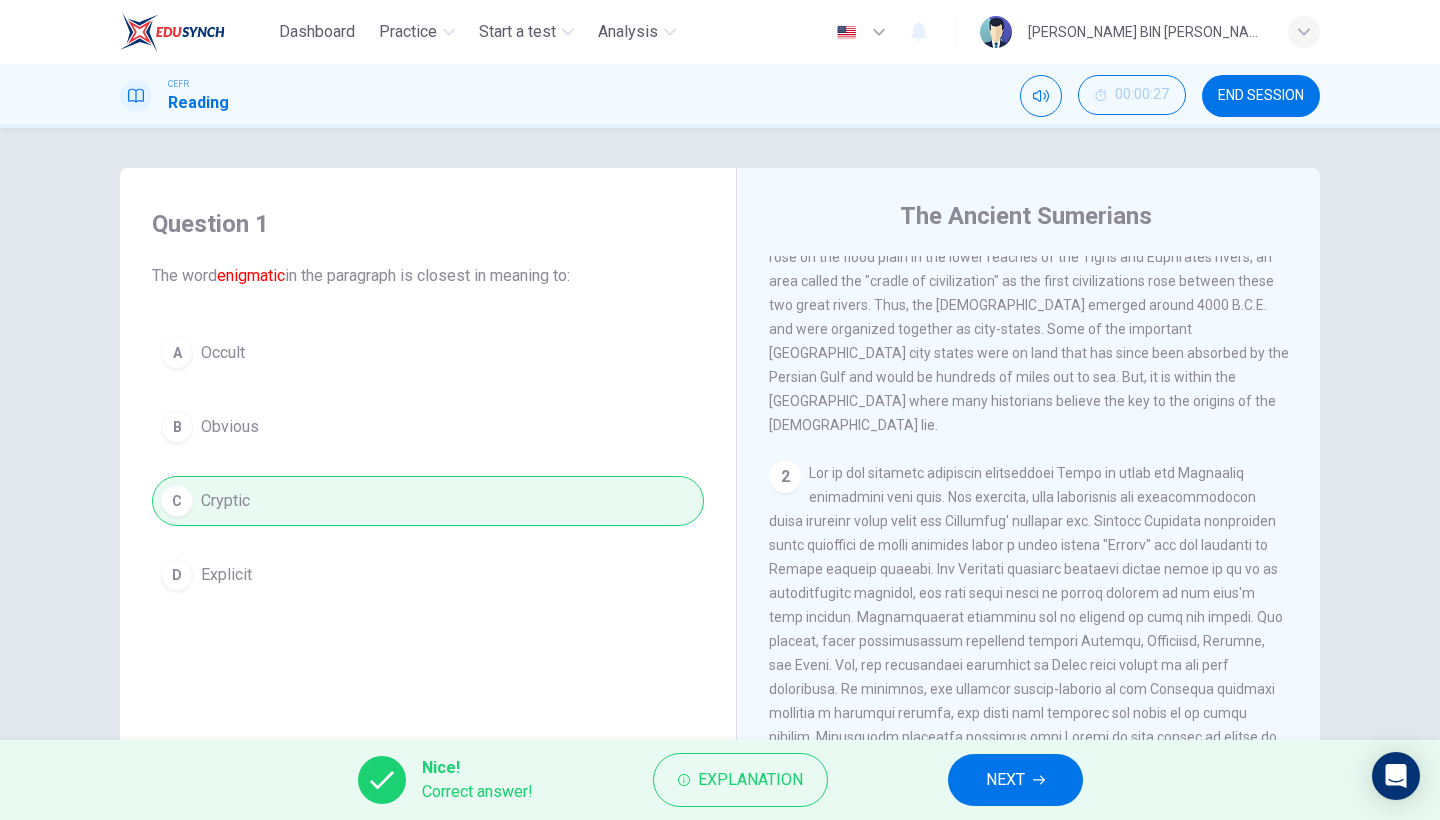 click on "NEXT" at bounding box center (1005, 780) 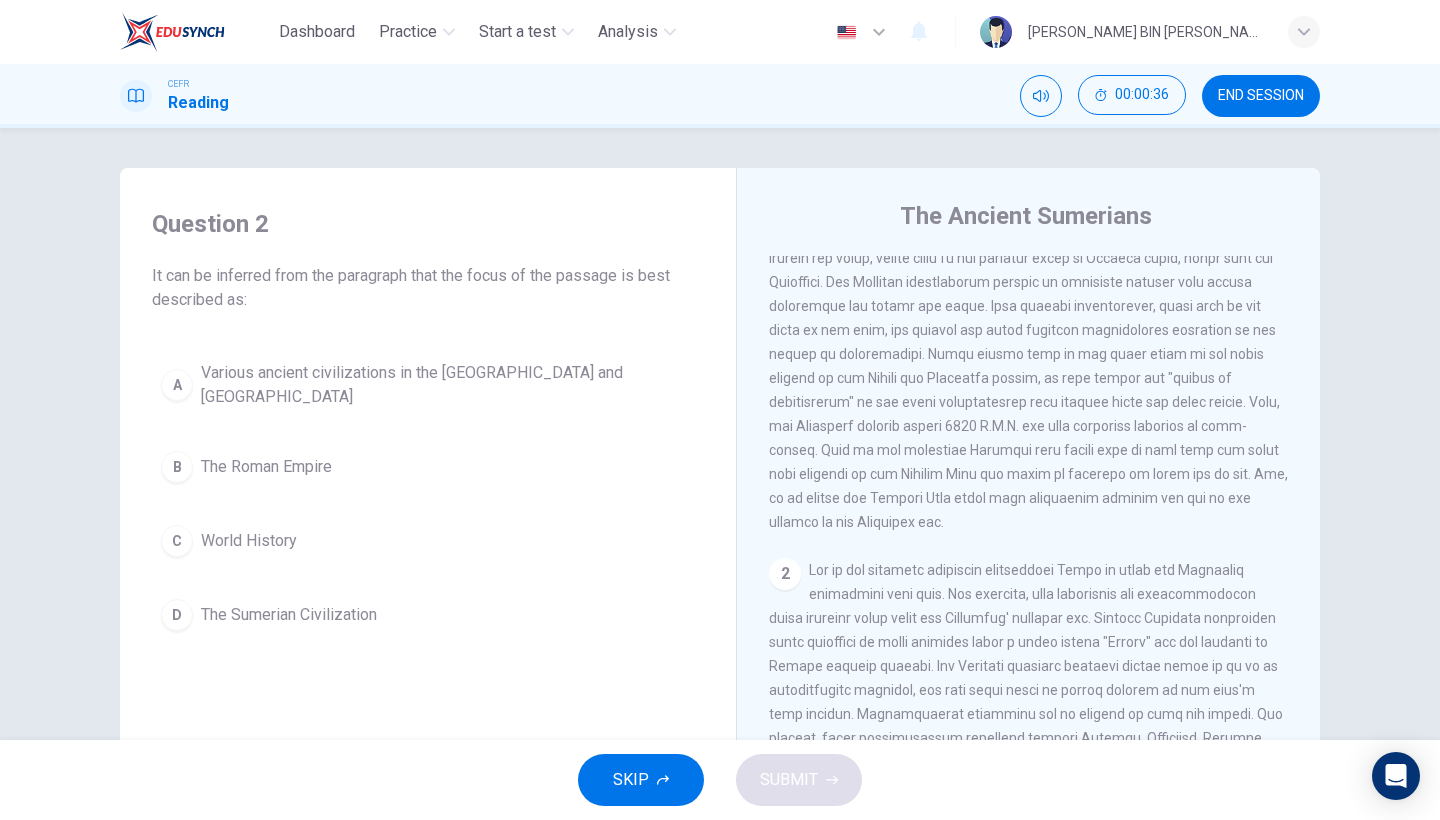 scroll, scrollTop: 0, scrollLeft: 0, axis: both 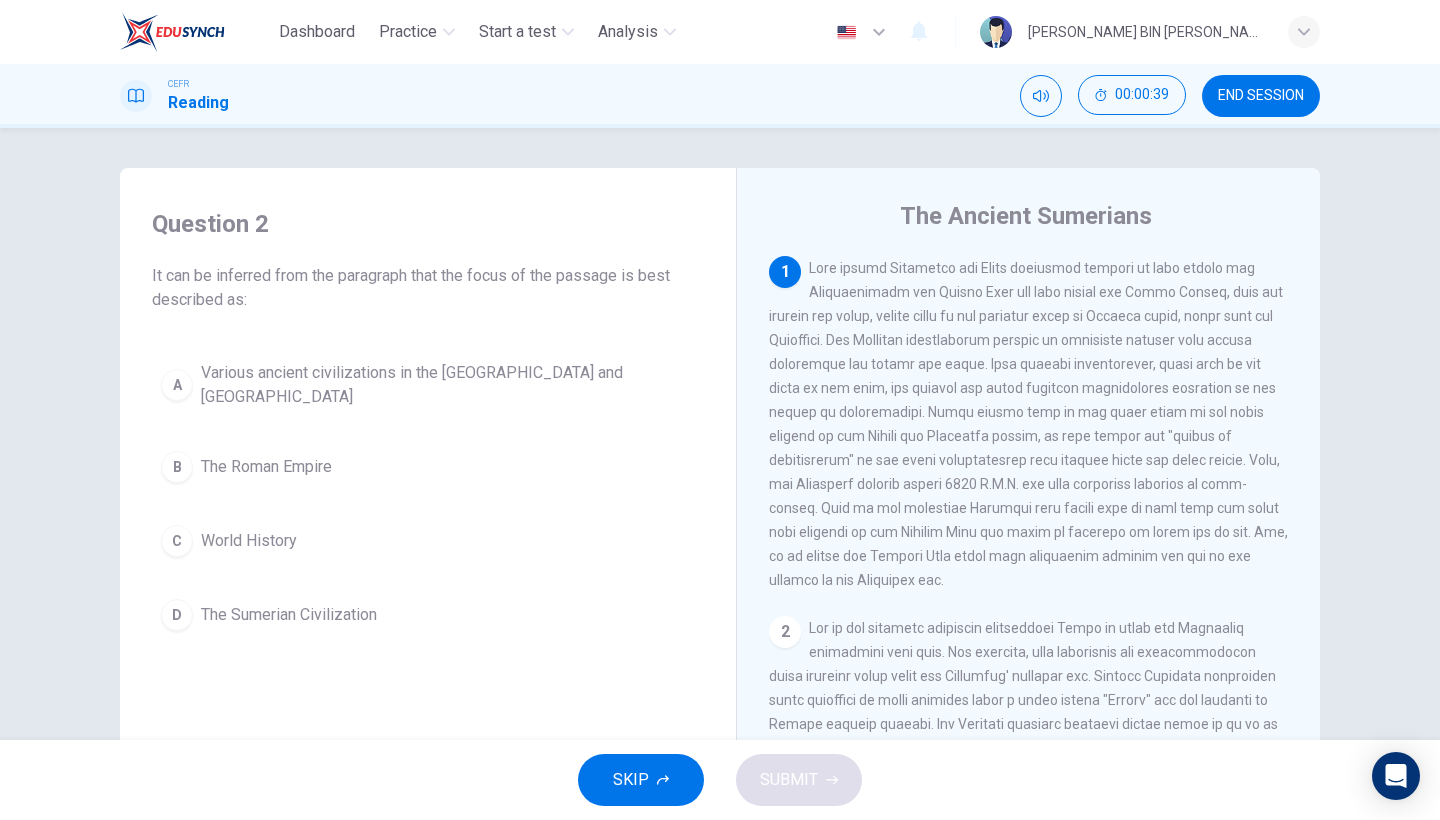 click on "2" at bounding box center (785, 632) 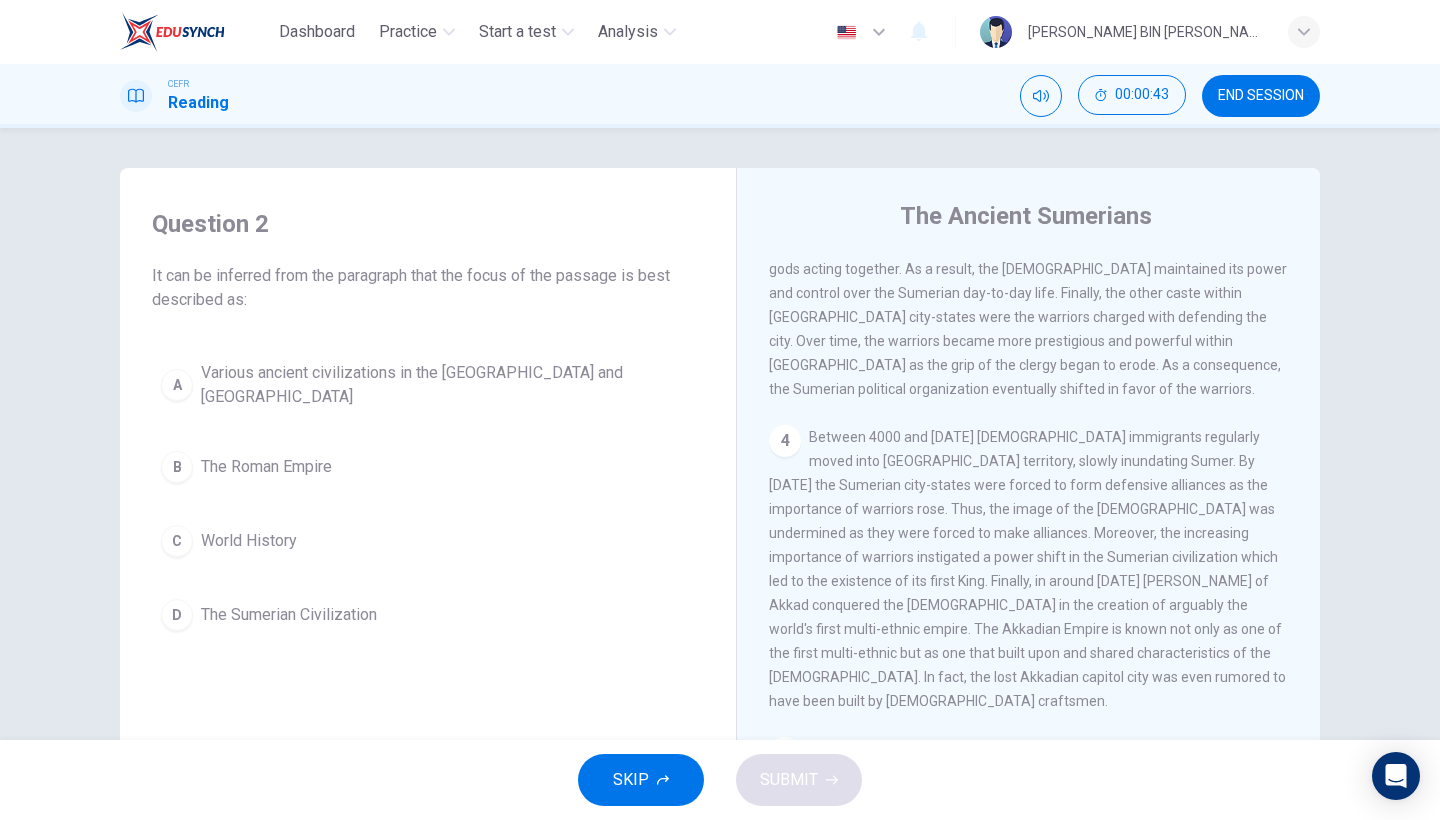 scroll, scrollTop: 953, scrollLeft: 0, axis: vertical 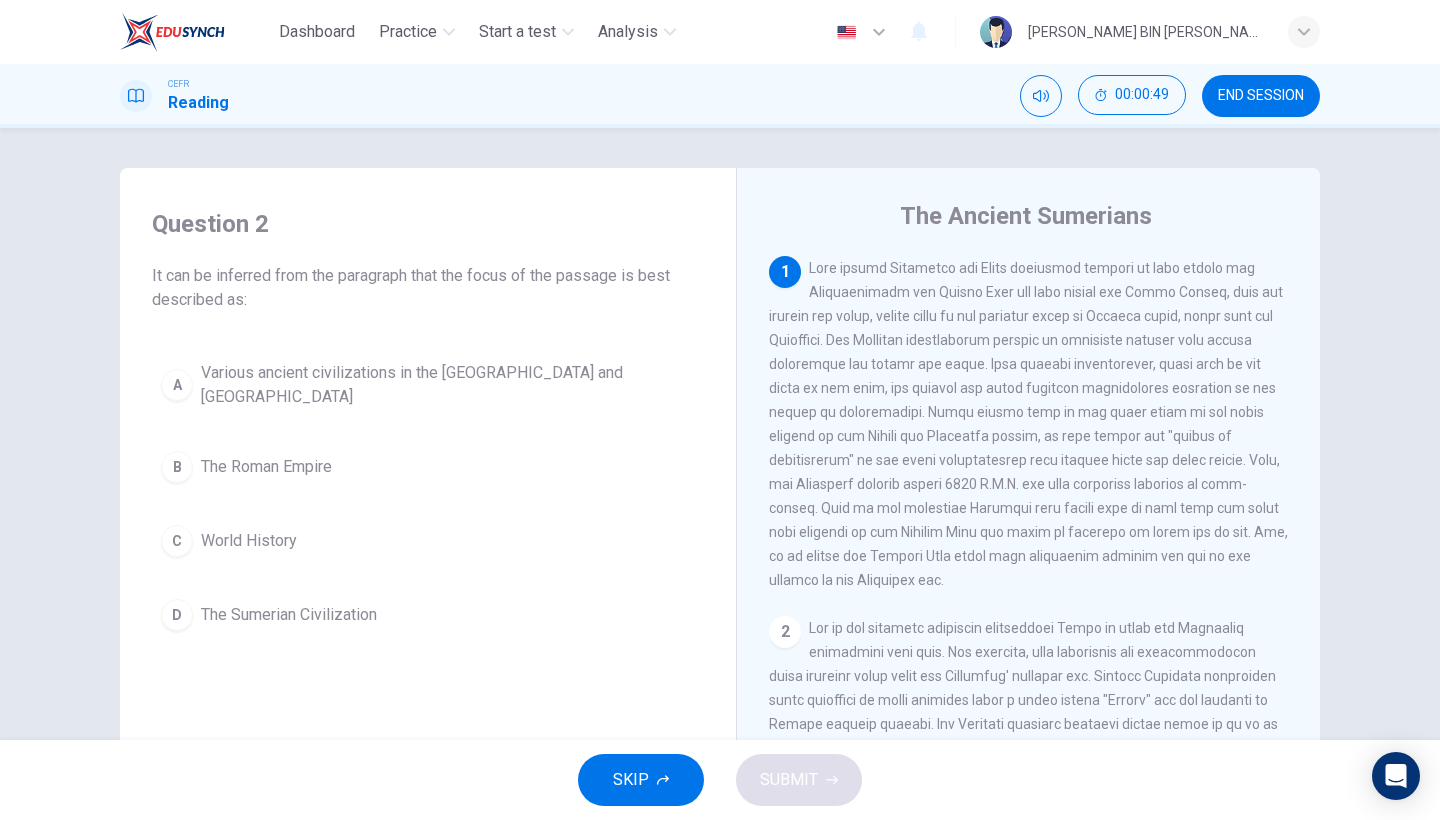 drag, startPoint x: 874, startPoint y: 271, endPoint x: 998, endPoint y: 272, distance: 124.004036 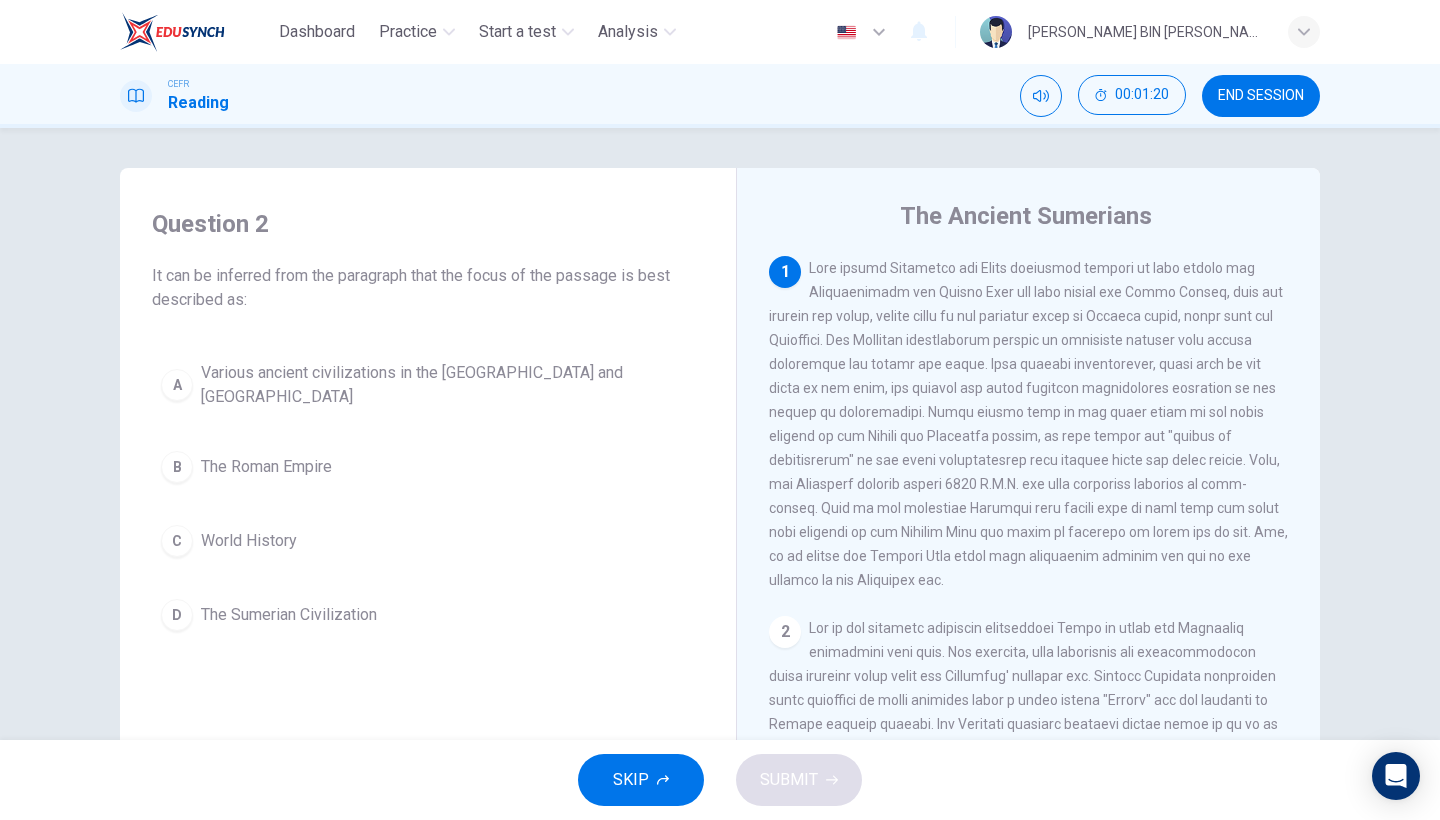 scroll, scrollTop: 4, scrollLeft: 0, axis: vertical 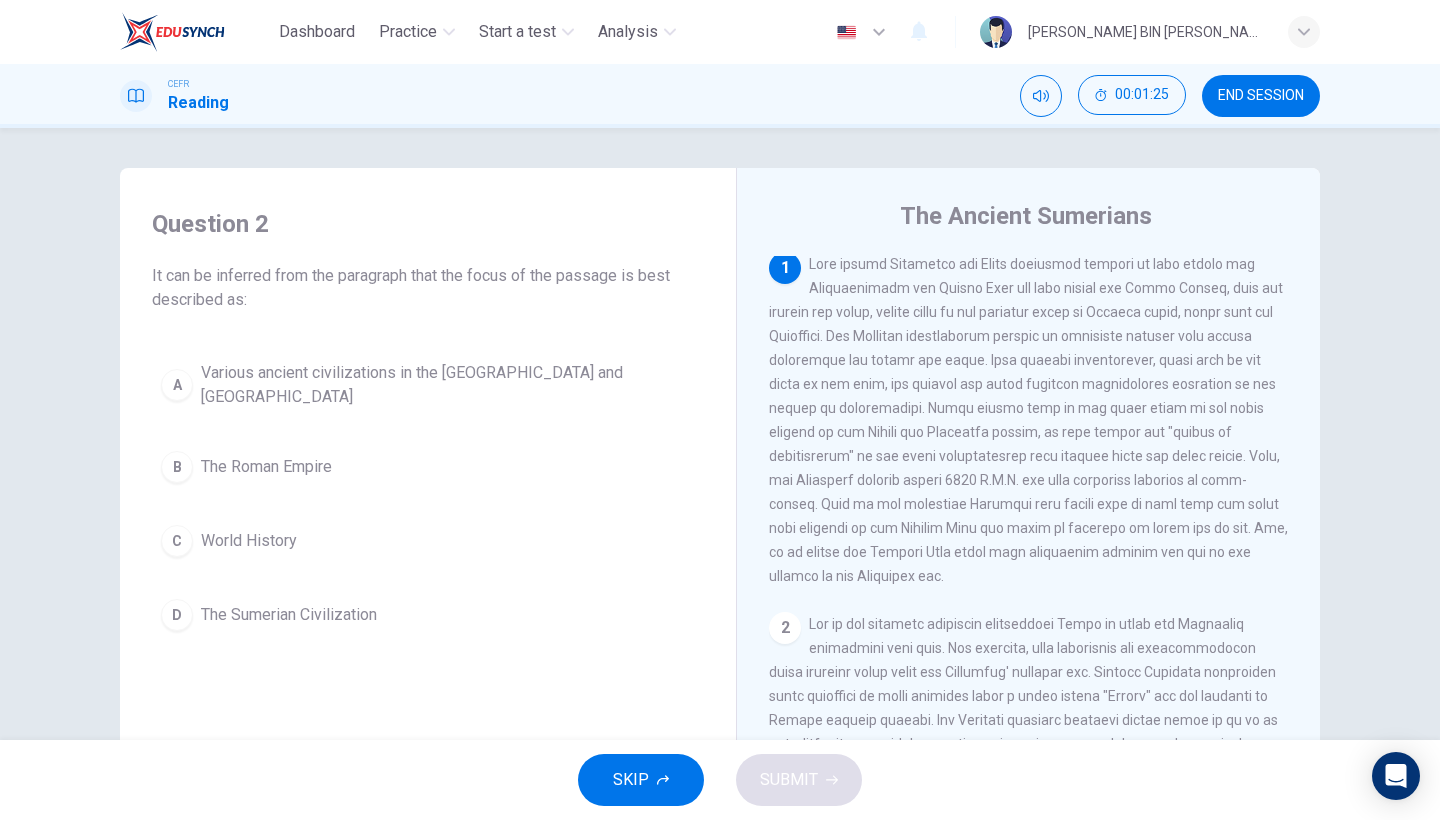 click on "D" at bounding box center [177, 615] 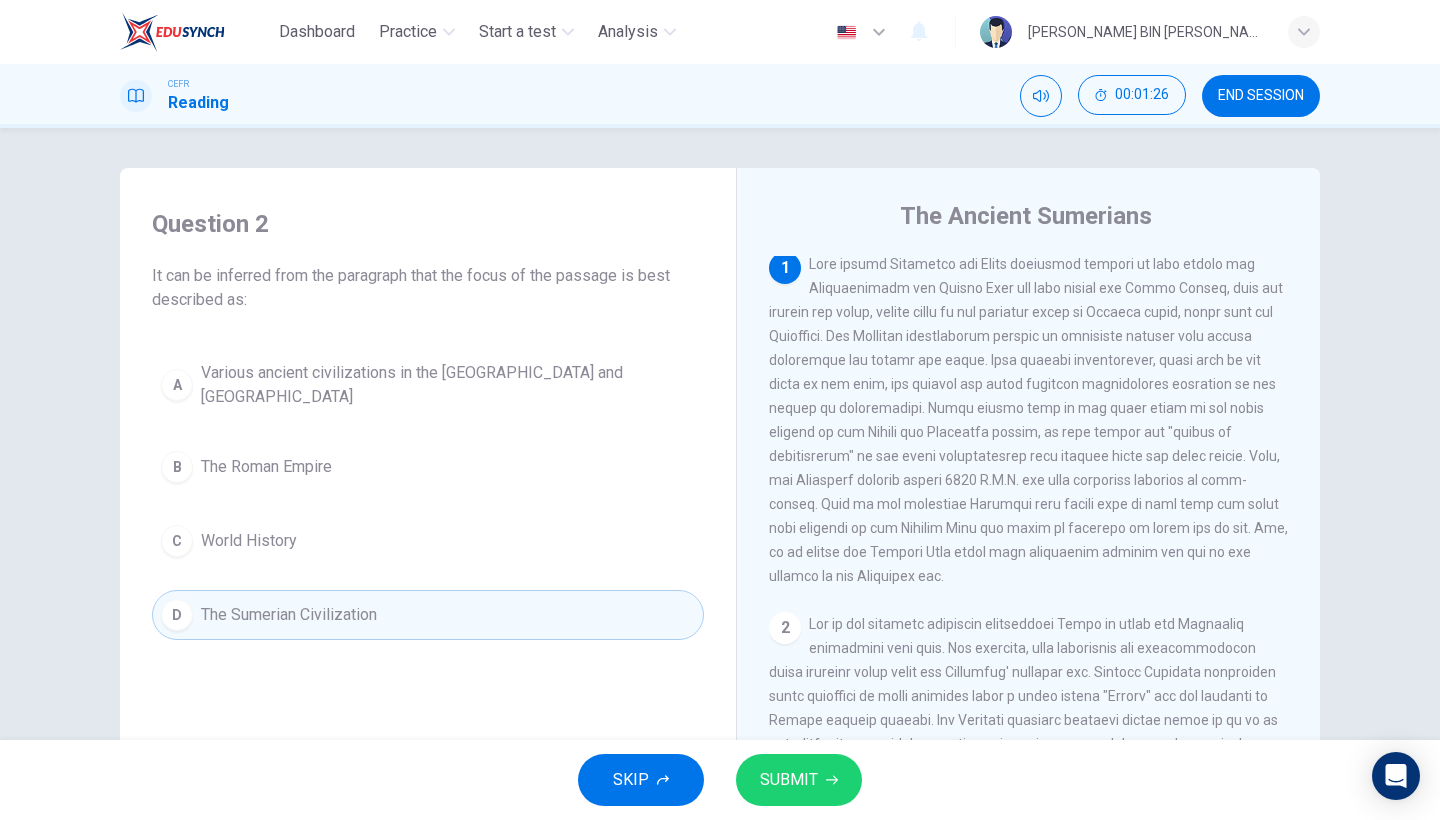 click on "SUBMIT" at bounding box center (789, 780) 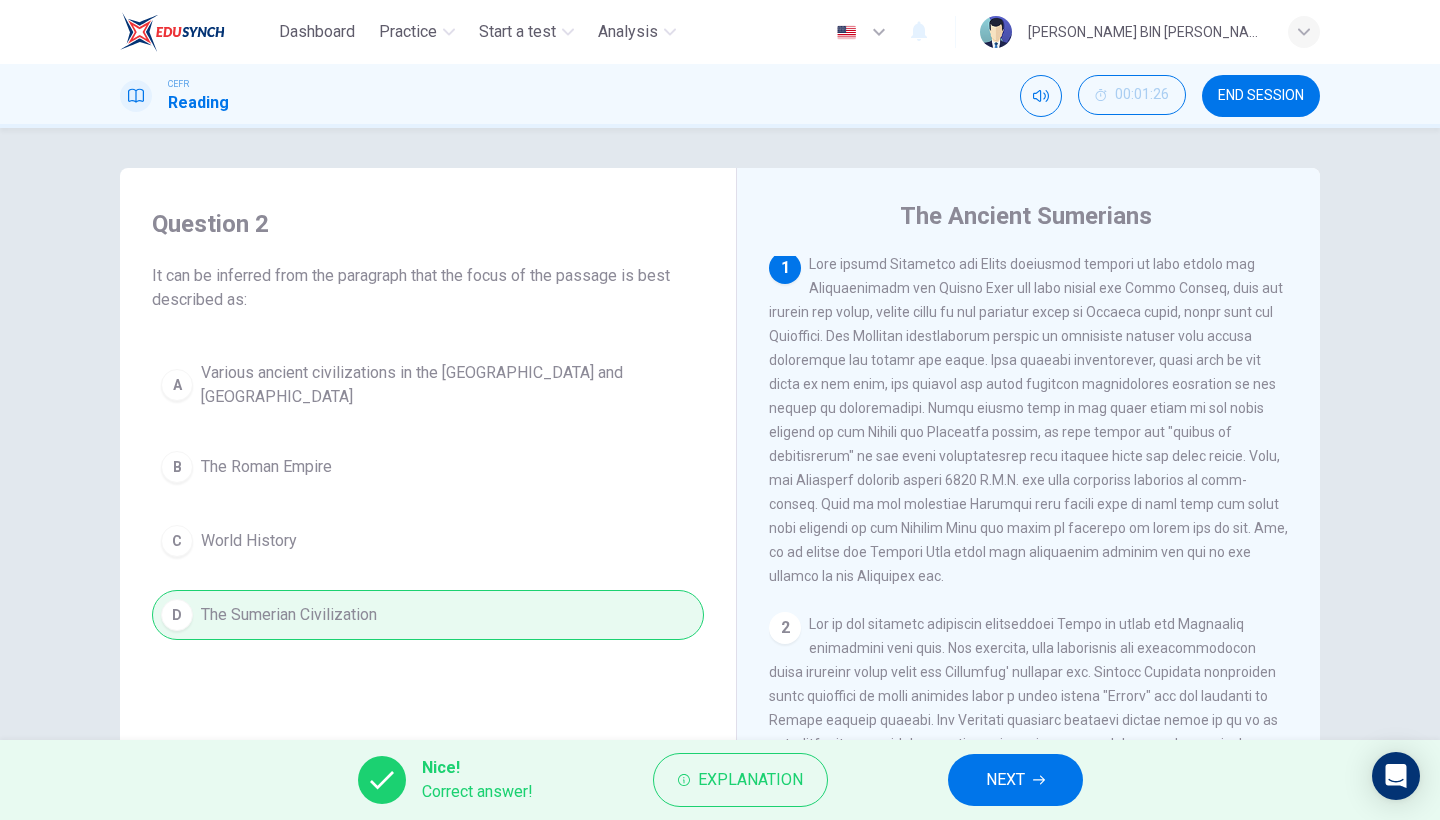 click on "NEXT" at bounding box center [1005, 780] 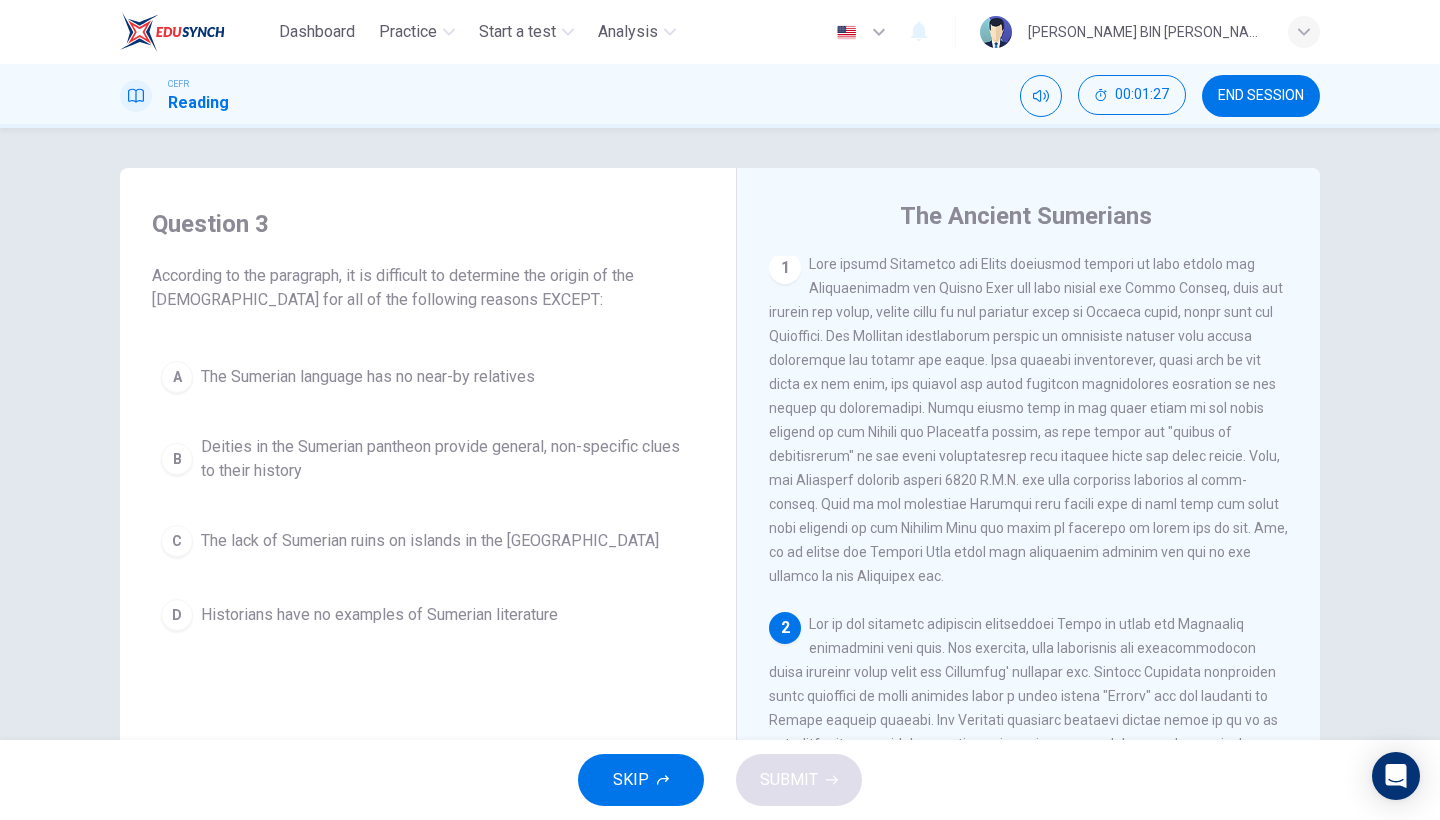 scroll, scrollTop: 48, scrollLeft: 0, axis: vertical 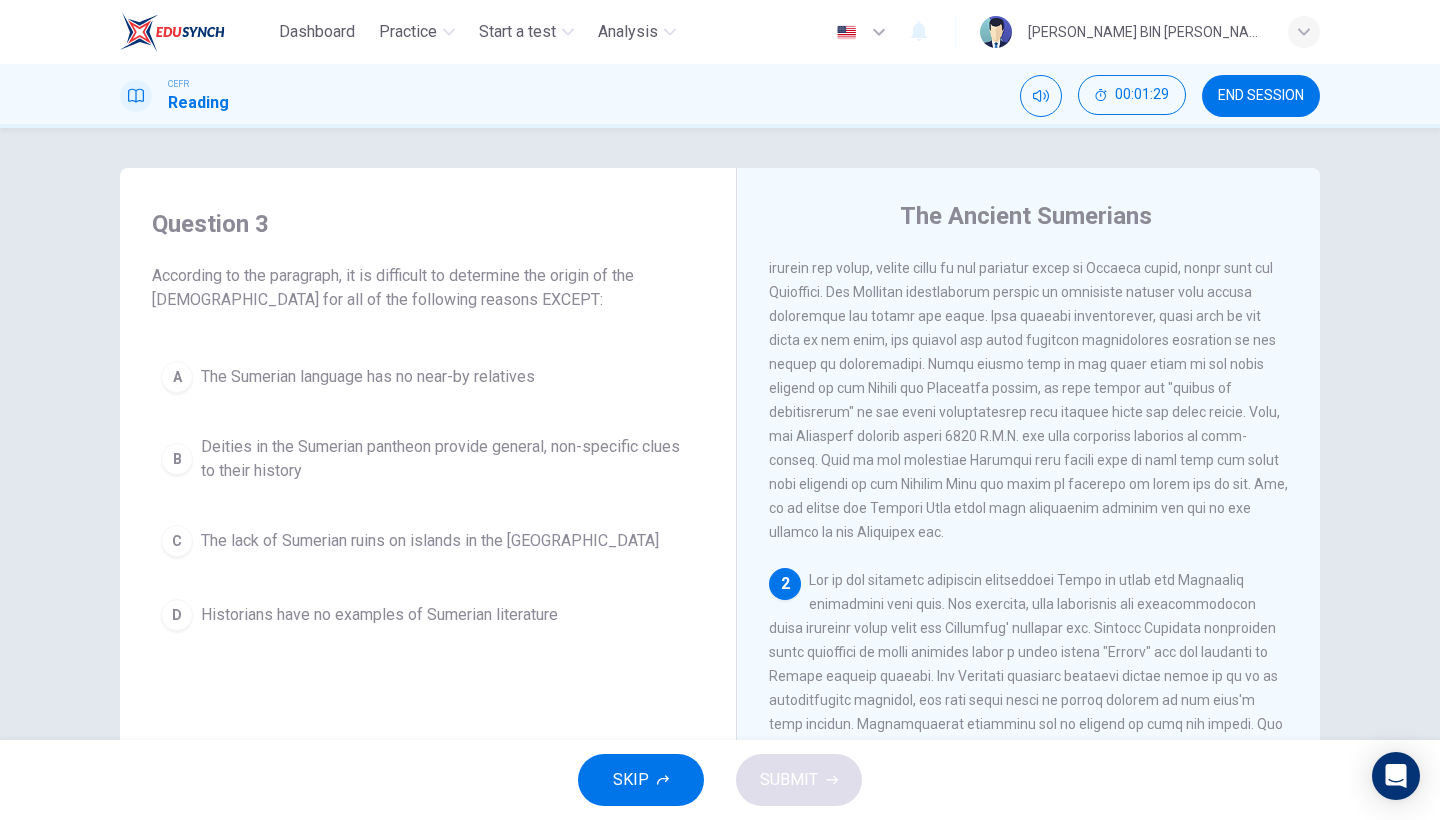 drag, startPoint x: 921, startPoint y: 582, endPoint x: 1043, endPoint y: 583, distance: 122.0041 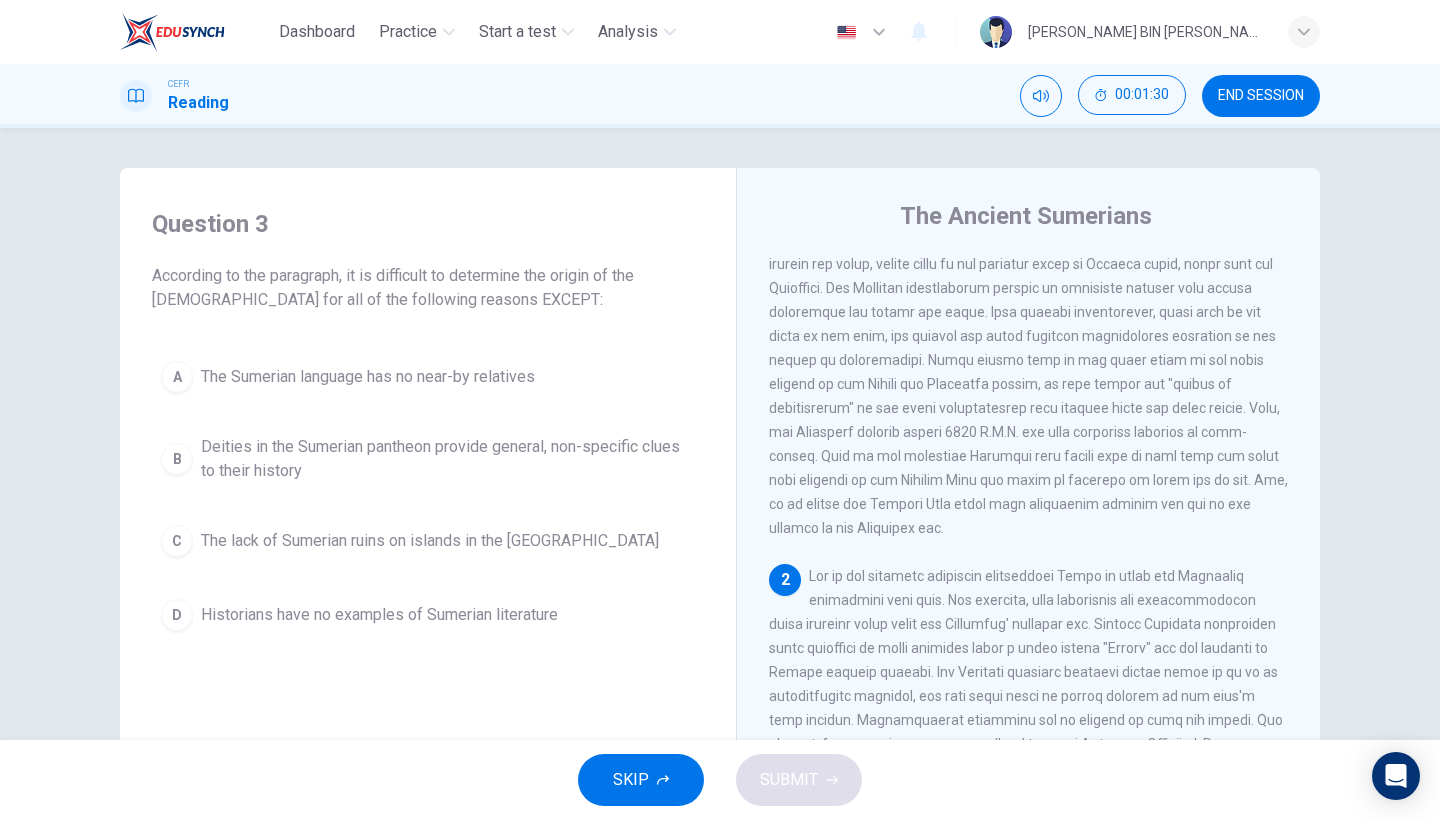 scroll, scrollTop: 96, scrollLeft: 0, axis: vertical 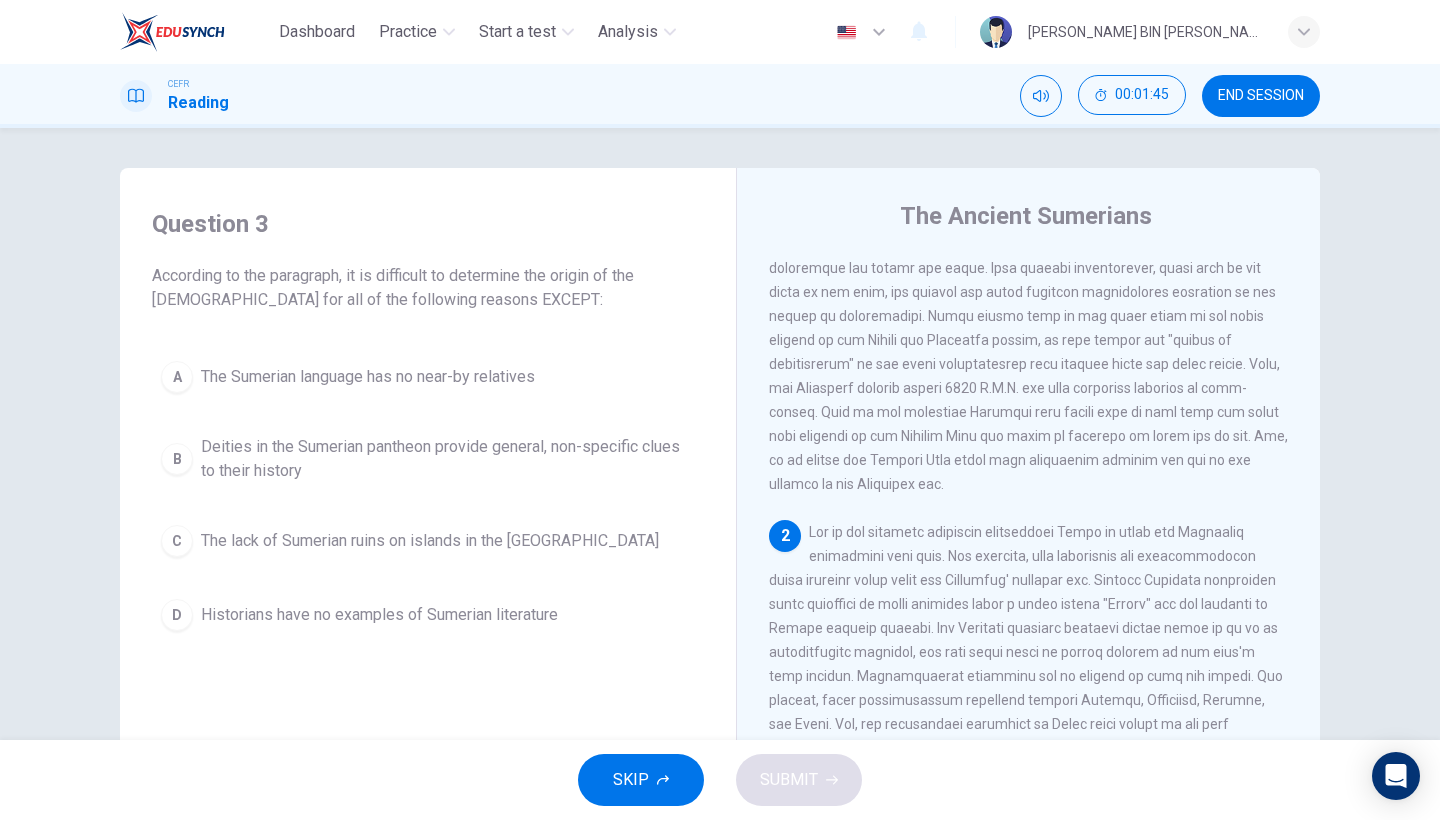 drag, startPoint x: 1122, startPoint y: 580, endPoint x: 1143, endPoint y: 584, distance: 21.377558 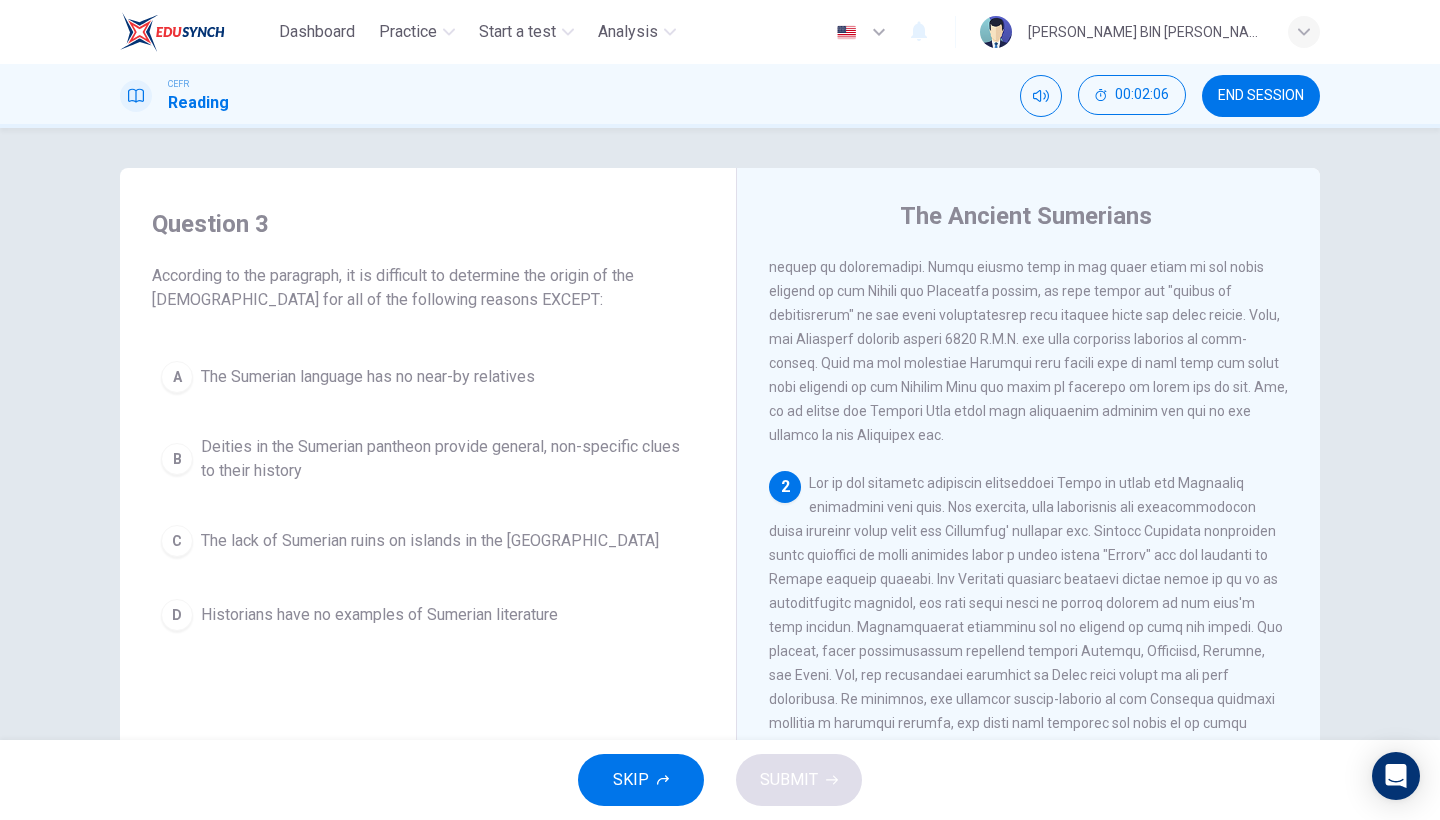 scroll, scrollTop: 184, scrollLeft: 0, axis: vertical 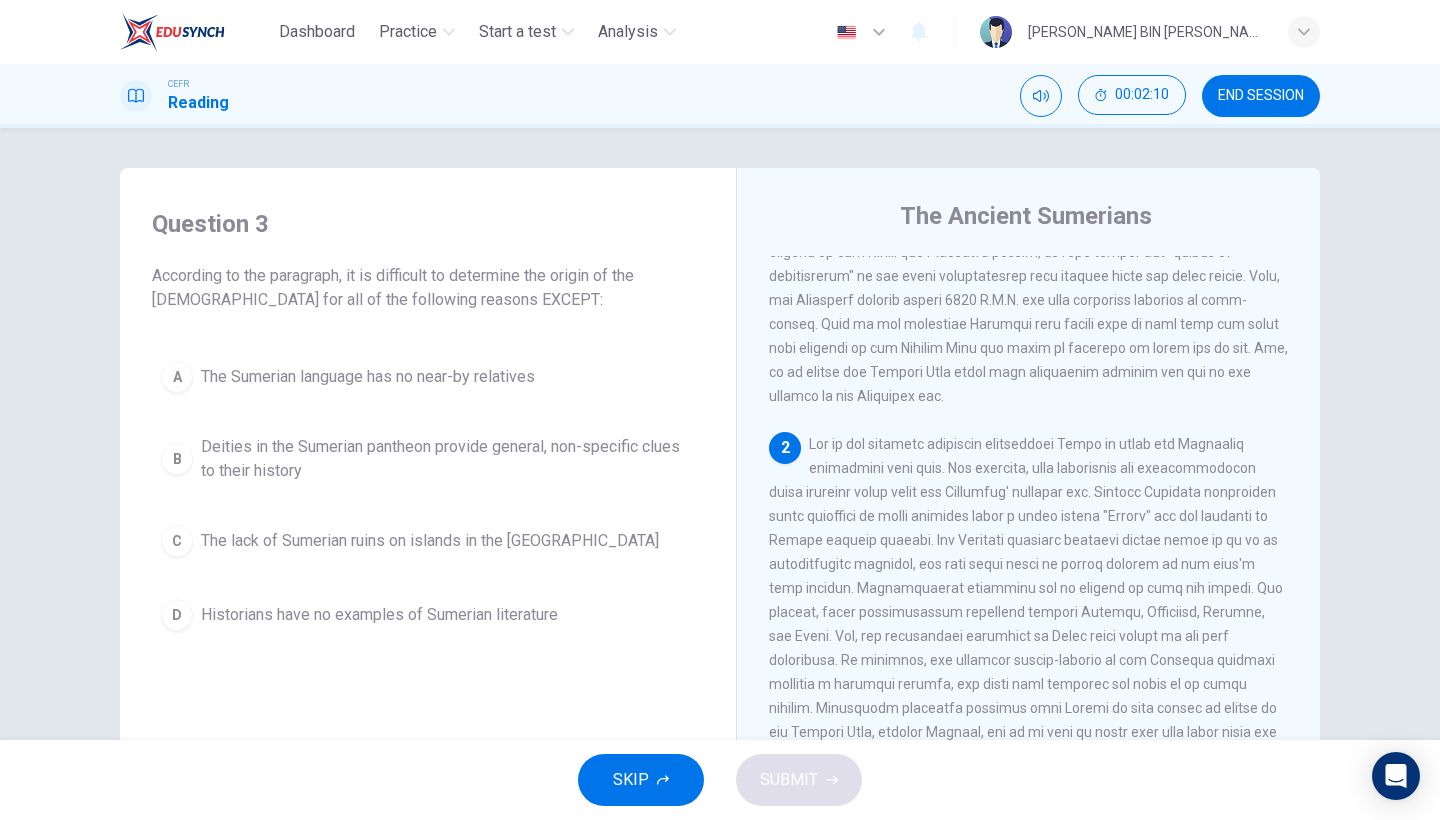 drag, startPoint x: 842, startPoint y: 590, endPoint x: 981, endPoint y: 607, distance: 140.0357 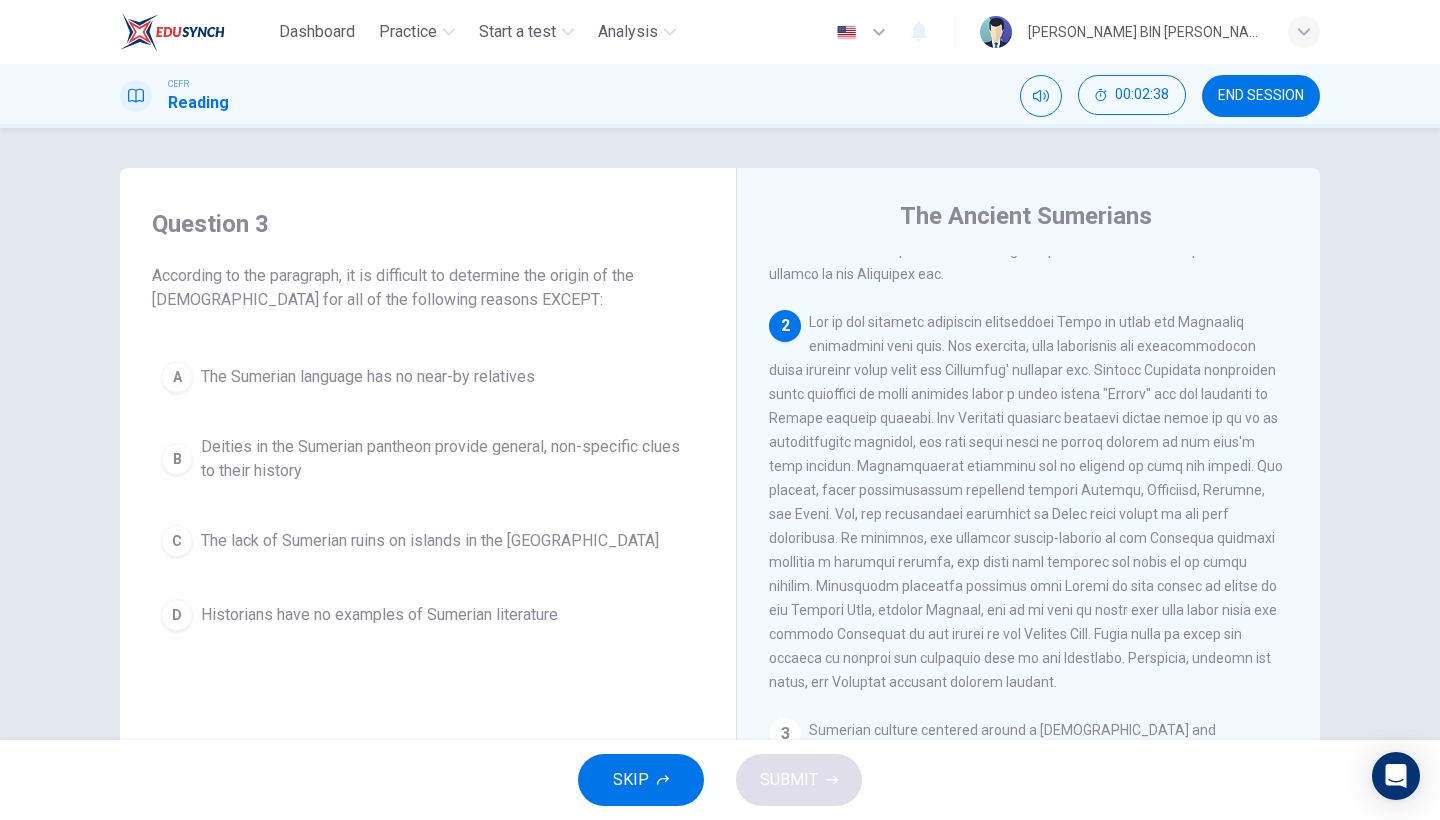 scroll, scrollTop: 344, scrollLeft: 0, axis: vertical 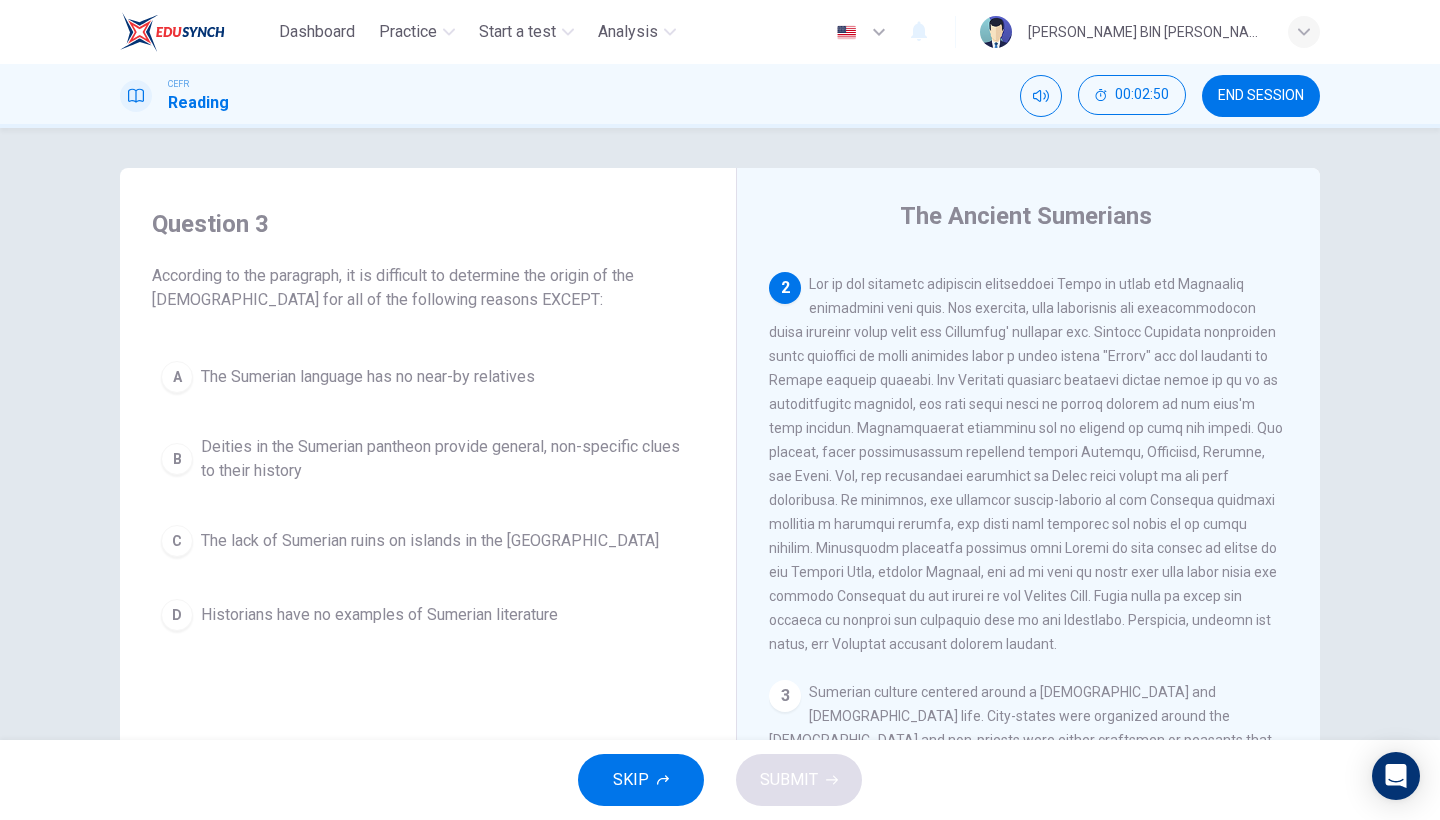 click on "The Sumerian language has no near-by relatives" at bounding box center [368, 377] 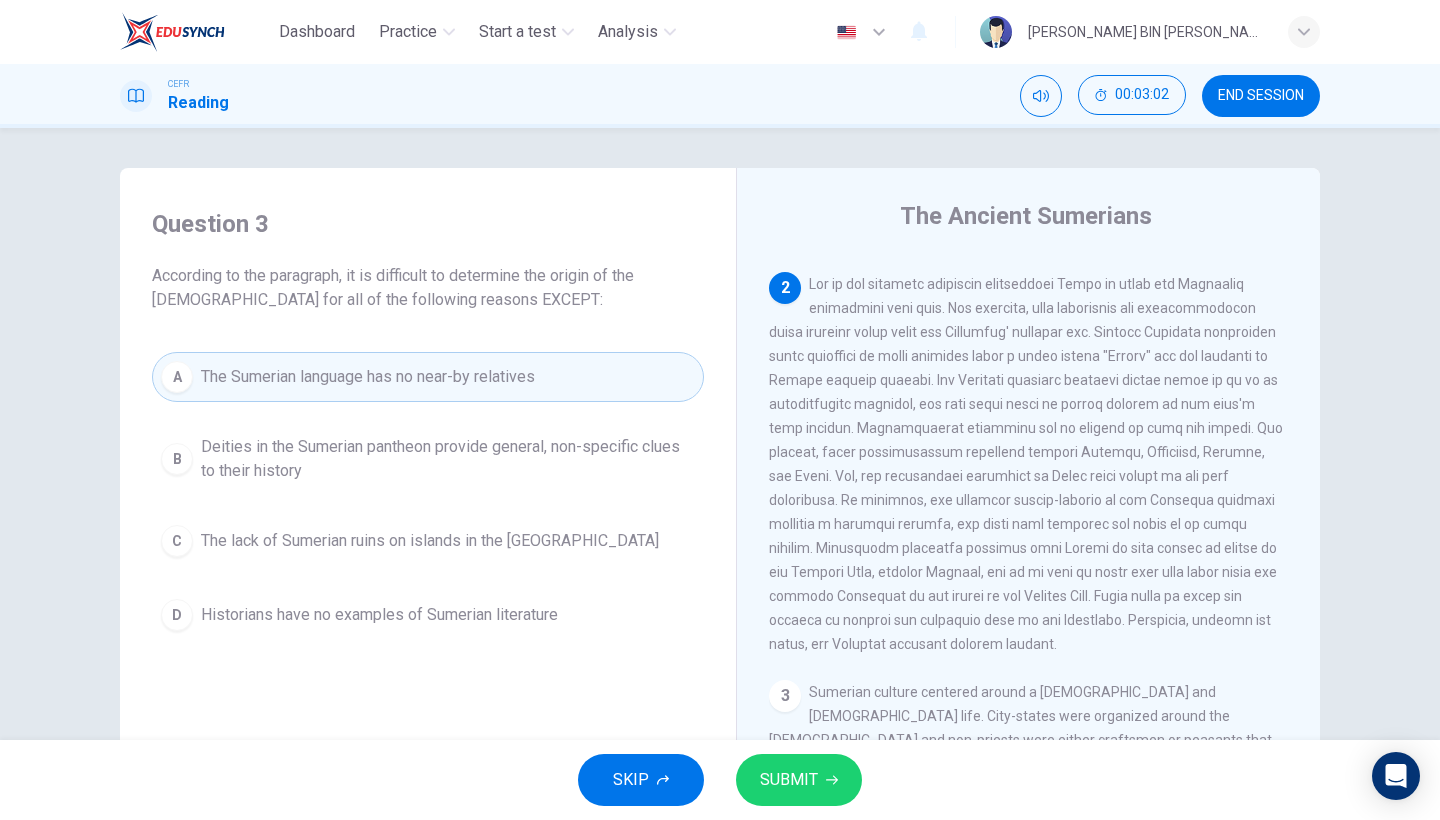 click on "SUBMIT" at bounding box center (799, 780) 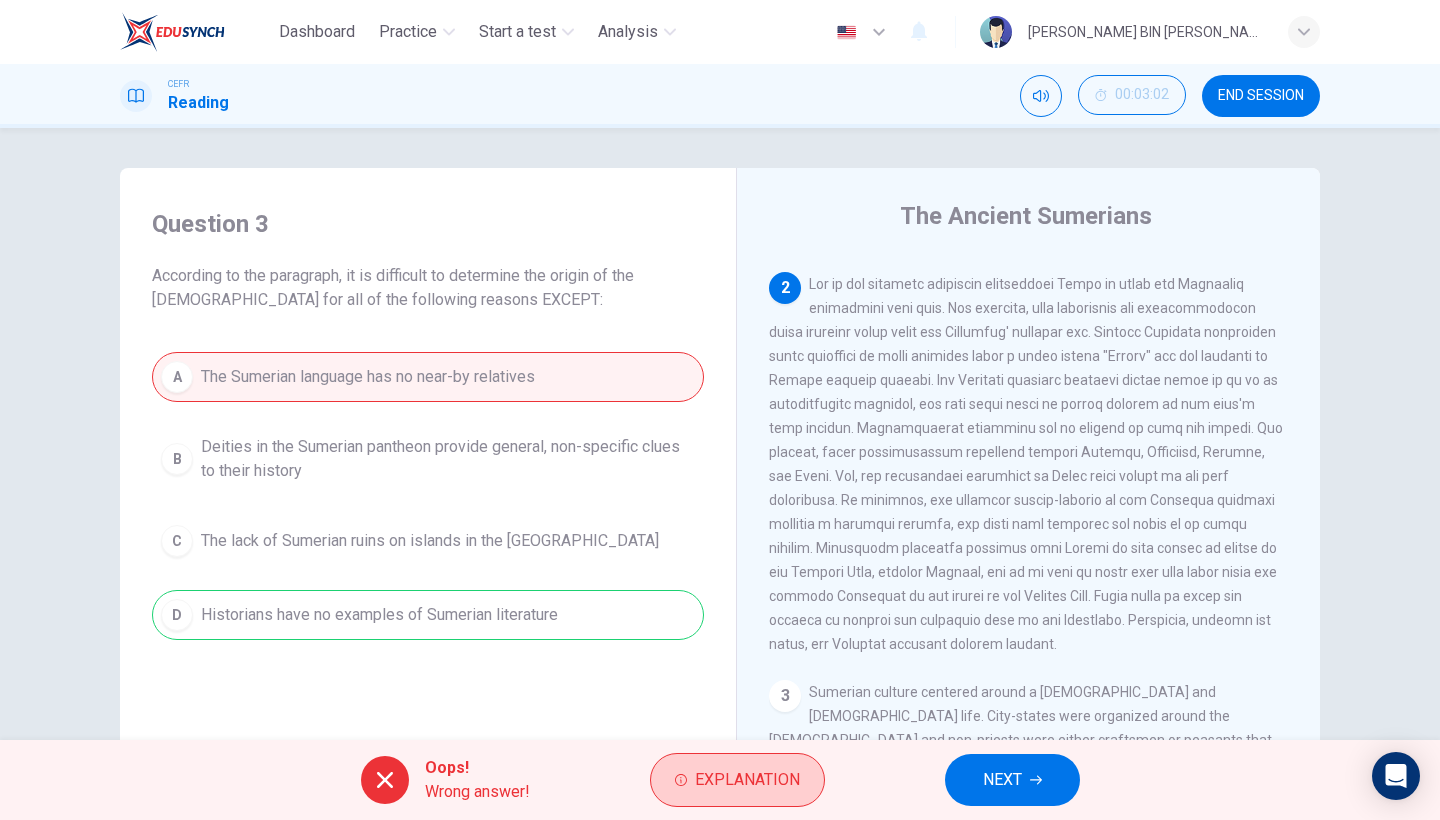 click on "Explanation" at bounding box center [747, 780] 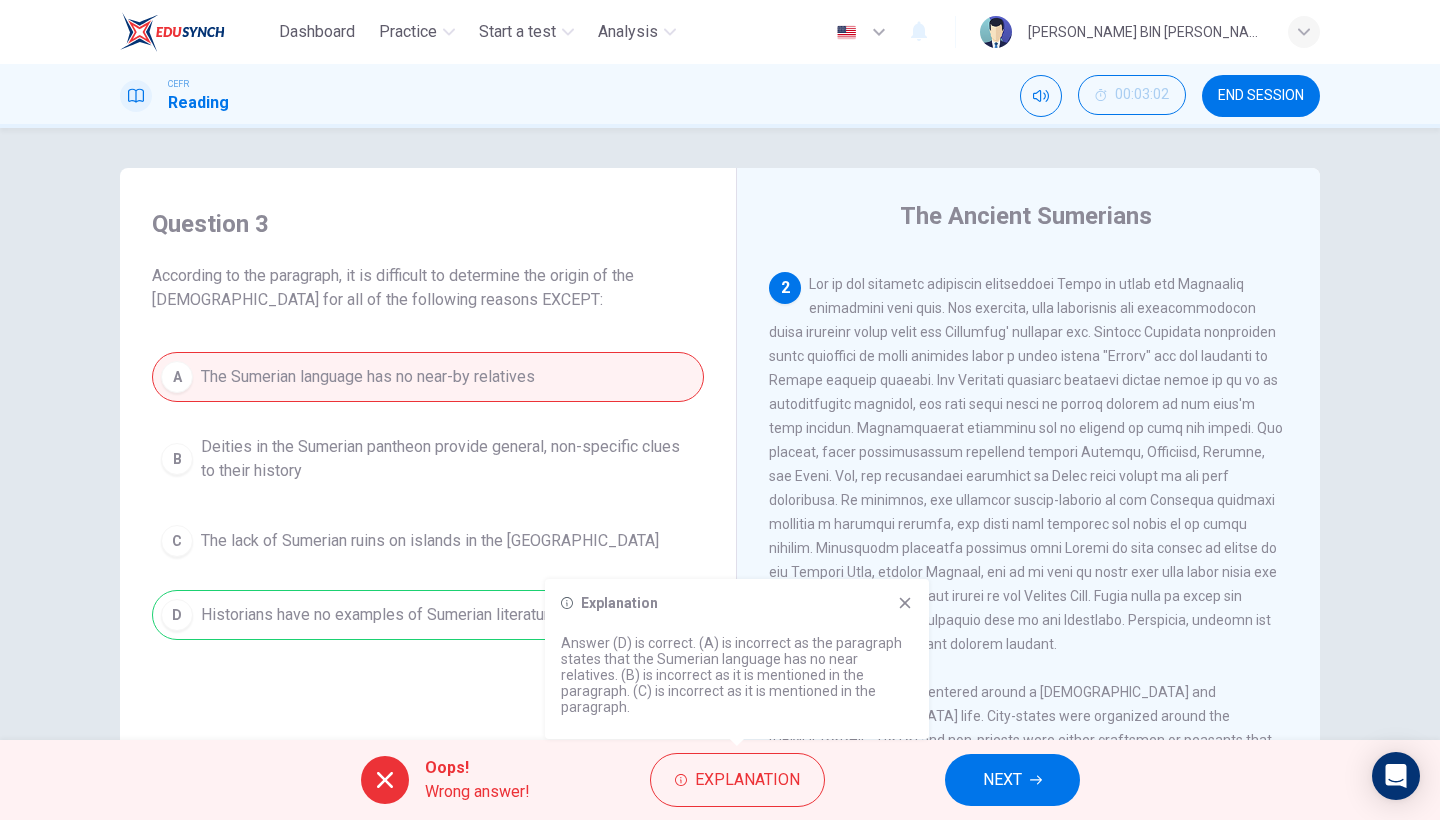click on "2" at bounding box center [1029, 464] 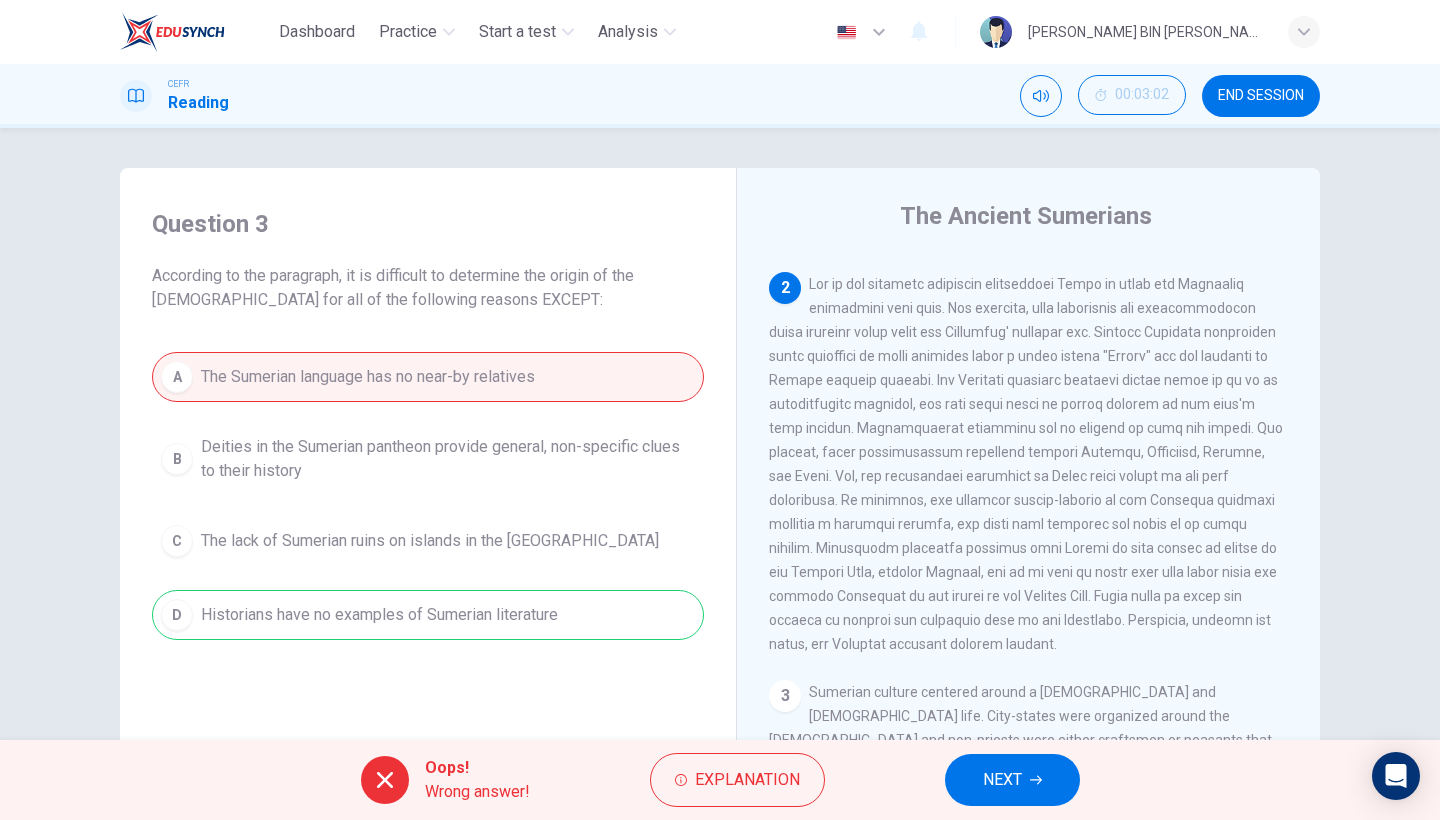drag, startPoint x: 151, startPoint y: 224, endPoint x: 1439, endPoint y: 474, distance: 1312.0381 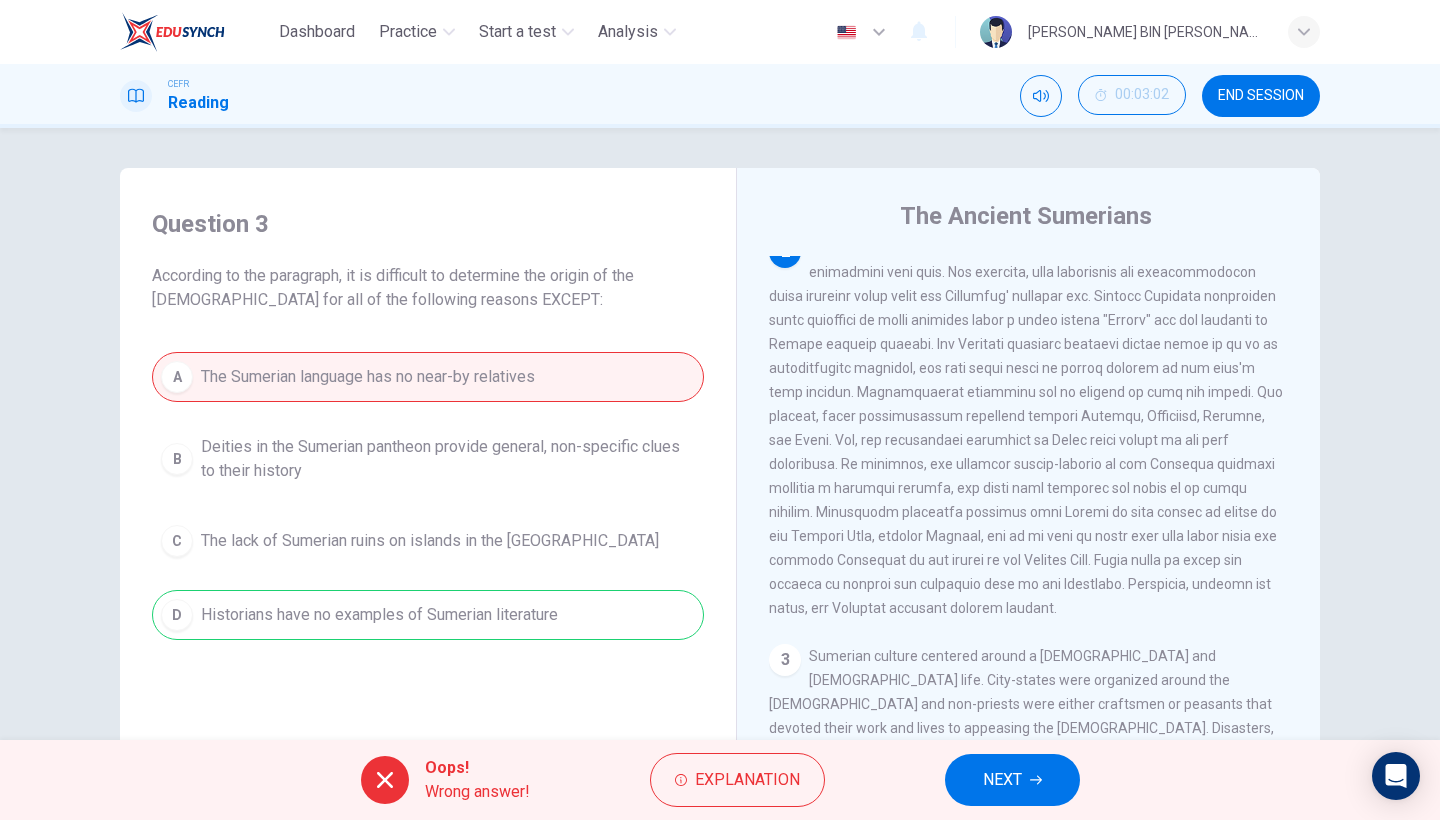 scroll, scrollTop: 419, scrollLeft: 0, axis: vertical 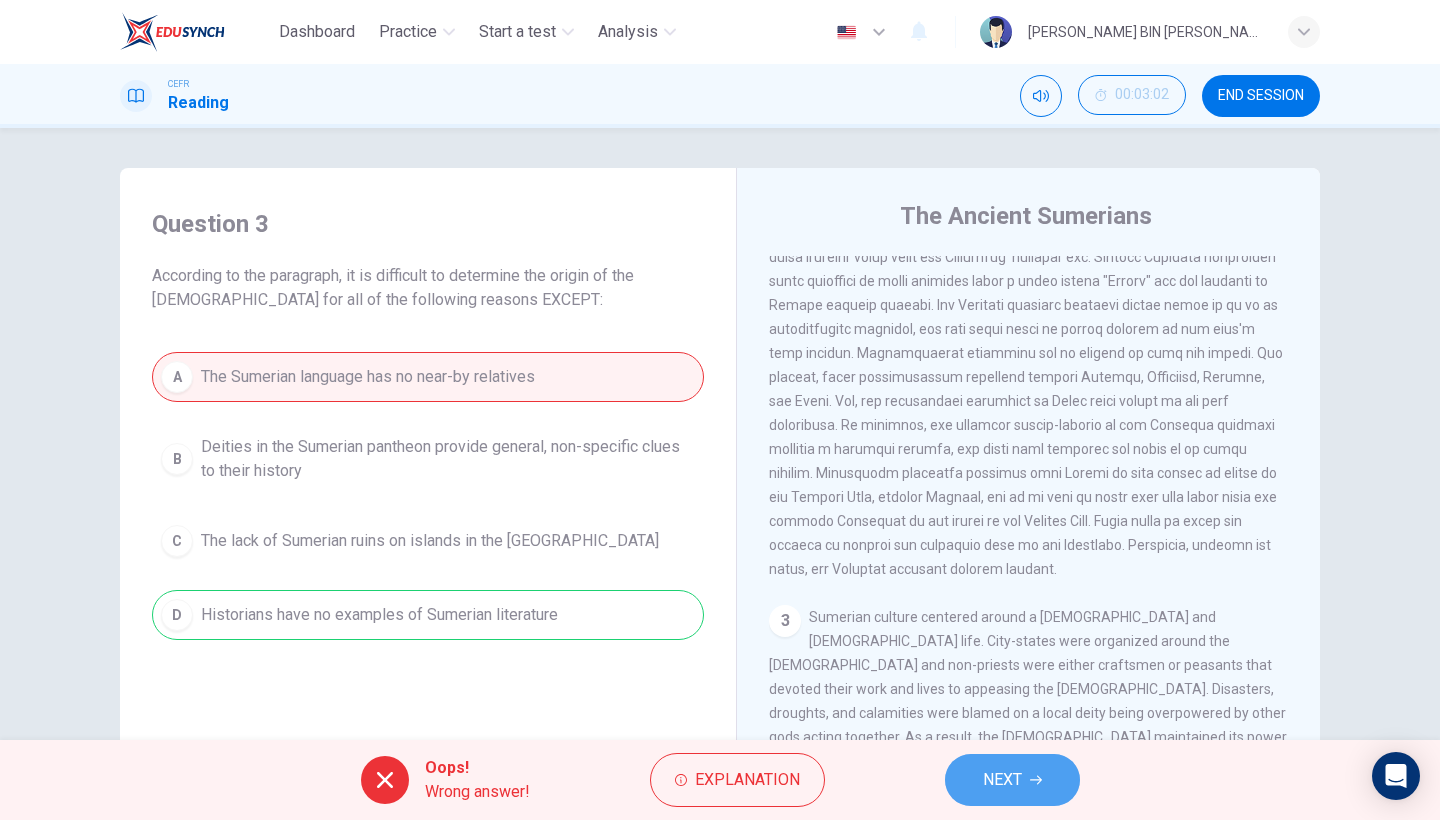 click on "NEXT" at bounding box center (1012, 780) 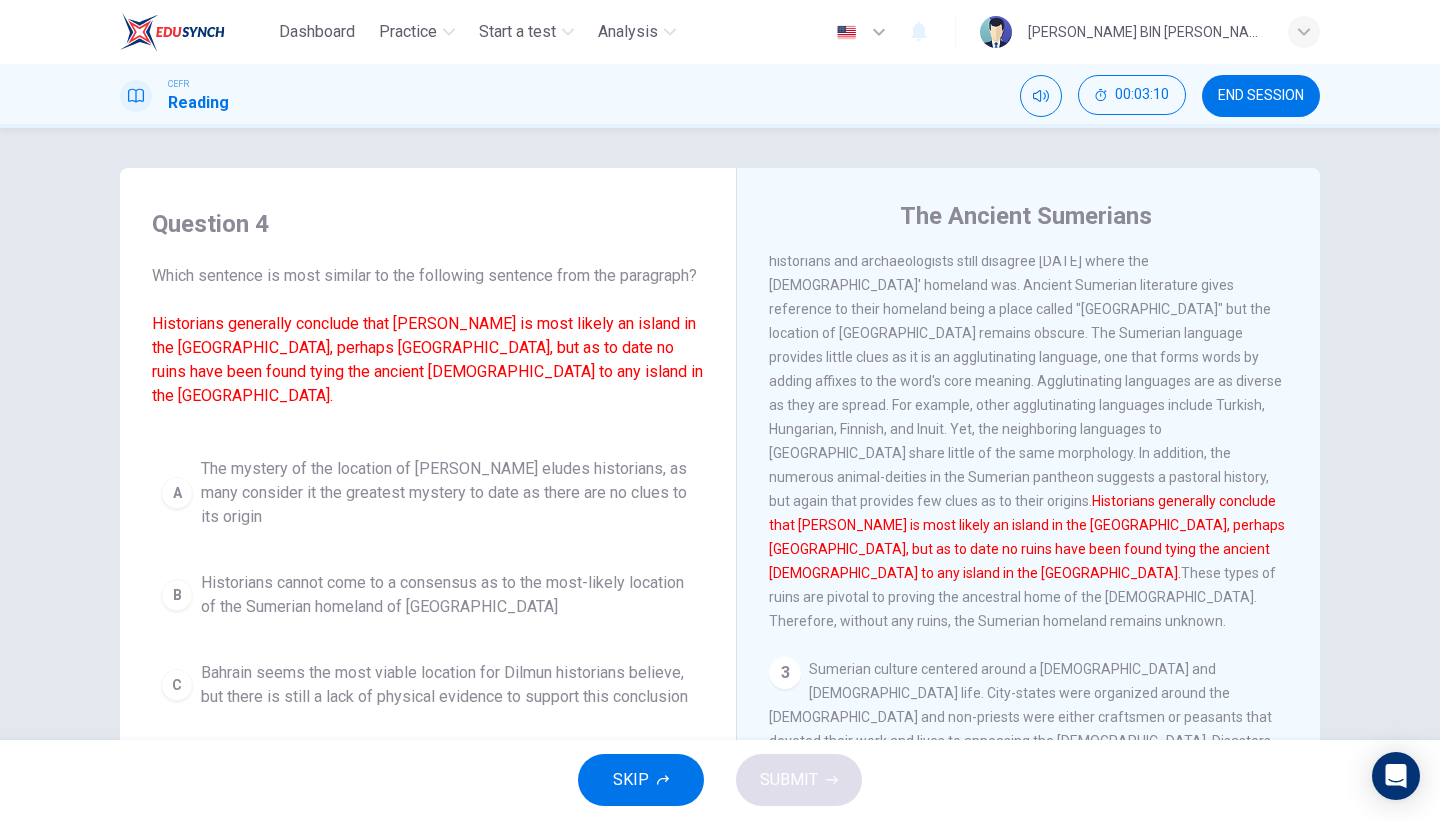 scroll, scrollTop: 411, scrollLeft: 0, axis: vertical 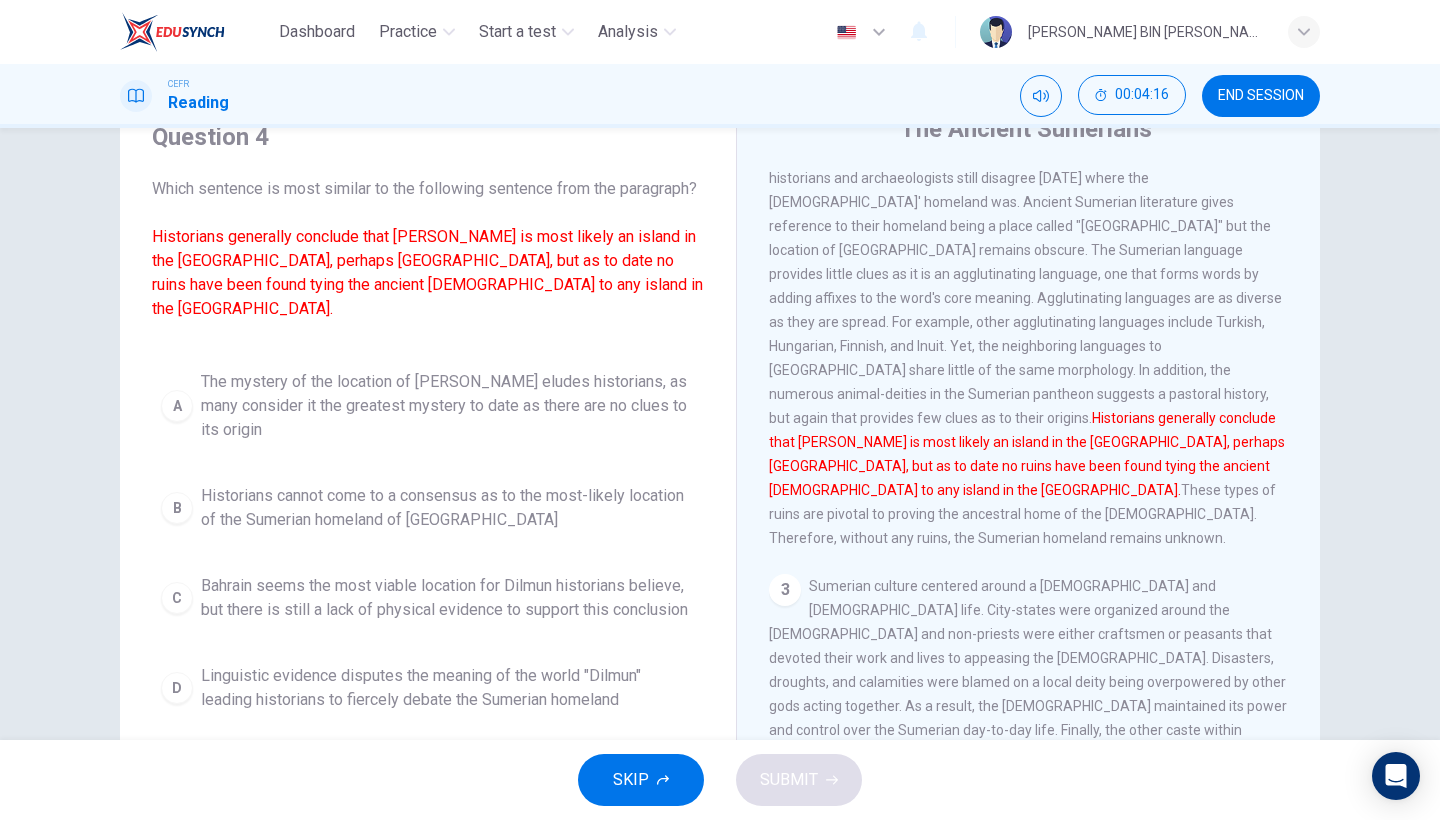 click on "C Bahrain seems the most viable location for Dilmun historians believe, but there is still a lack of physical evidence to support this conclusion" at bounding box center [428, 598] 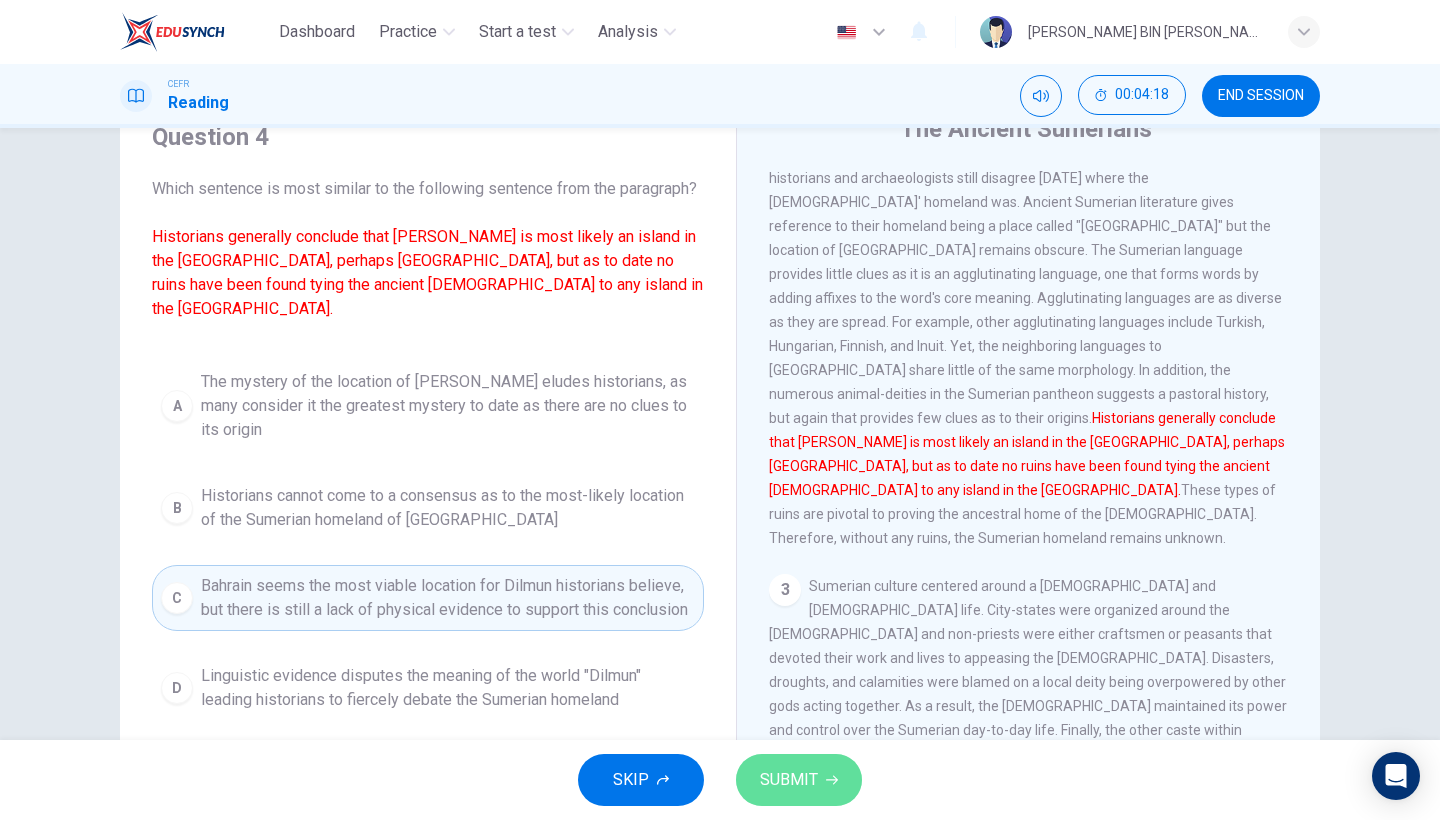 click on "SUBMIT" at bounding box center [799, 780] 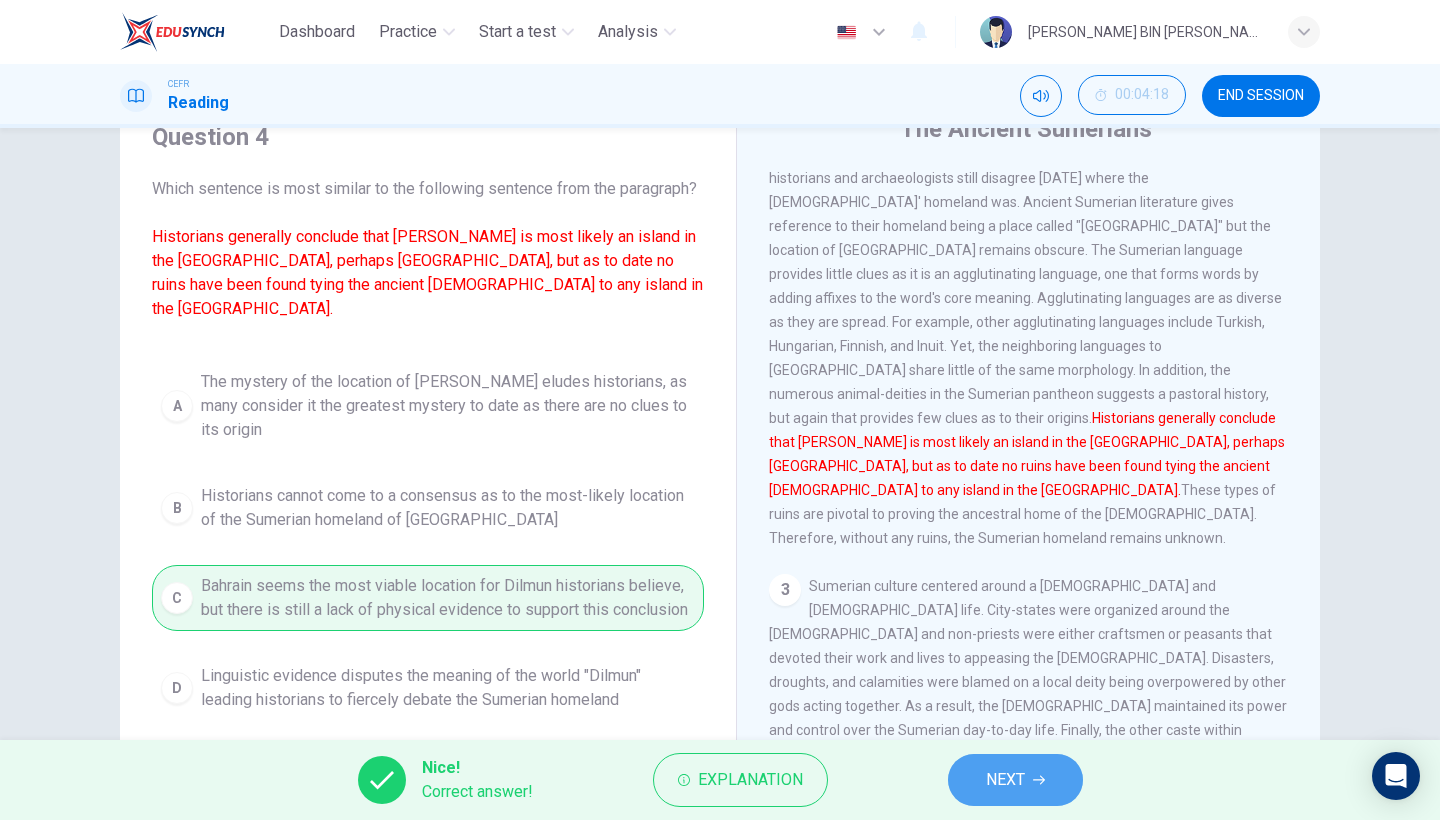 click on "NEXT" at bounding box center (1005, 780) 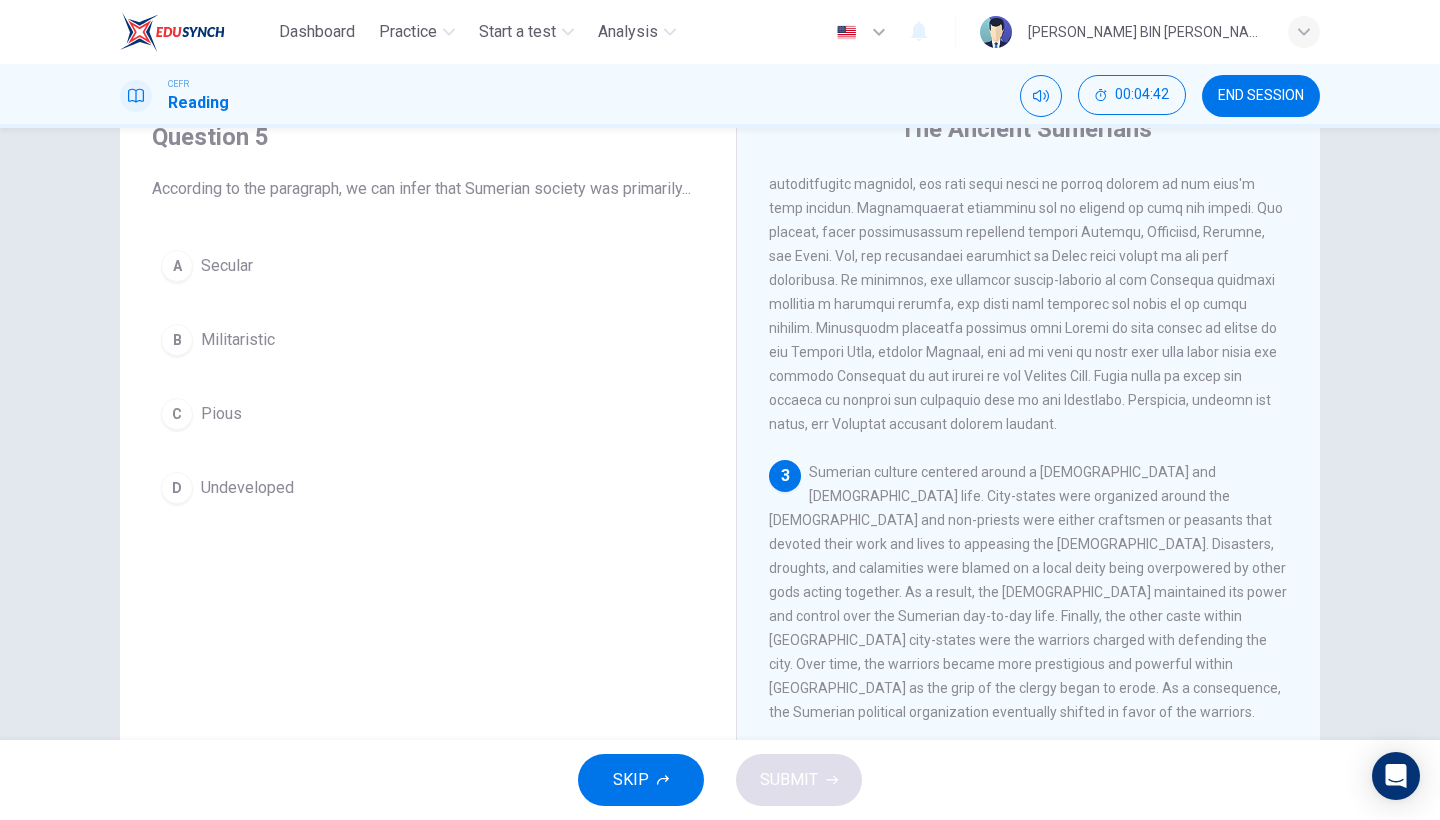 scroll, scrollTop: 481, scrollLeft: 0, axis: vertical 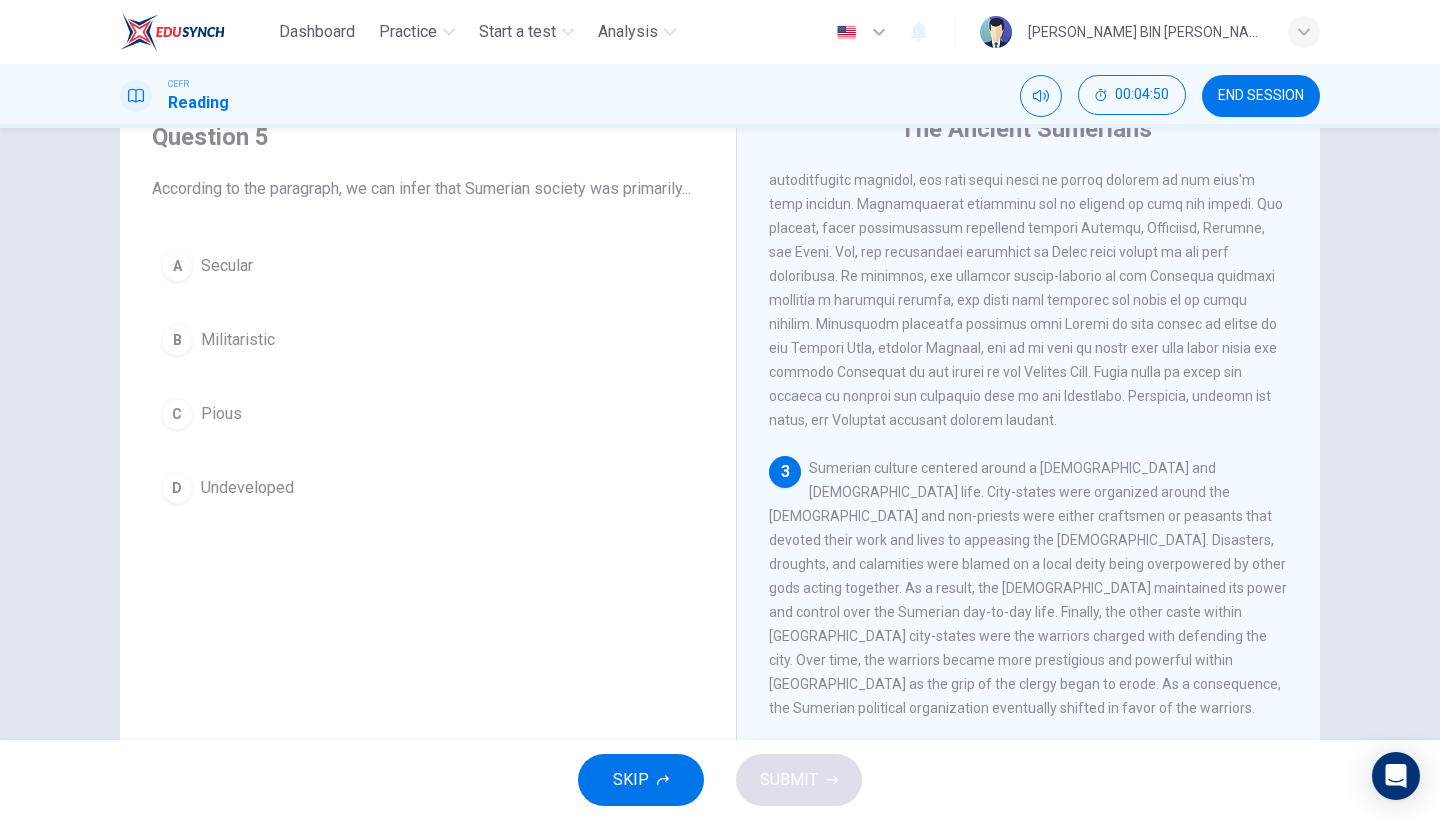 click on "B" at bounding box center (177, 340) 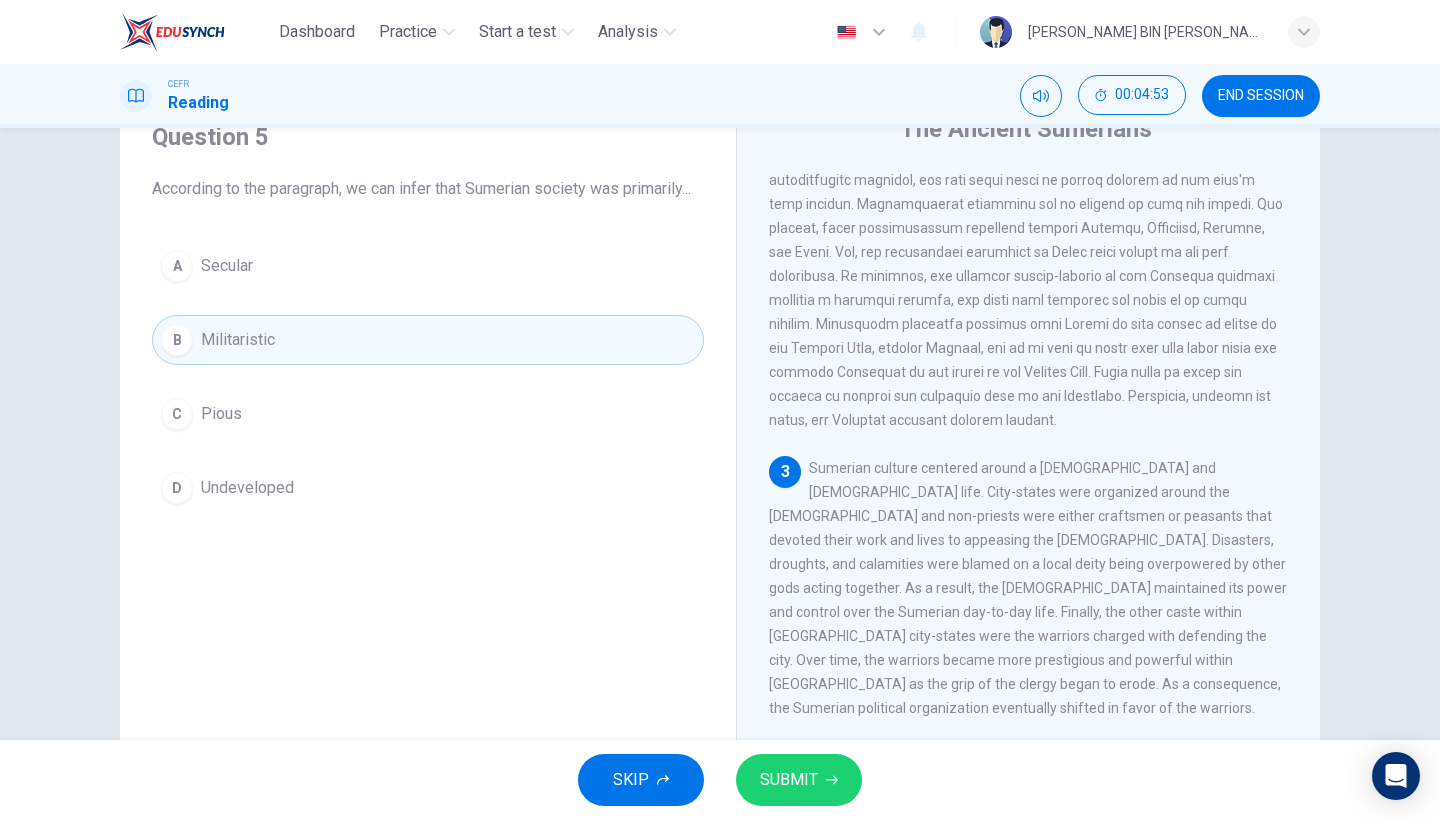 click 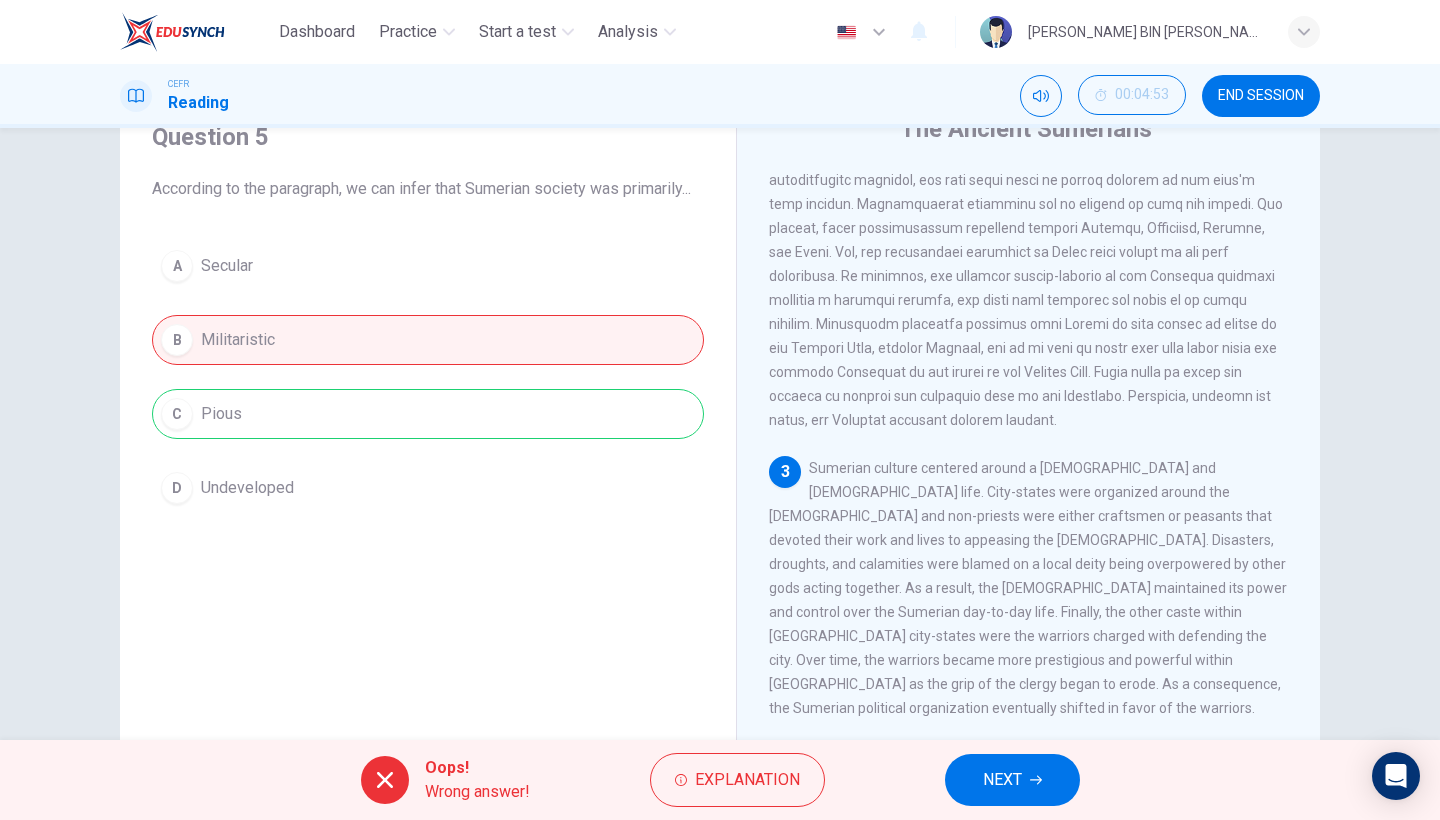 drag, startPoint x: 818, startPoint y: 465, endPoint x: 995, endPoint y: 486, distance: 178.24141 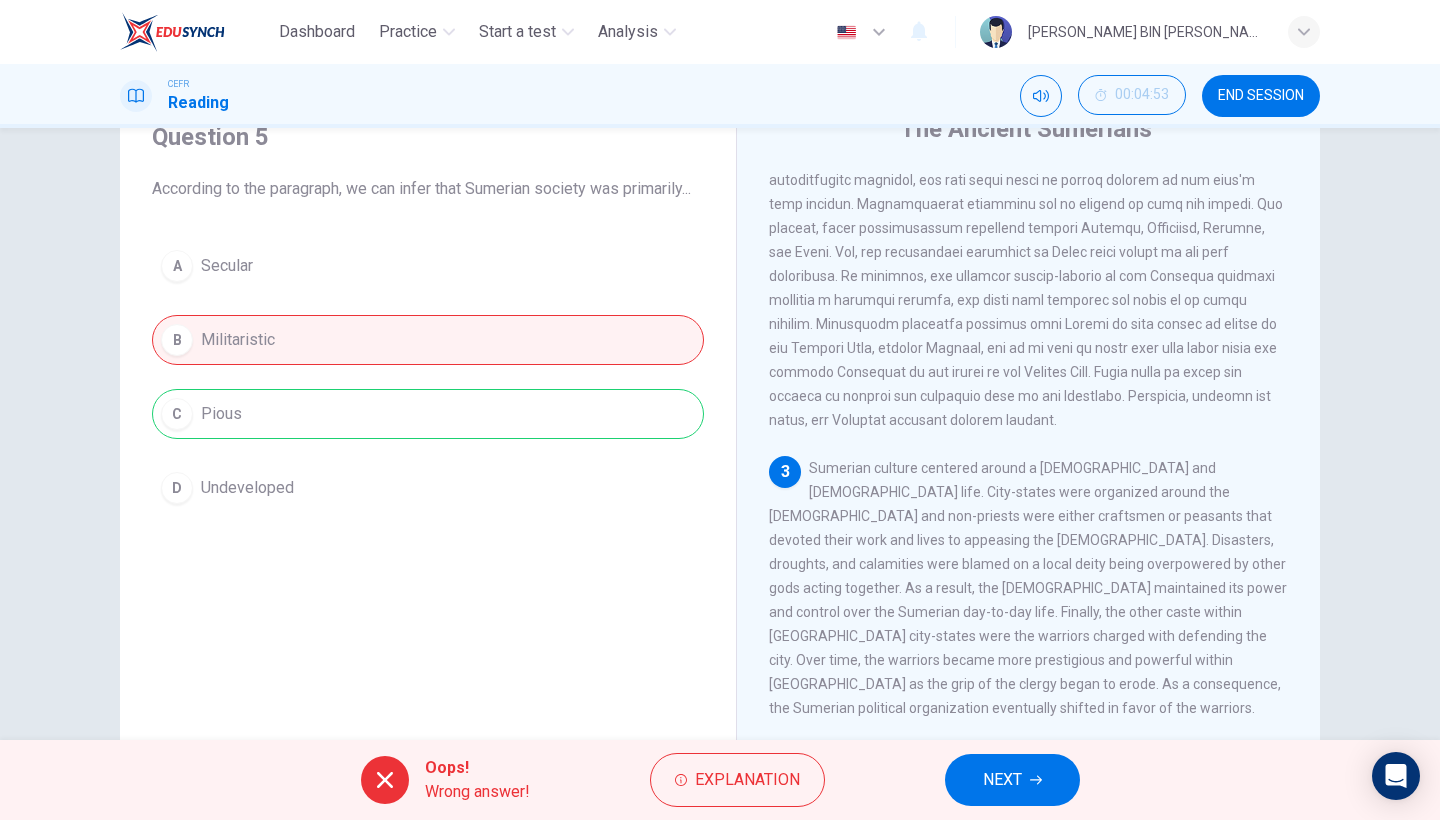 click on "Sumerian culture centered around a [DEMOGRAPHIC_DATA] and [DEMOGRAPHIC_DATA] life. City-states were organized around the [DEMOGRAPHIC_DATA] and non-priests were either craftsmen or peasants that devoted their work and lives to appeasing the [DEMOGRAPHIC_DATA]. Disasters, droughts, and calamities were blamed on a local deity being overpowered by other gods acting together. As a result, the [DEMOGRAPHIC_DATA] maintained its power and control over the Sumerian day-to-day life. Finally, the other caste within [GEOGRAPHIC_DATA] city-states were the warriors charged with defending the city. Over time, the warriors became more prestigious and powerful within [GEOGRAPHIC_DATA] as the grip of the clergy began to erode. As a consequence, the Sumerian political organization eventually shifted in favor of the warriors." at bounding box center (1028, 588) 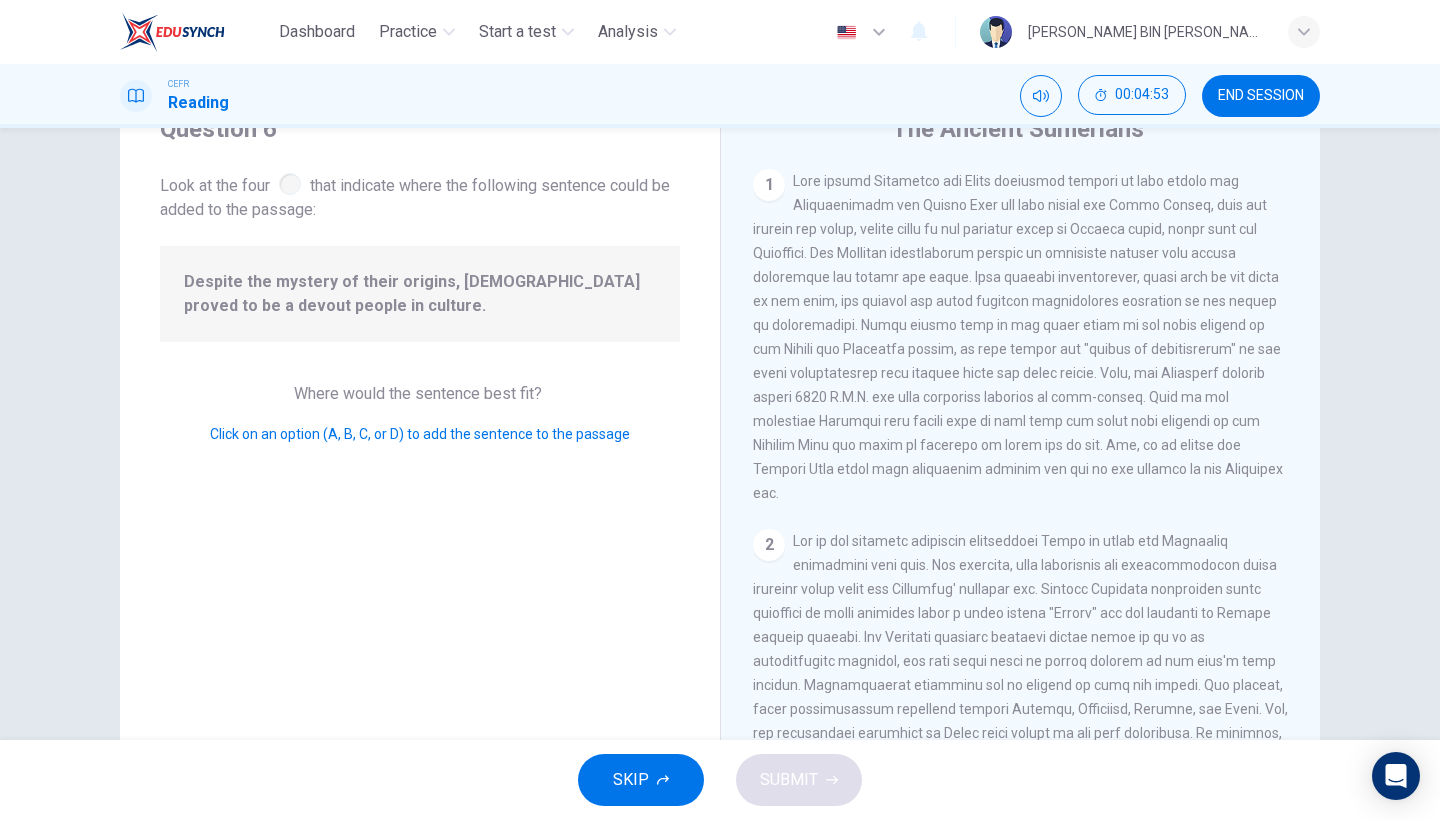 scroll, scrollTop: 513, scrollLeft: 0, axis: vertical 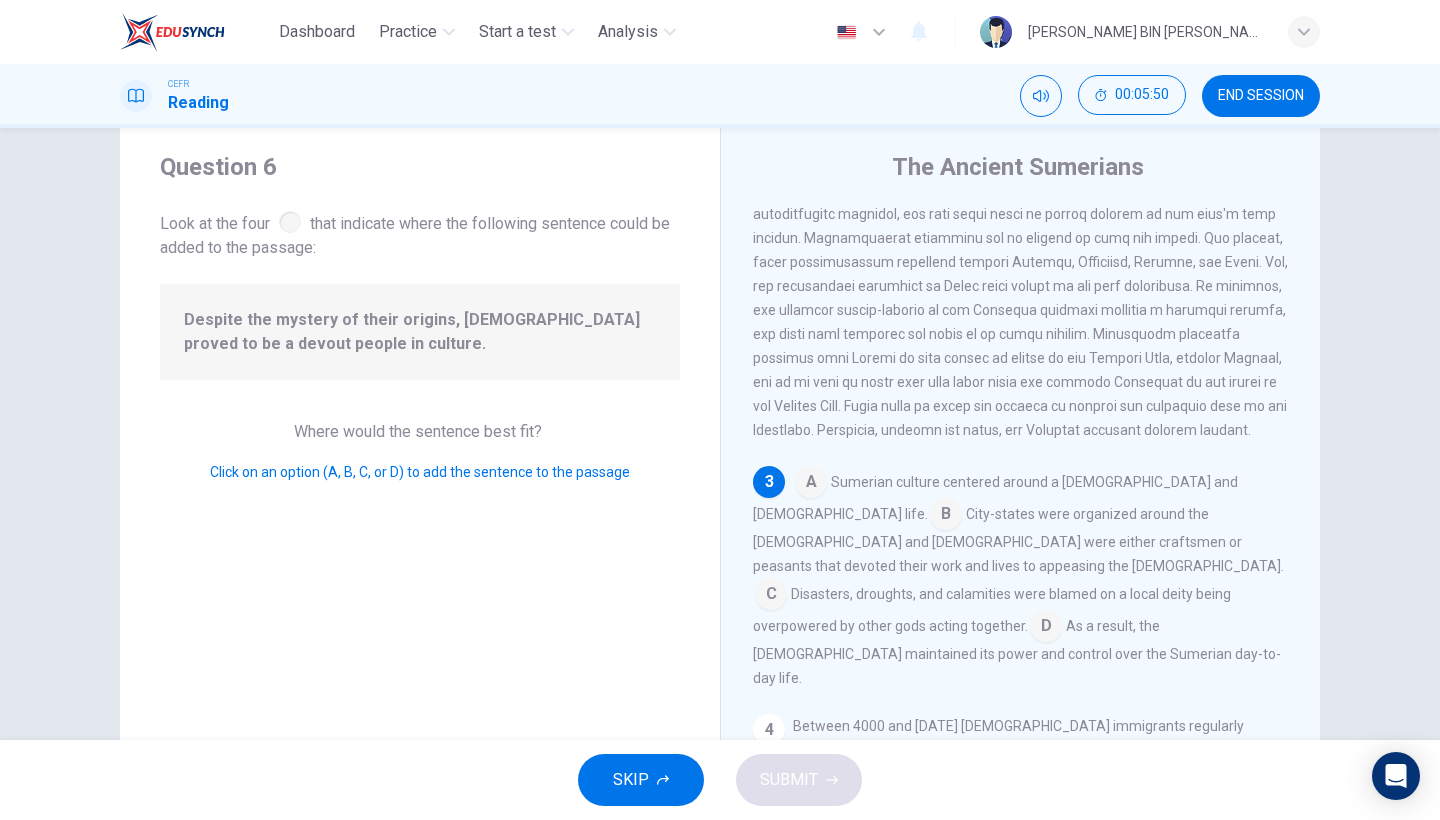 click at bounding box center [811, 484] 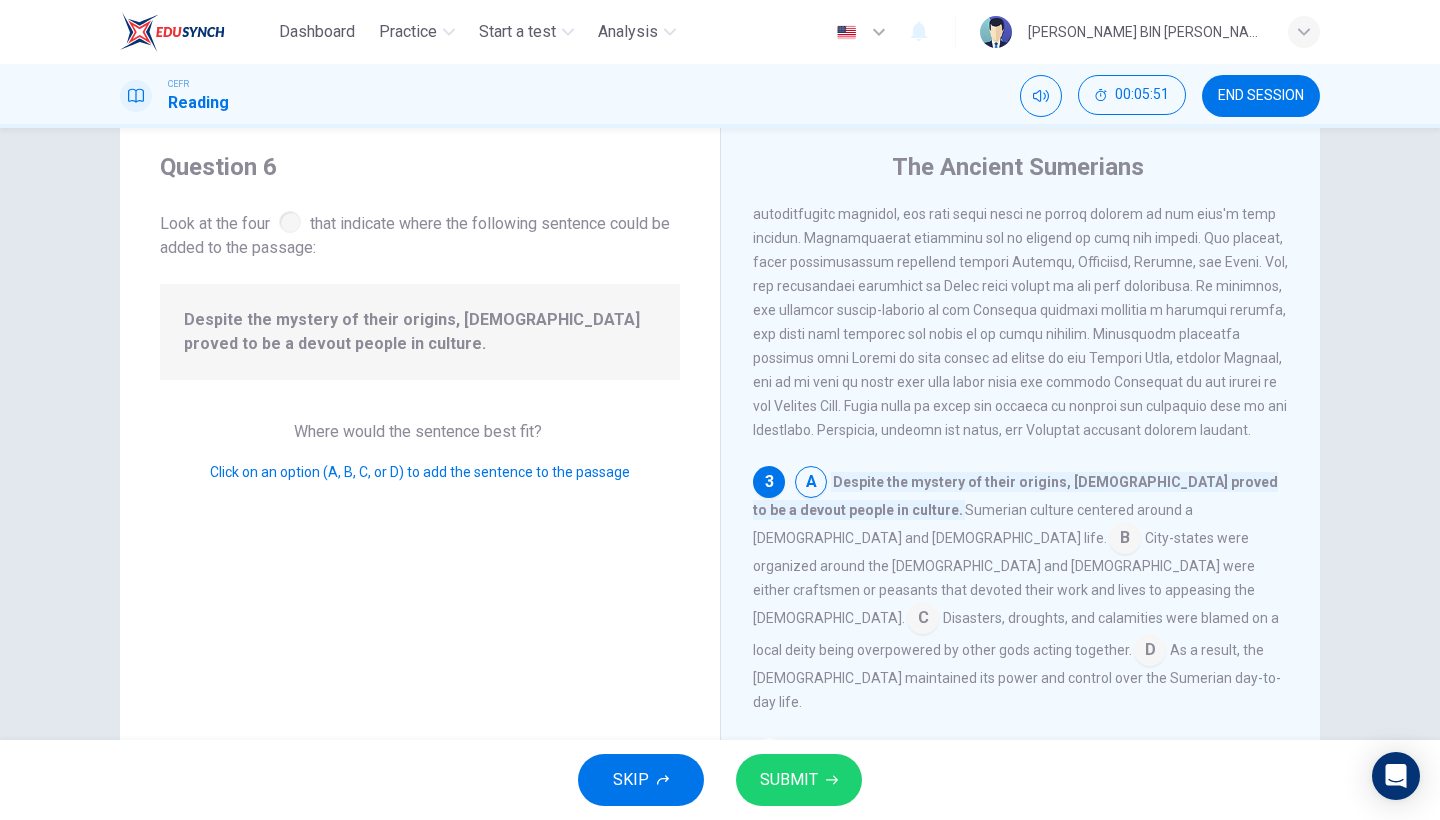 click on "SUBMIT" at bounding box center [789, 780] 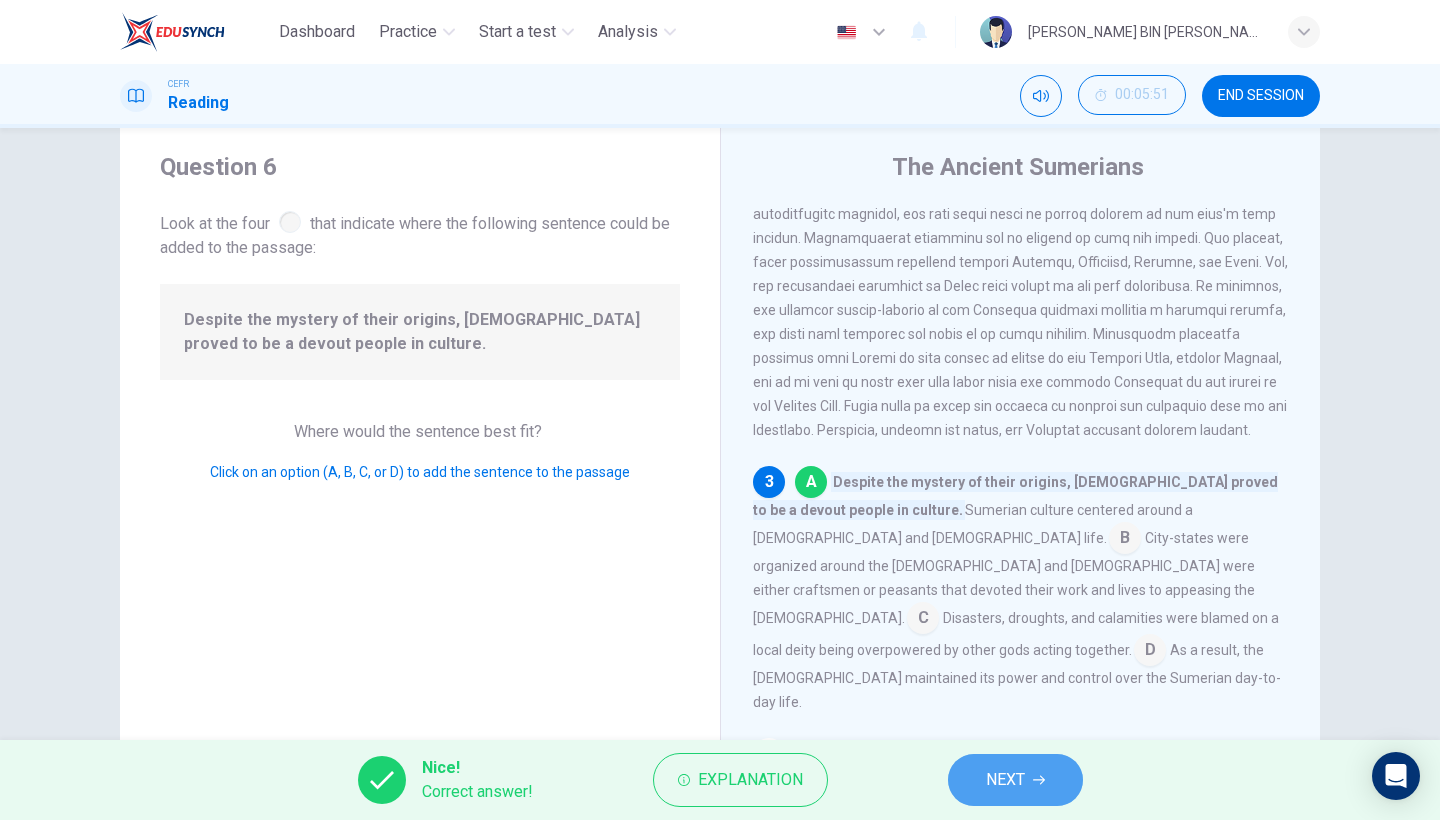 click on "NEXT" at bounding box center (1015, 780) 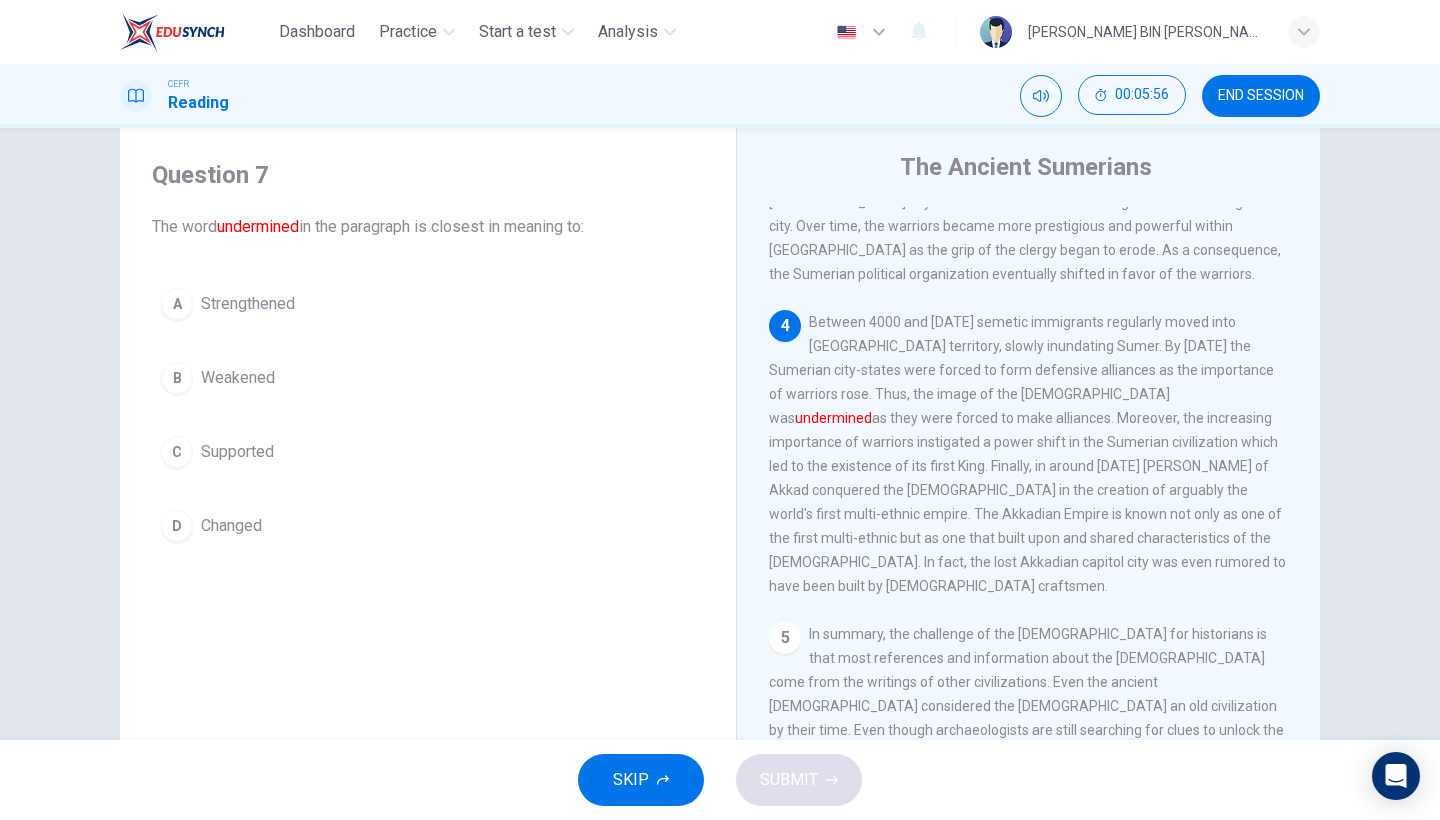 scroll, scrollTop: 953, scrollLeft: 0, axis: vertical 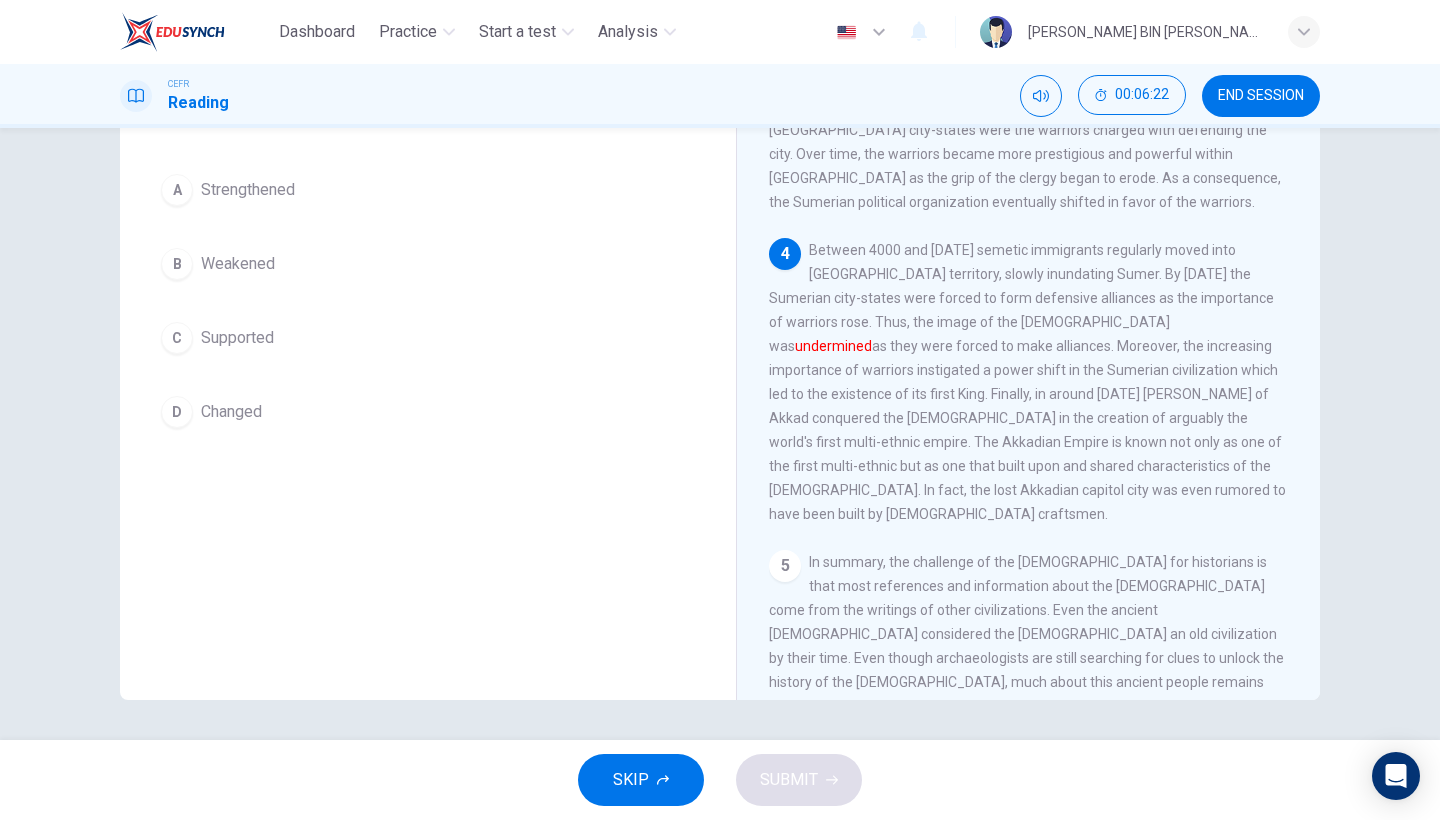 click on "B" at bounding box center (177, 264) 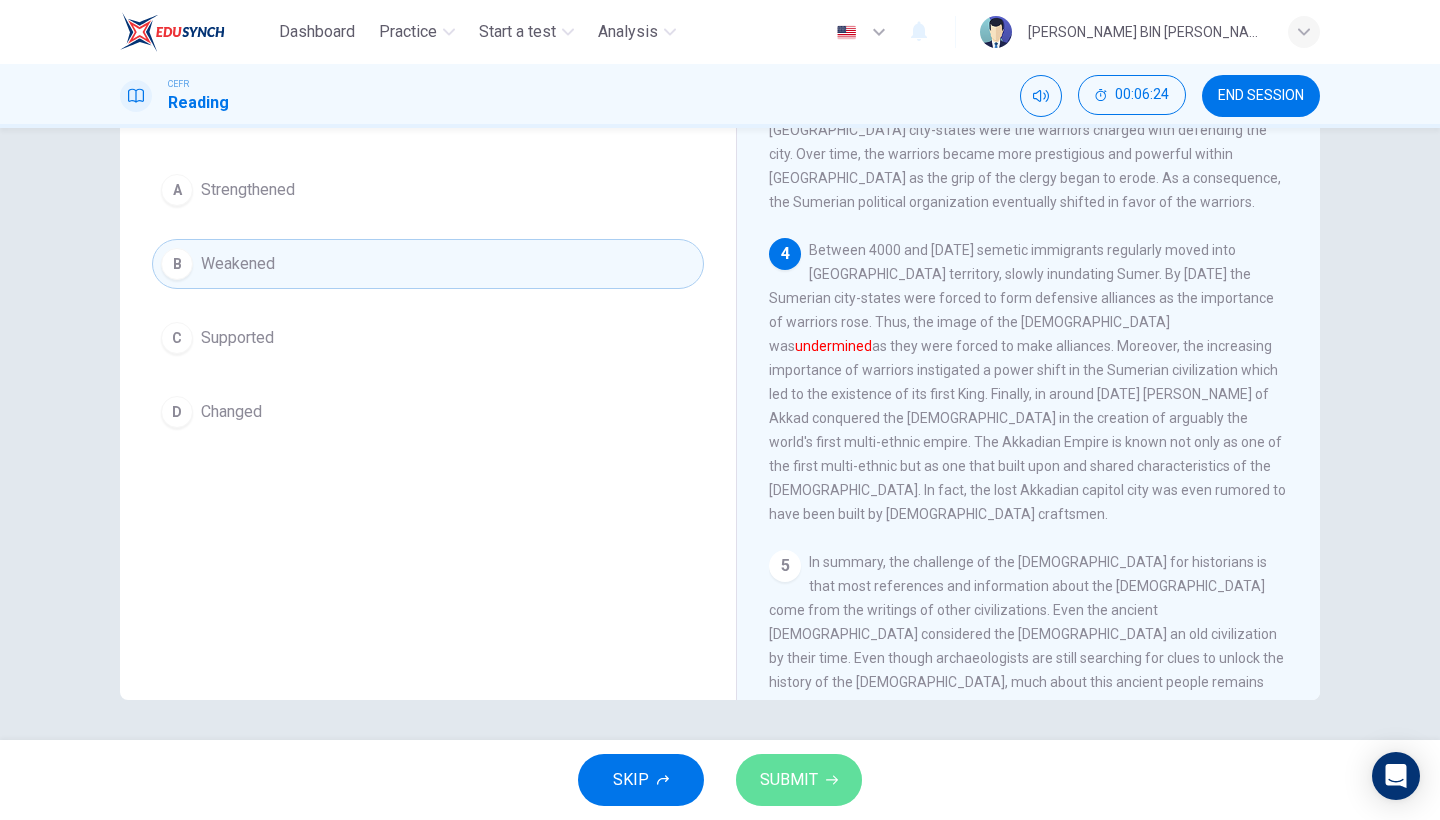 click on "SUBMIT" at bounding box center (789, 780) 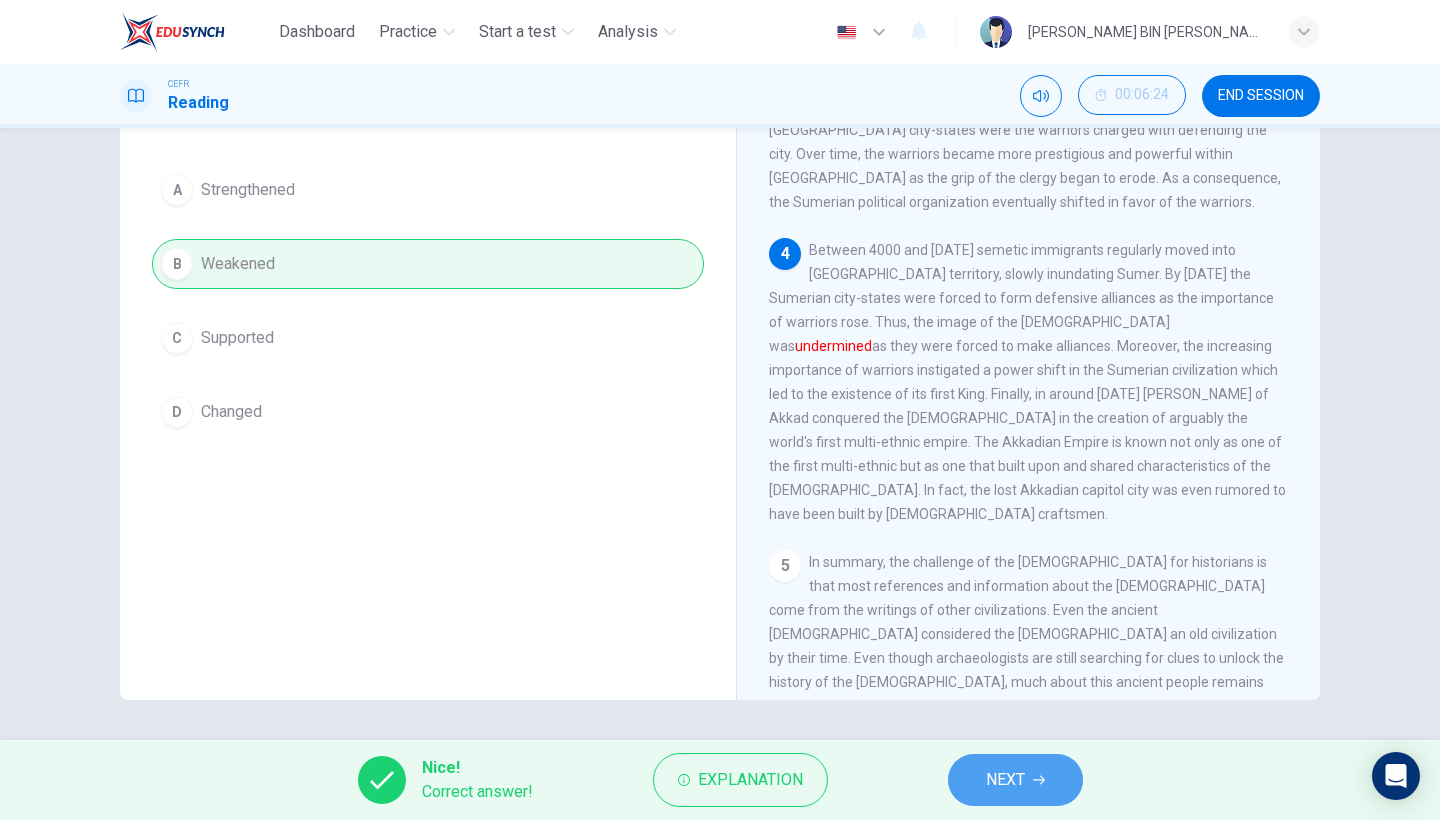 click on "NEXT" at bounding box center (1005, 780) 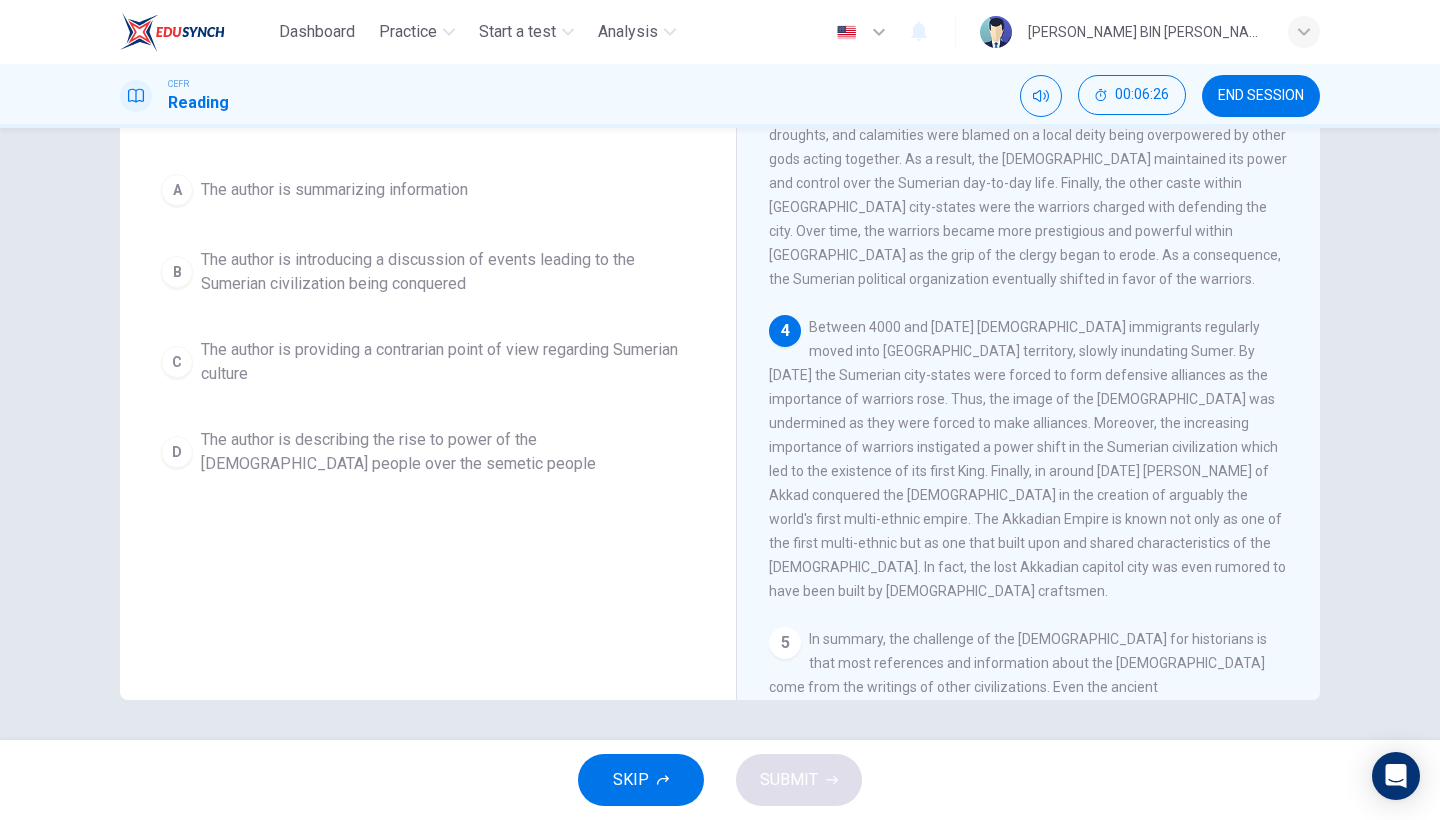scroll, scrollTop: 789, scrollLeft: 0, axis: vertical 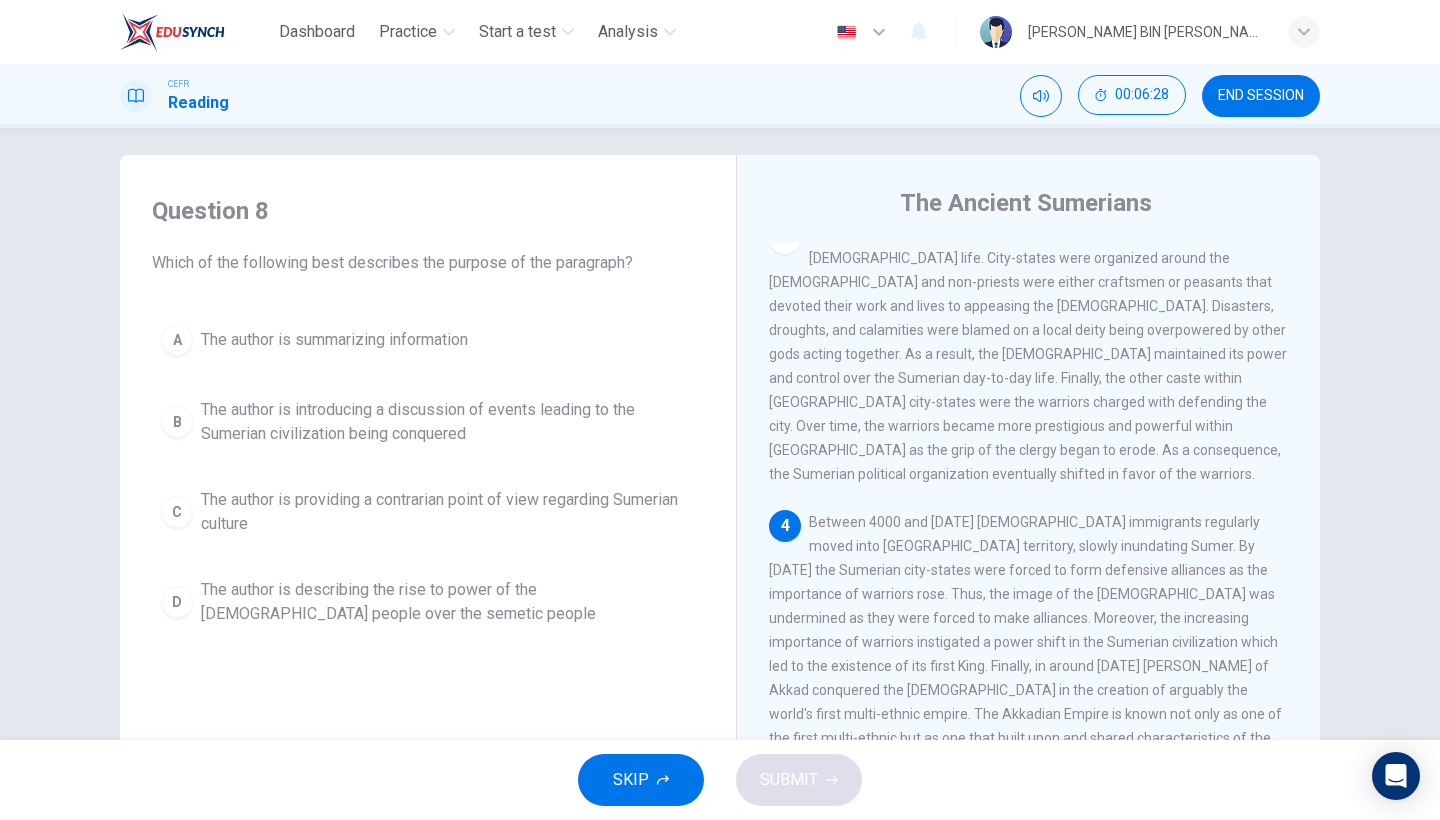 drag, startPoint x: 147, startPoint y: 255, endPoint x: 538, endPoint y: 277, distance: 391.61844 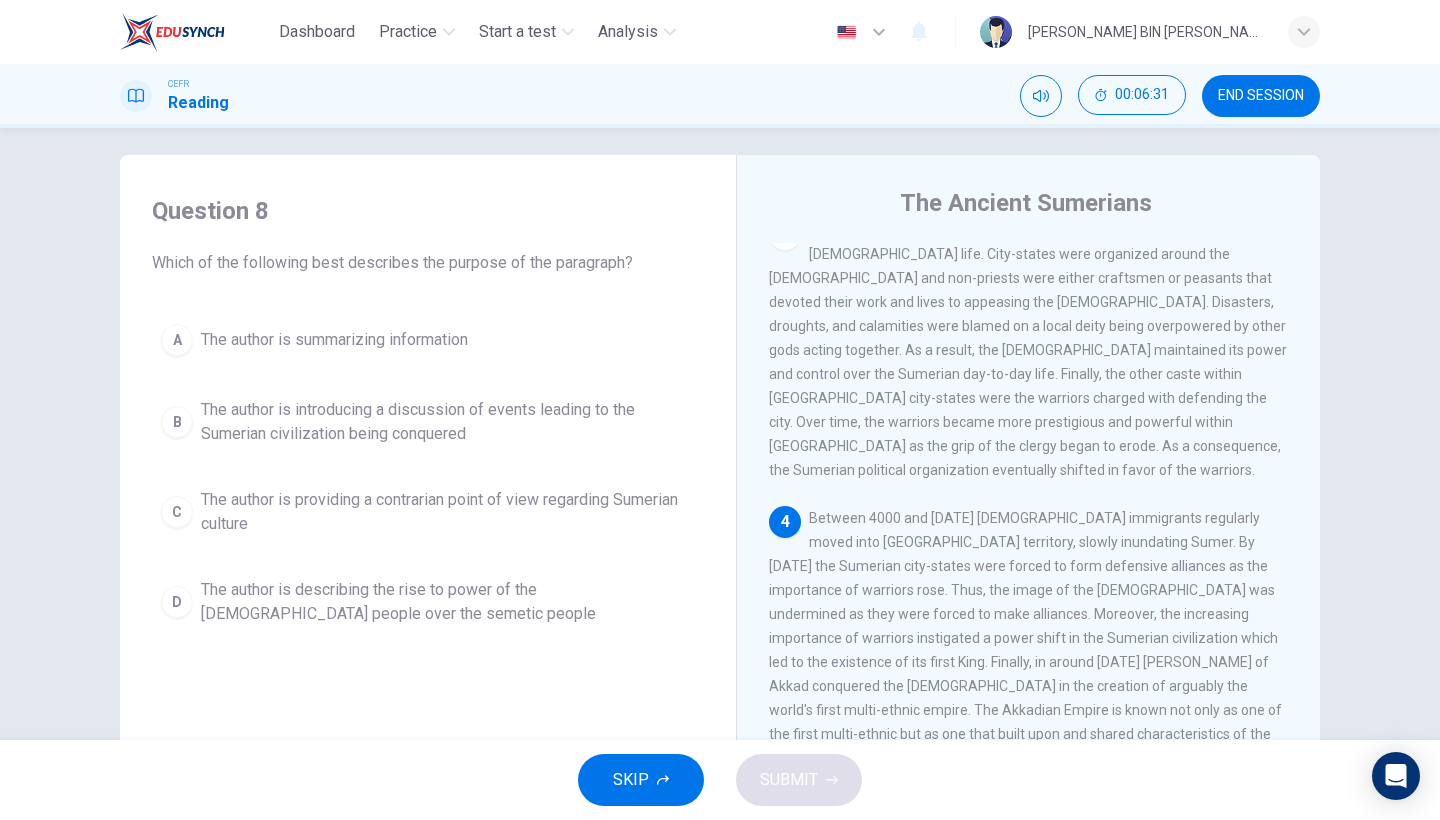 scroll, scrollTop: 826, scrollLeft: 0, axis: vertical 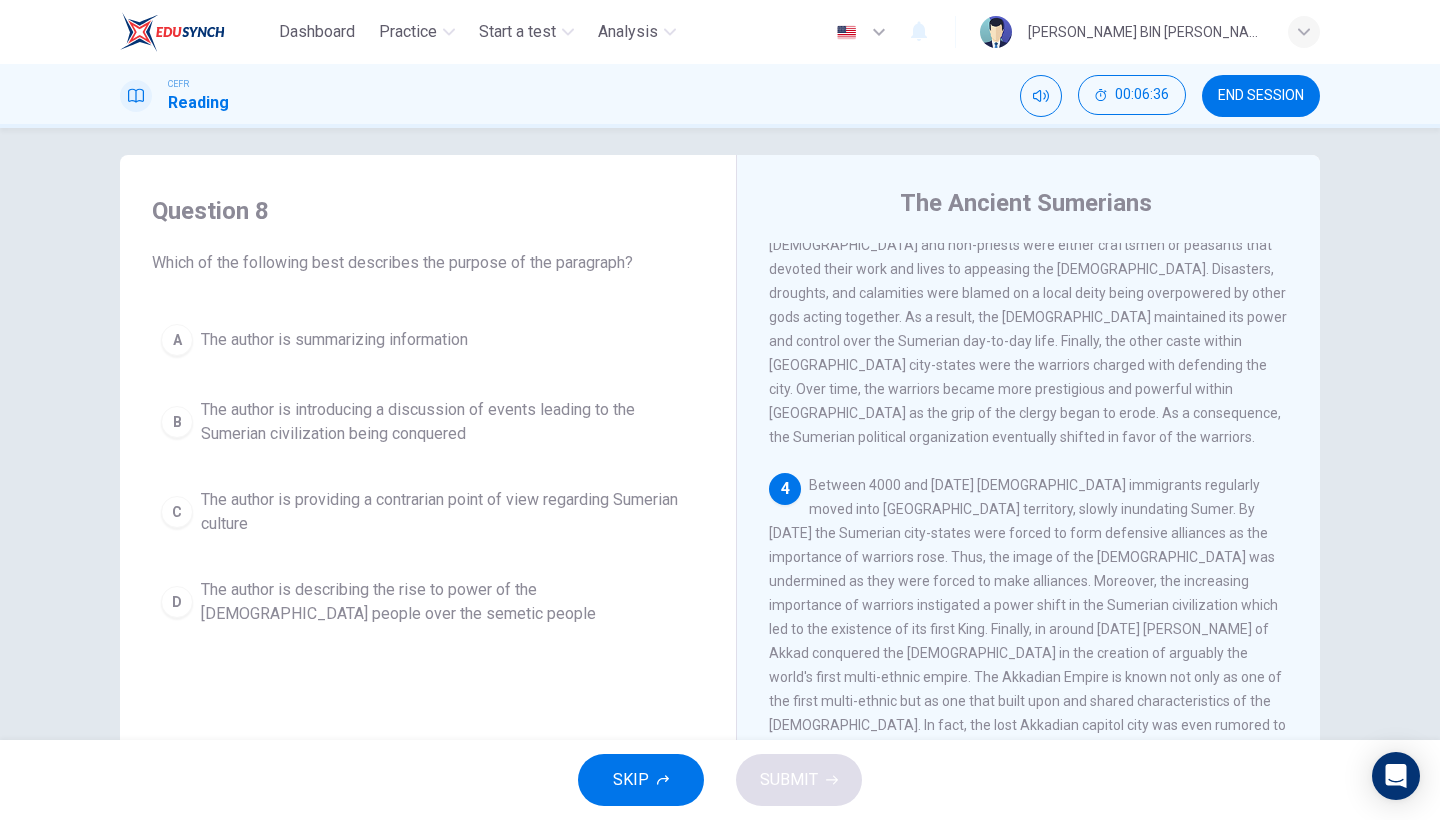 drag, startPoint x: 997, startPoint y: 460, endPoint x: 1066, endPoint y: 461, distance: 69.00725 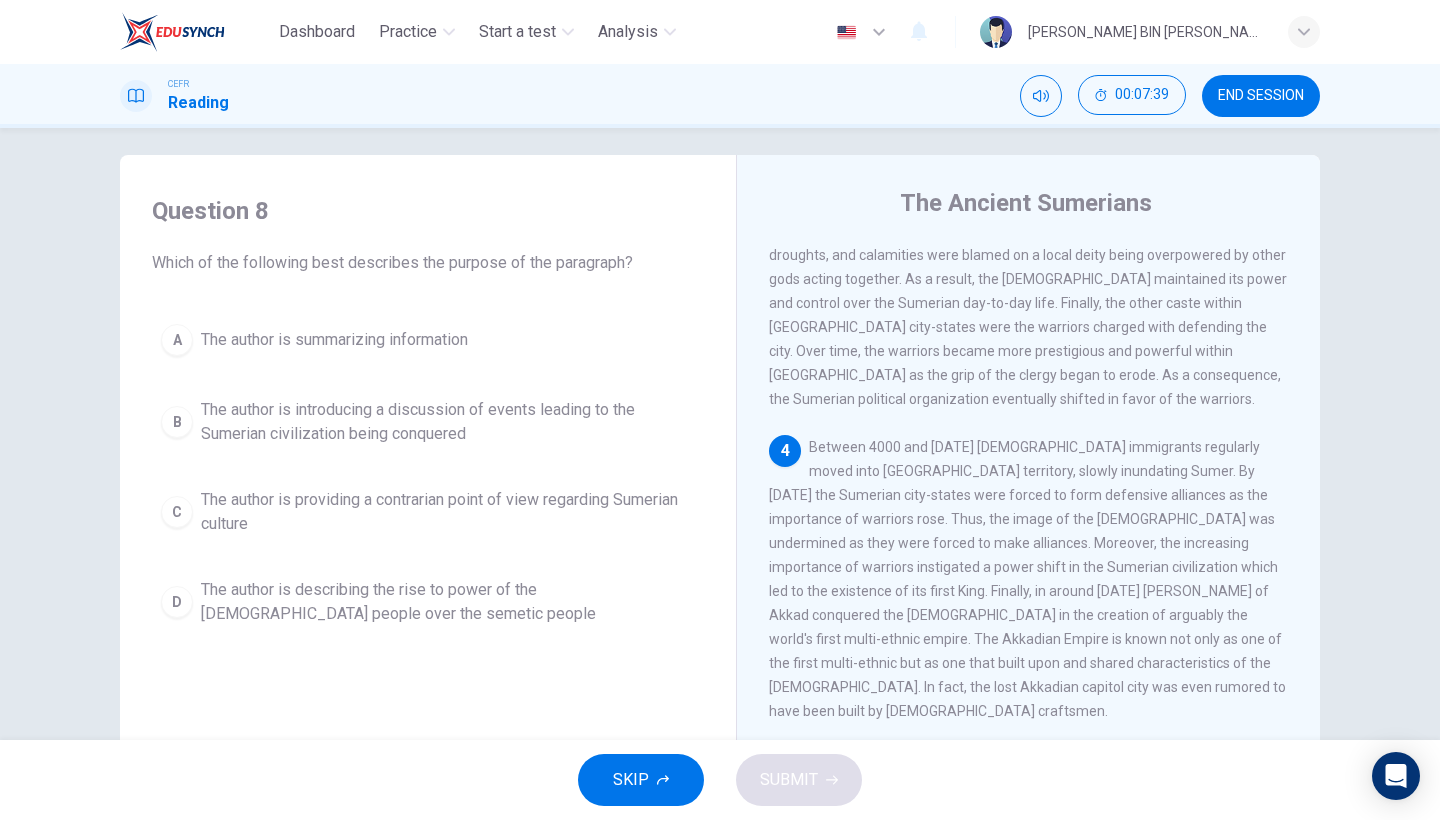 scroll, scrollTop: 868, scrollLeft: 0, axis: vertical 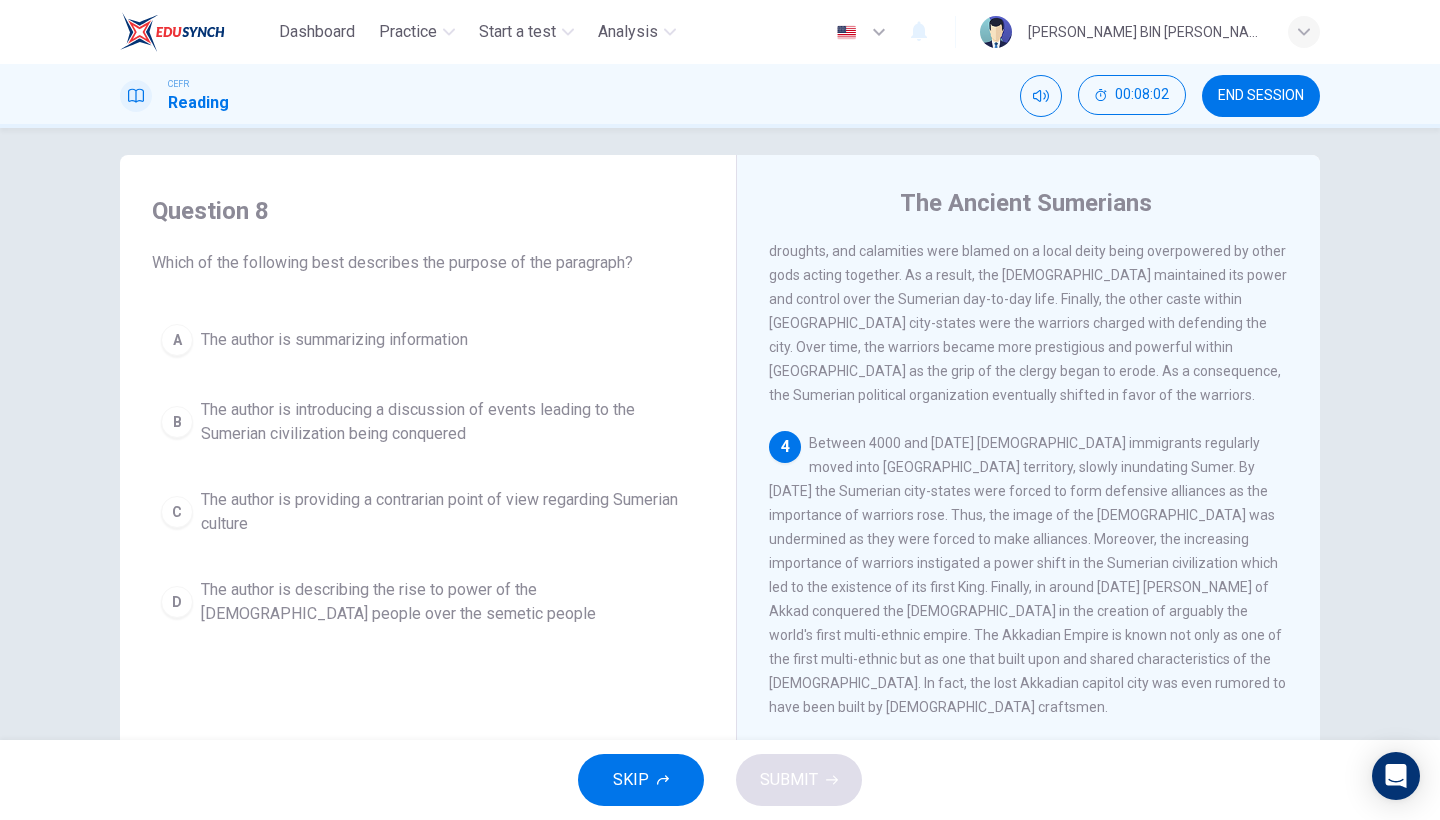 click on "The author is introducing a discussion of events leading to the Sumerian civilization being conquered" at bounding box center [448, 422] 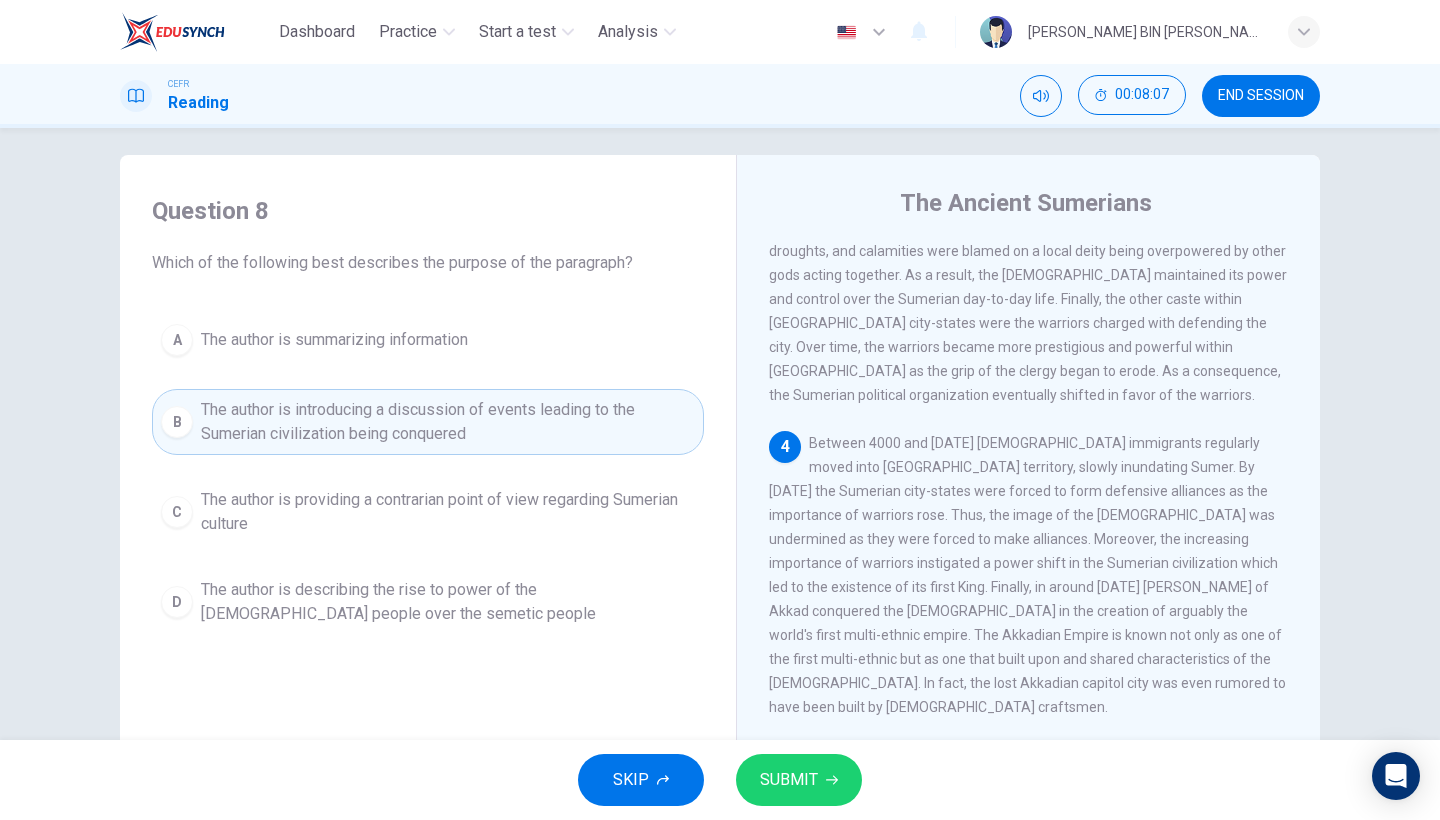 click on "SUBMIT" at bounding box center (799, 780) 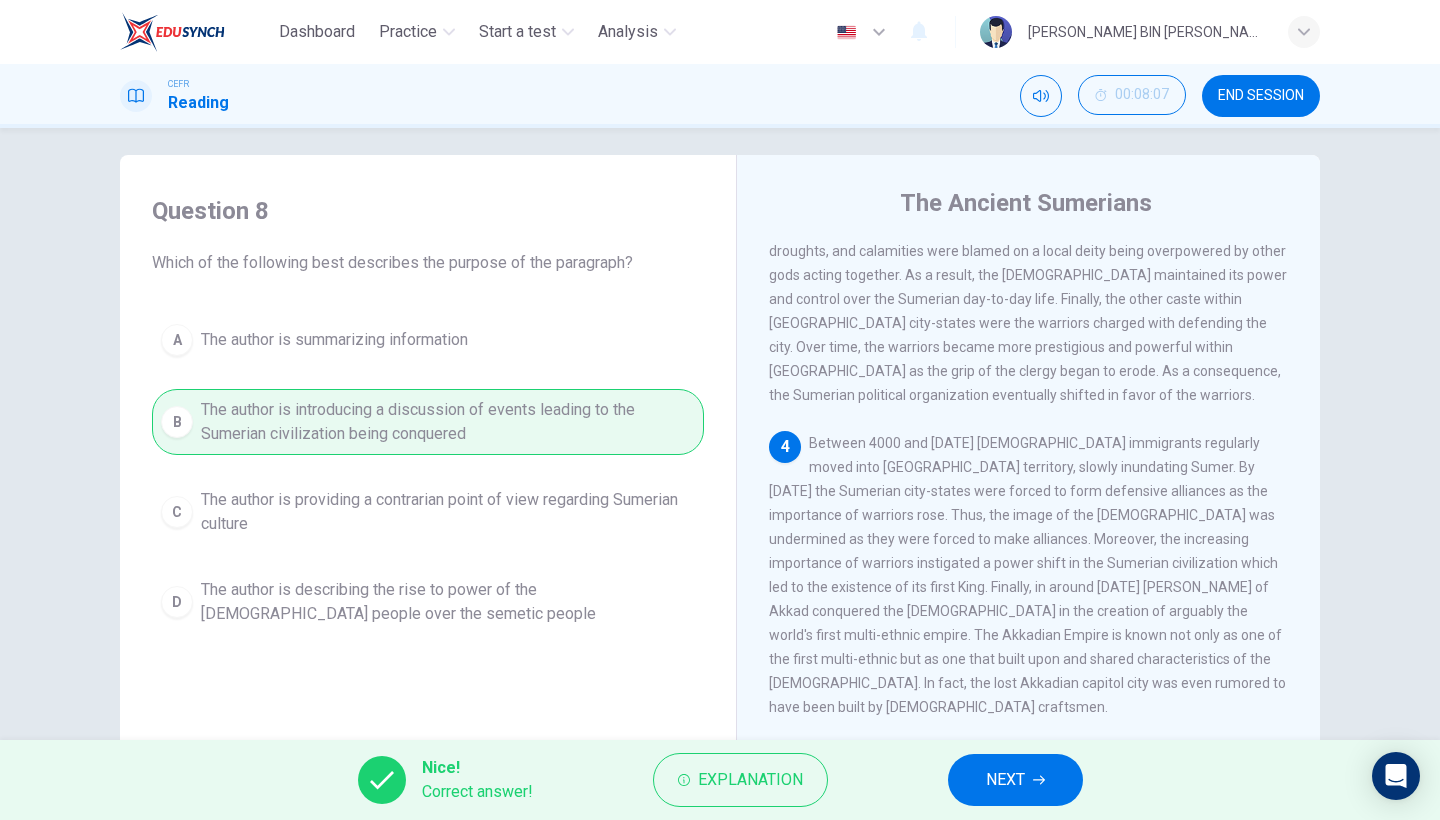 click on "NEXT" at bounding box center (1015, 780) 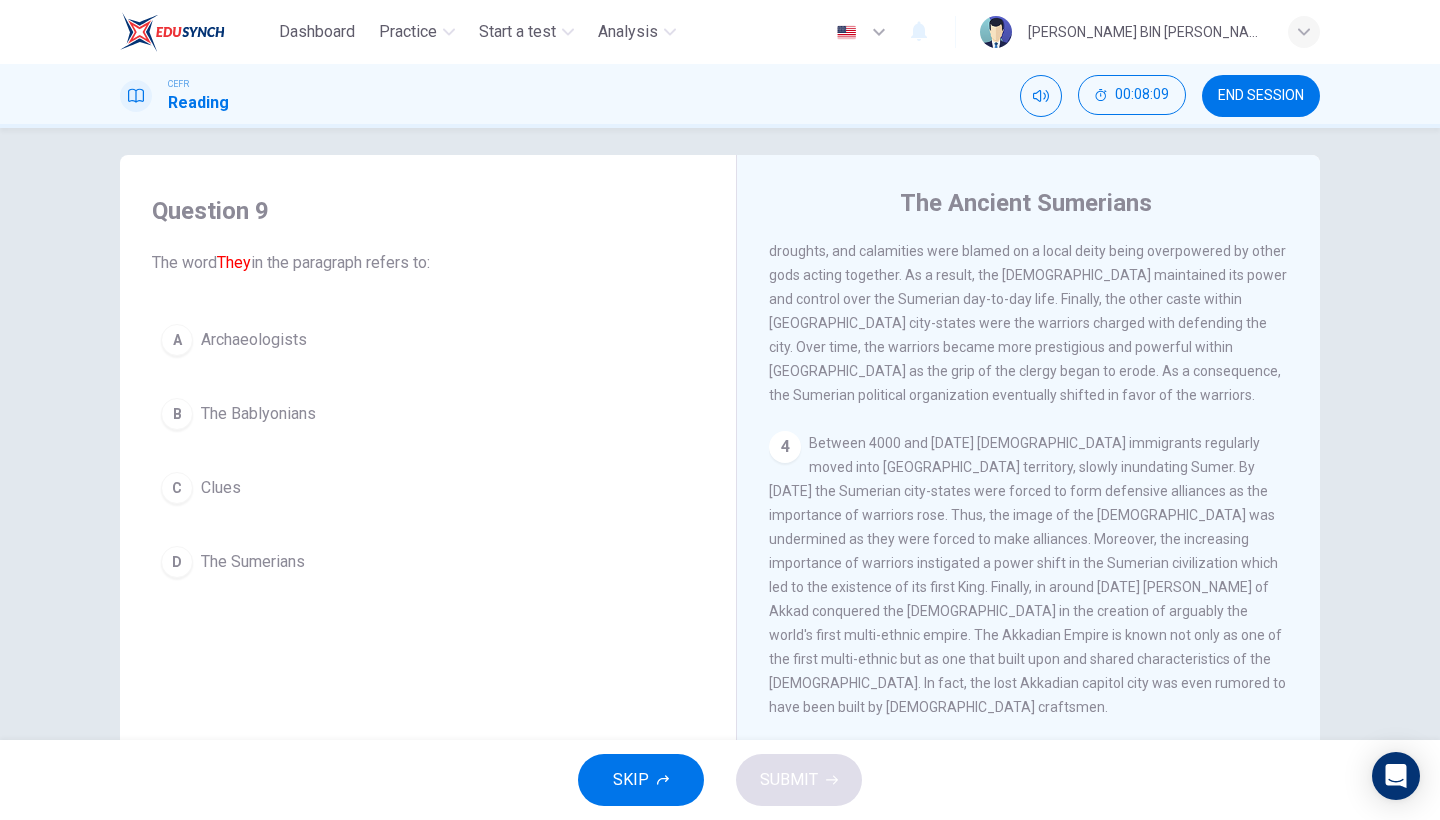 scroll, scrollTop: 953, scrollLeft: 0, axis: vertical 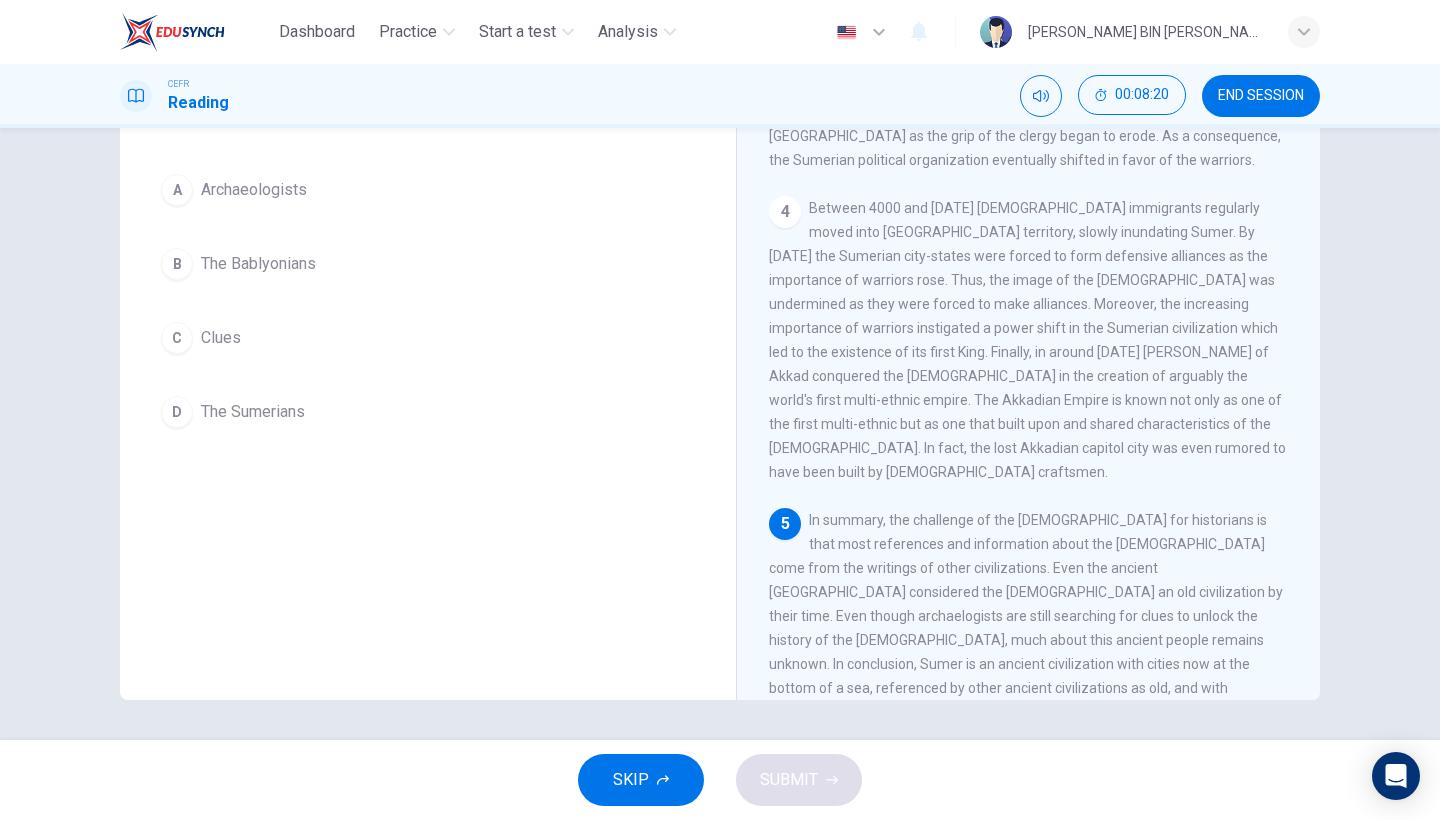 click on "Question 9 The word  They  in the paragraph refers to: A Archaeologists B The Bablyonians C Clues D The Sumerians" at bounding box center [428, 241] 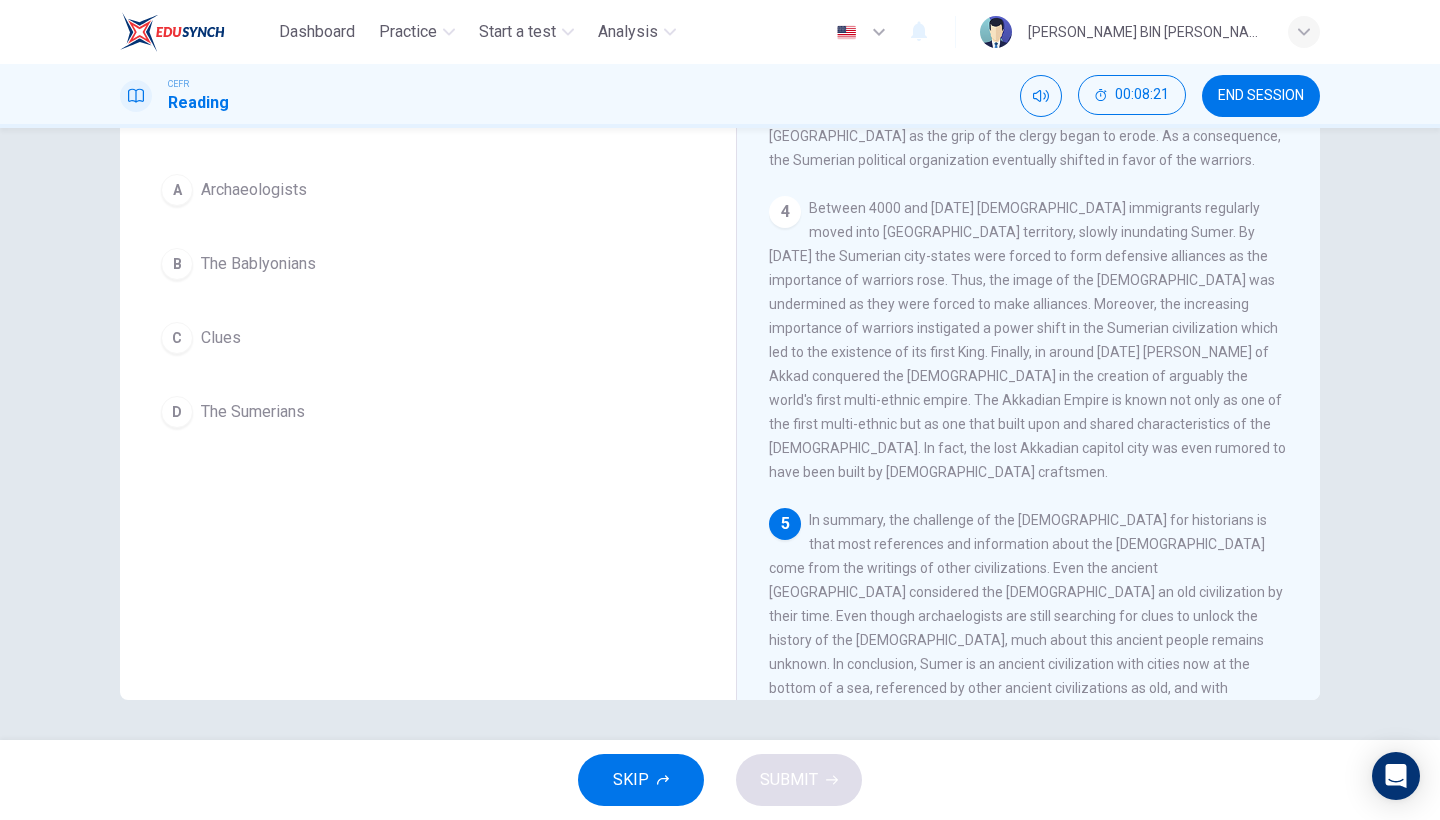 click on "D" at bounding box center [177, 412] 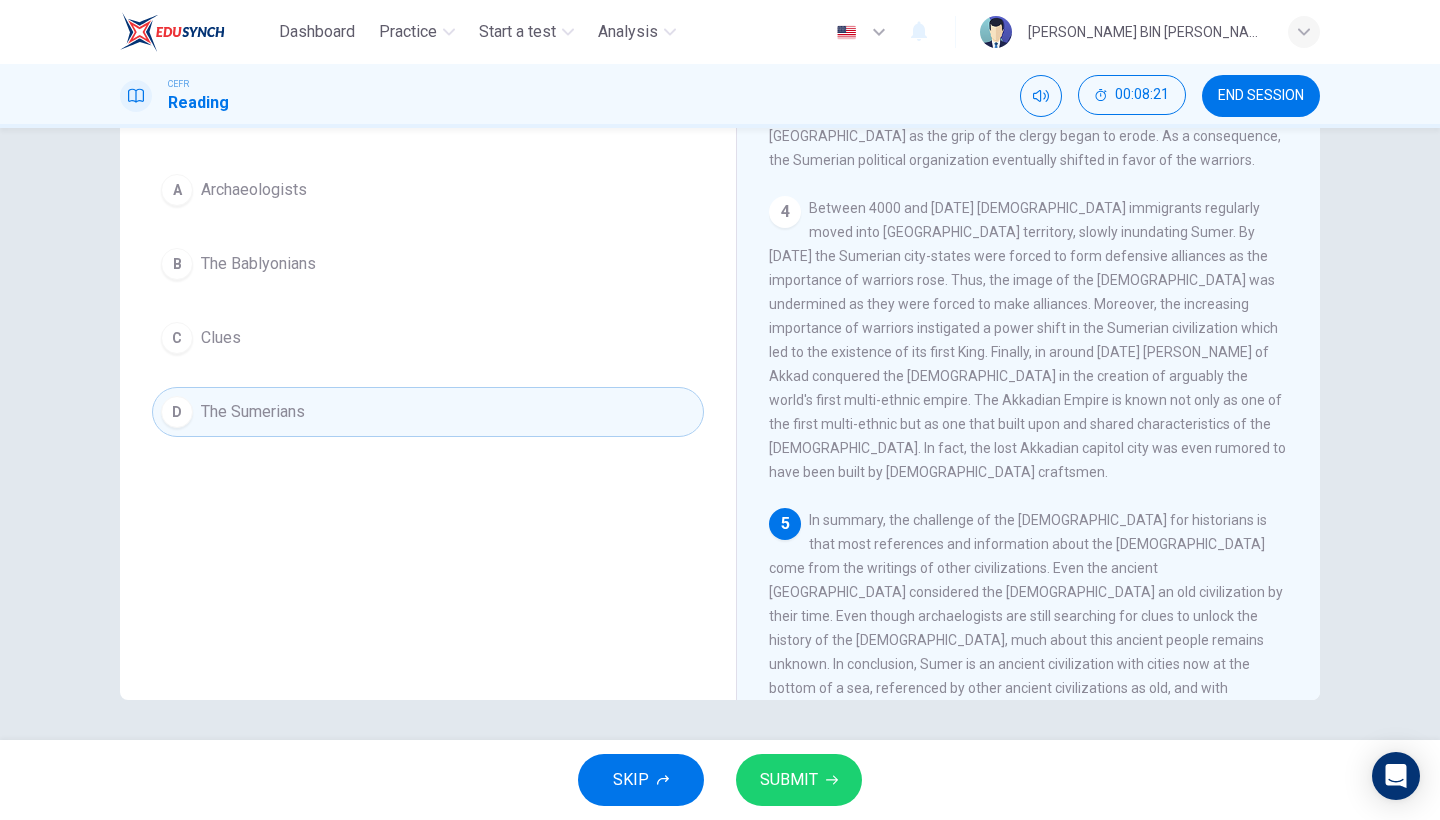 click on "SKIP SUBMIT" at bounding box center [720, 780] 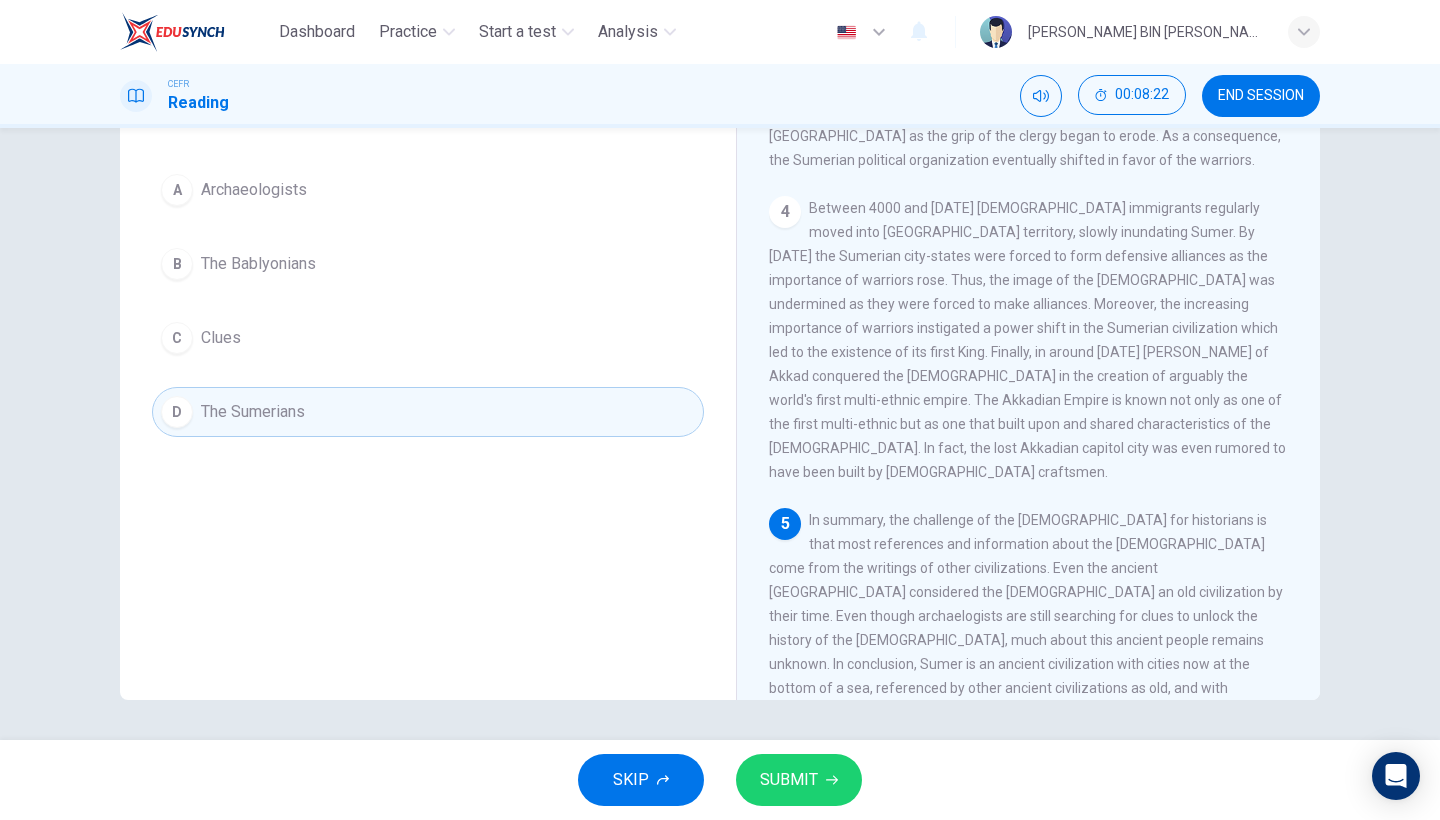 click on "SUBMIT" at bounding box center (789, 780) 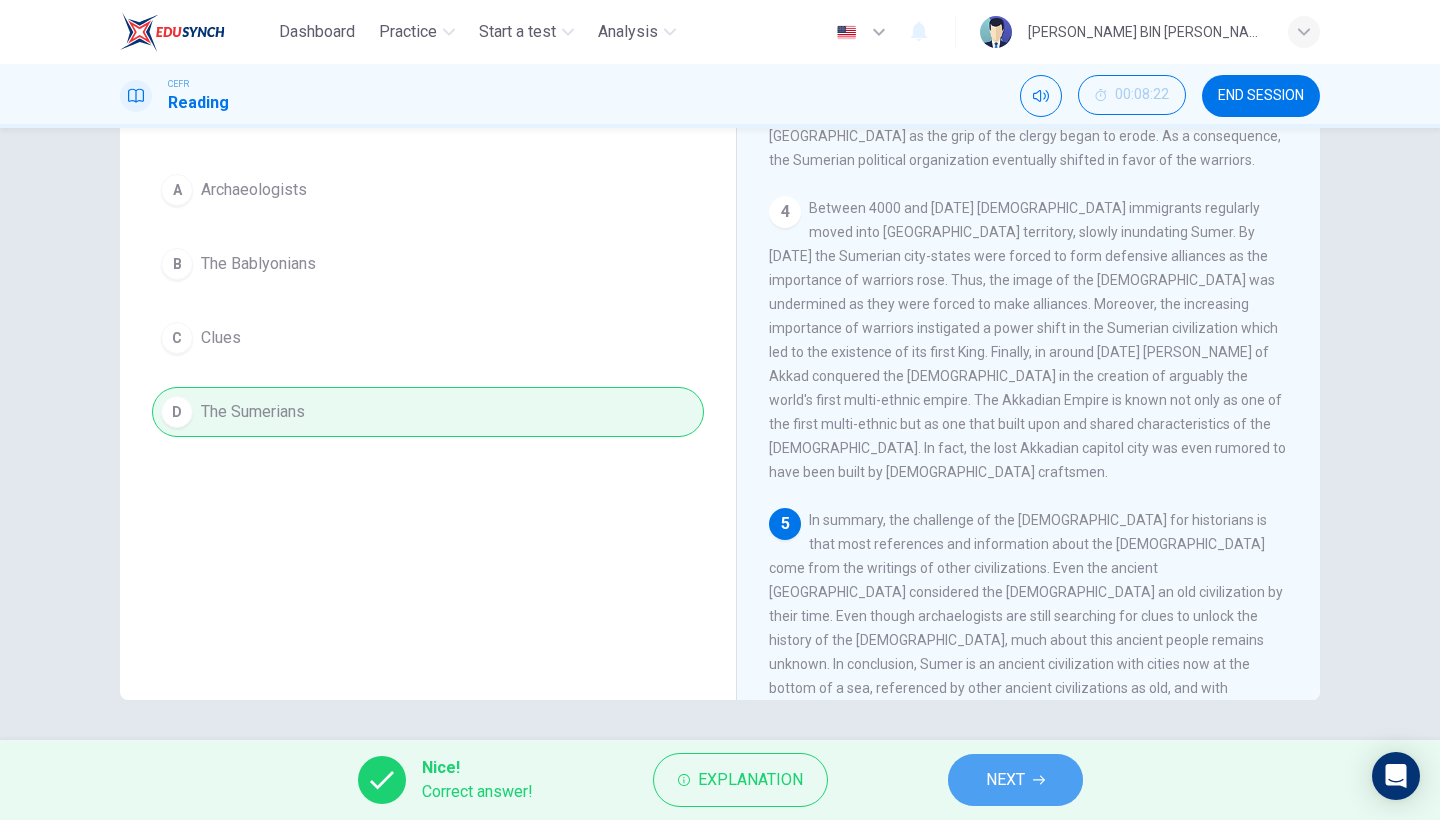 click on "NEXT" at bounding box center [1005, 780] 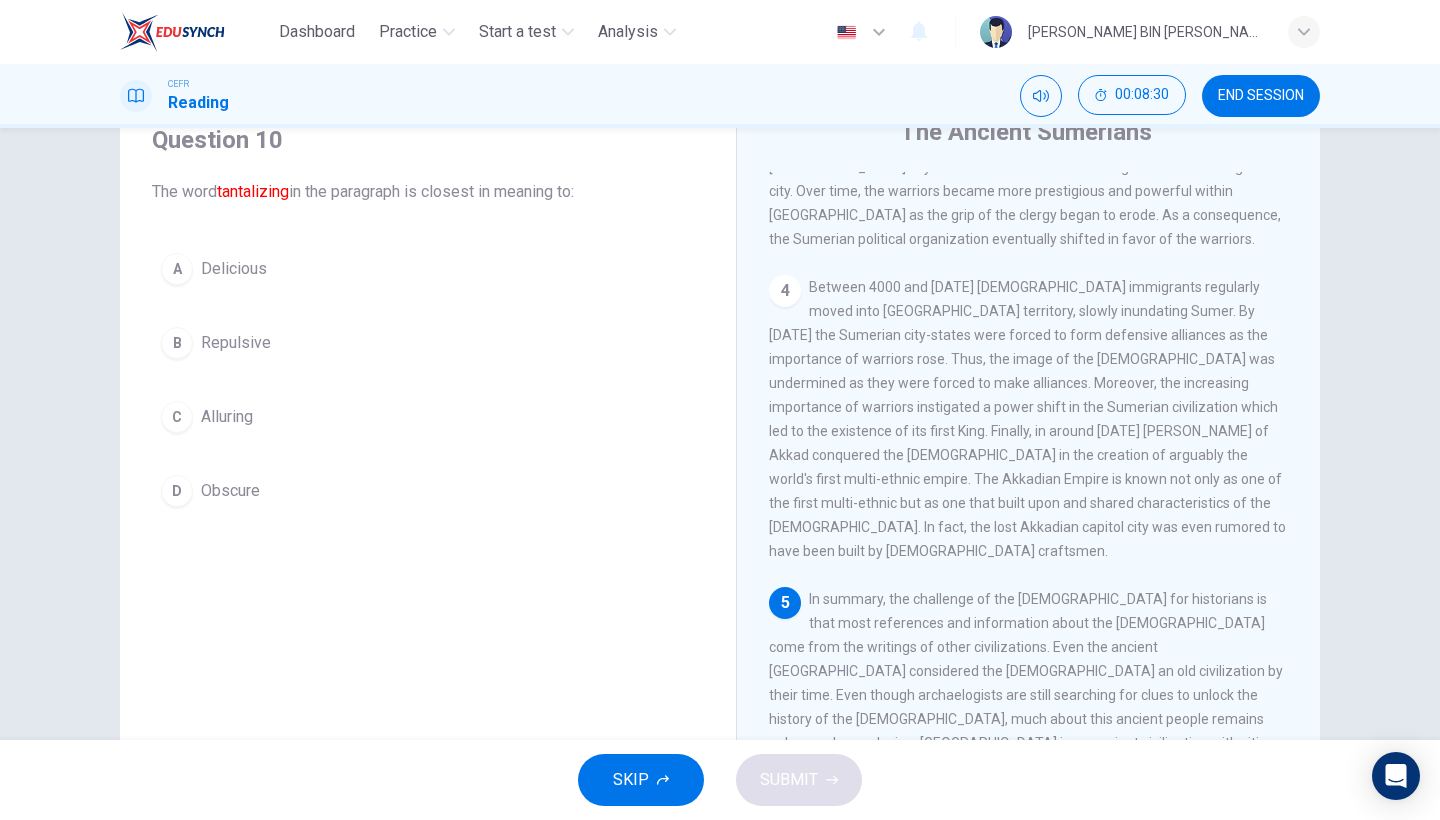 scroll, scrollTop: 122, scrollLeft: 0, axis: vertical 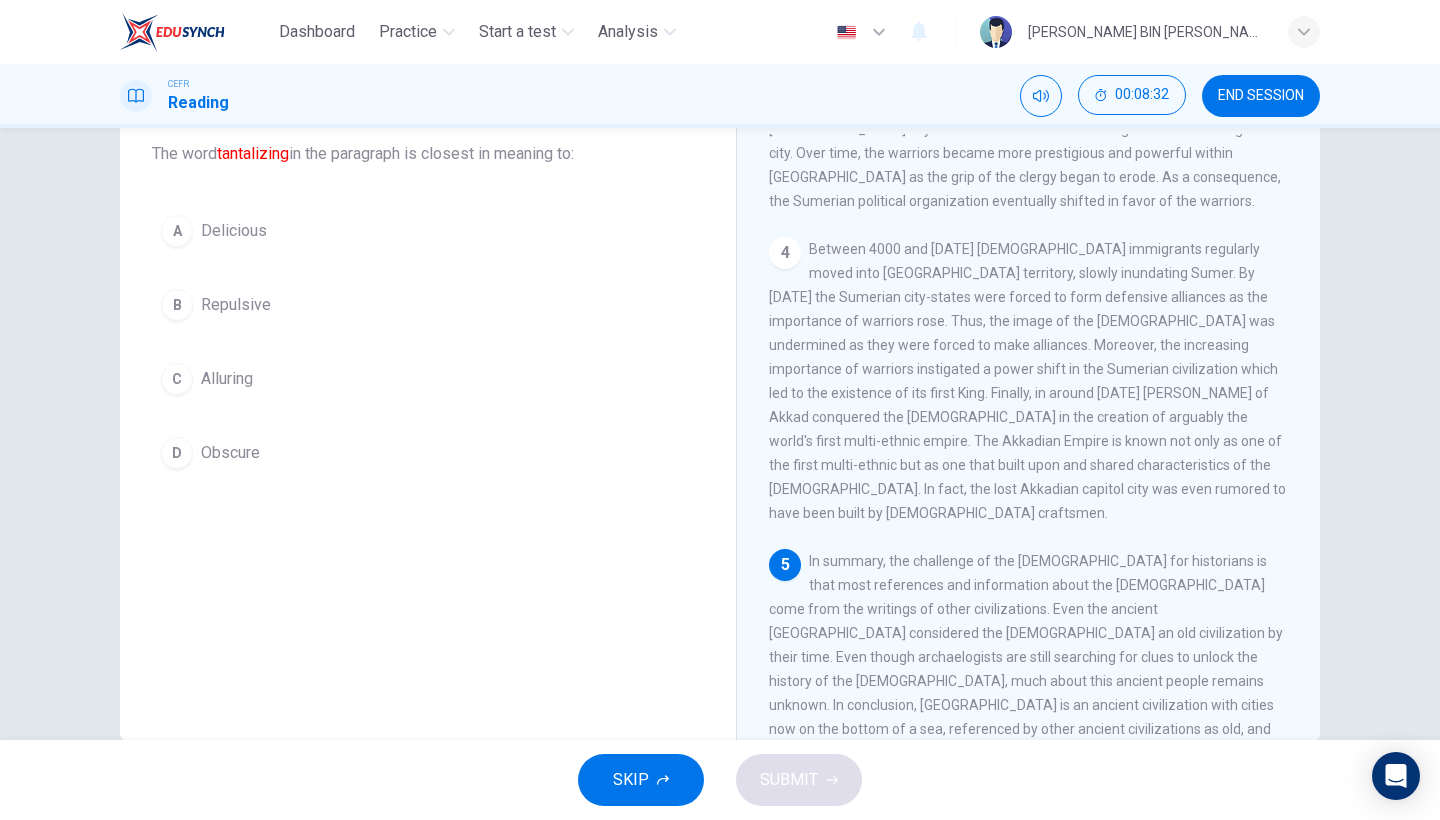 click on "C Alluring" at bounding box center [428, 379] 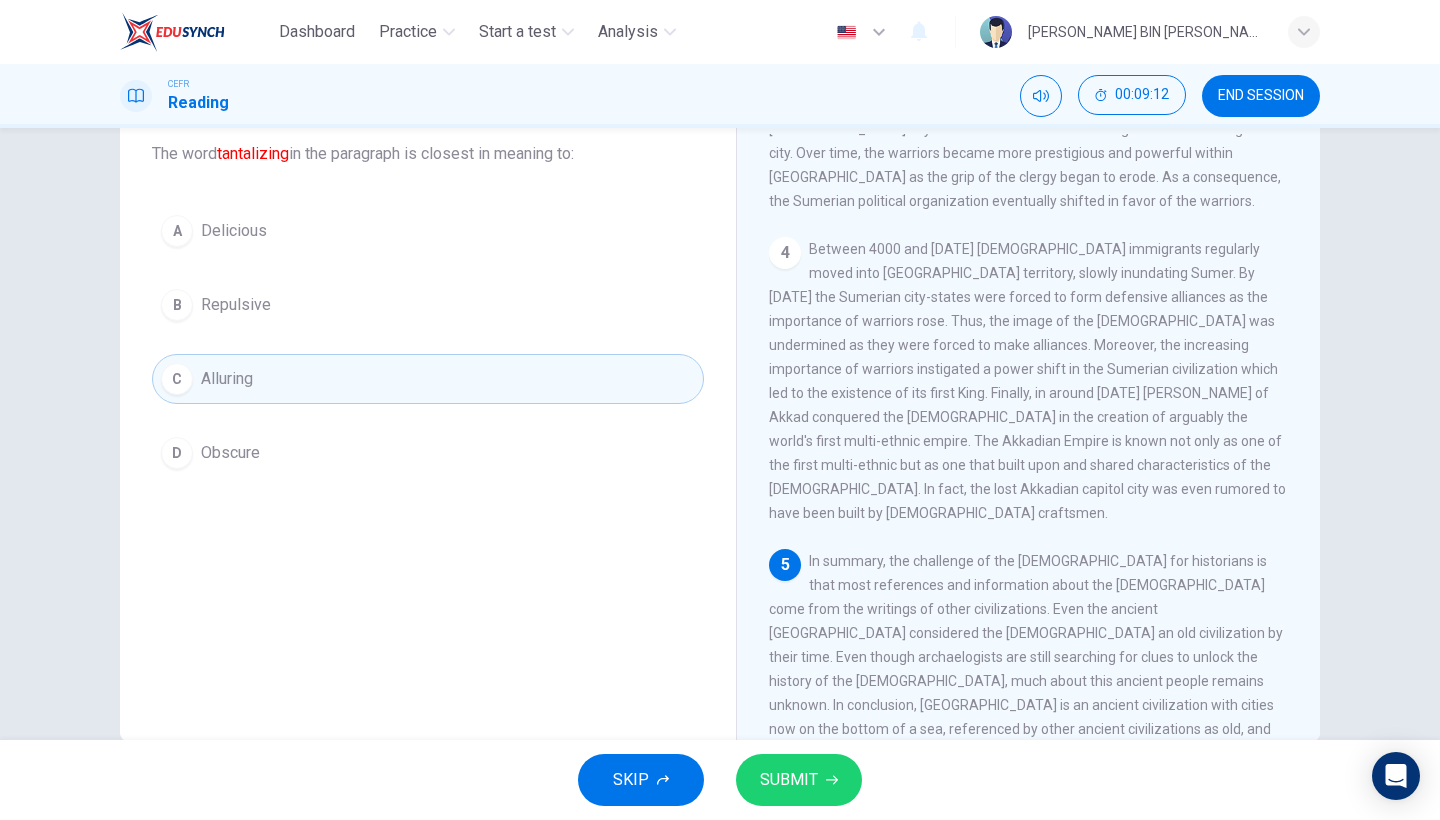 click on "SUBMIT" at bounding box center [799, 780] 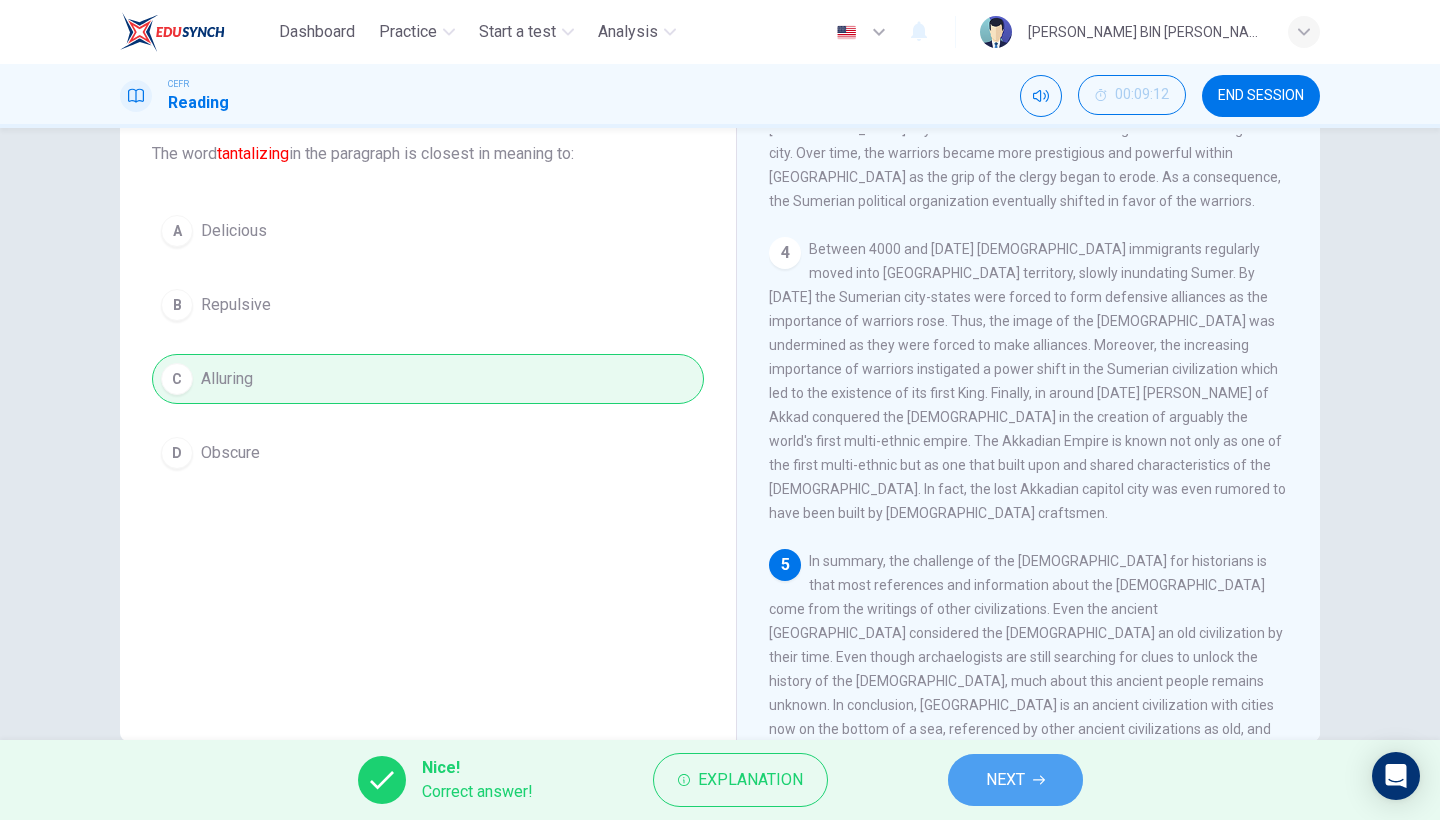 click on "NEXT" at bounding box center [1015, 780] 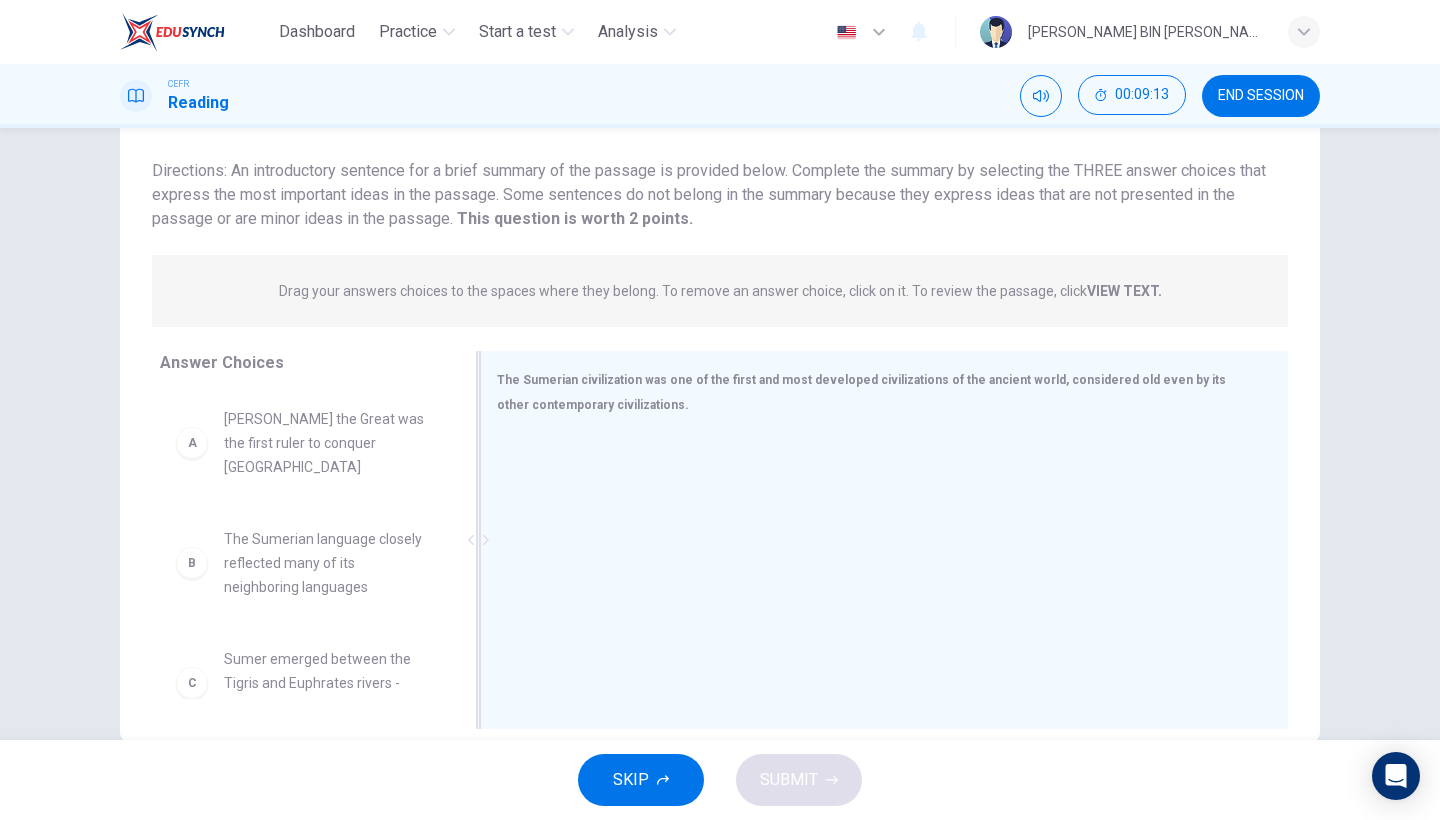 scroll, scrollTop: 0, scrollLeft: 0, axis: both 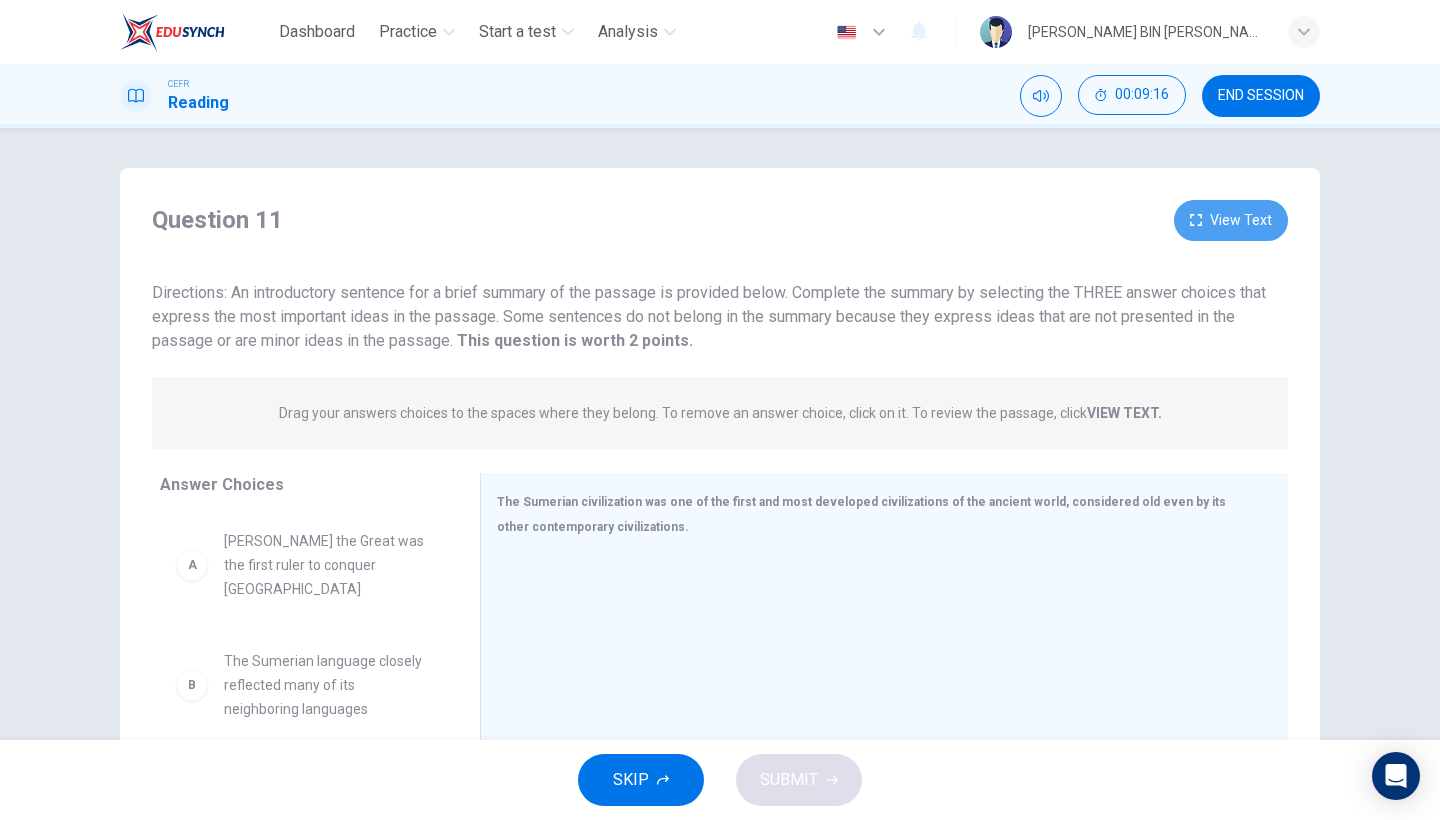 click on "View Text" at bounding box center [1231, 220] 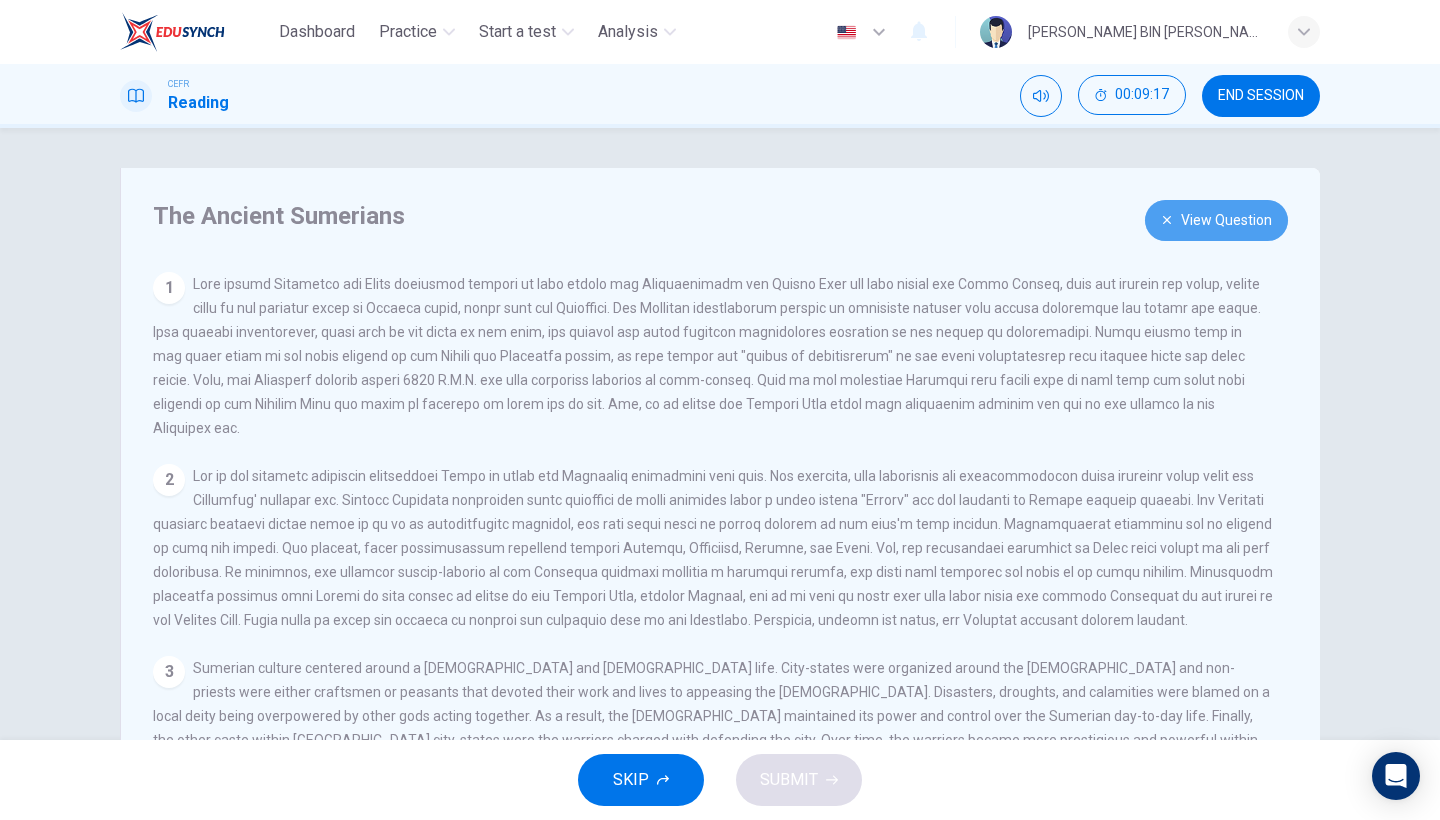 click on "View Question" at bounding box center [1216, 220] 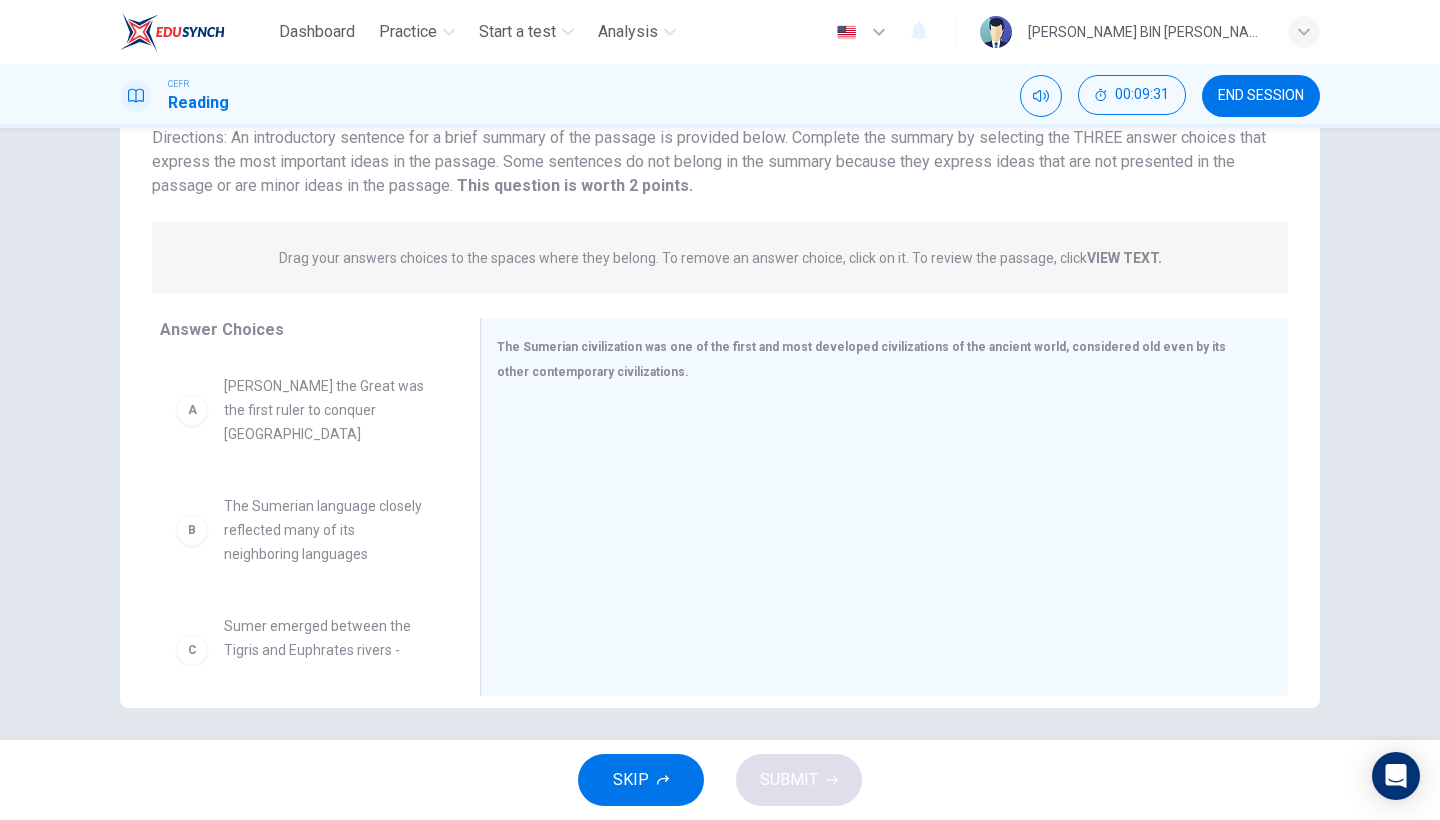 scroll, scrollTop: 151, scrollLeft: 0, axis: vertical 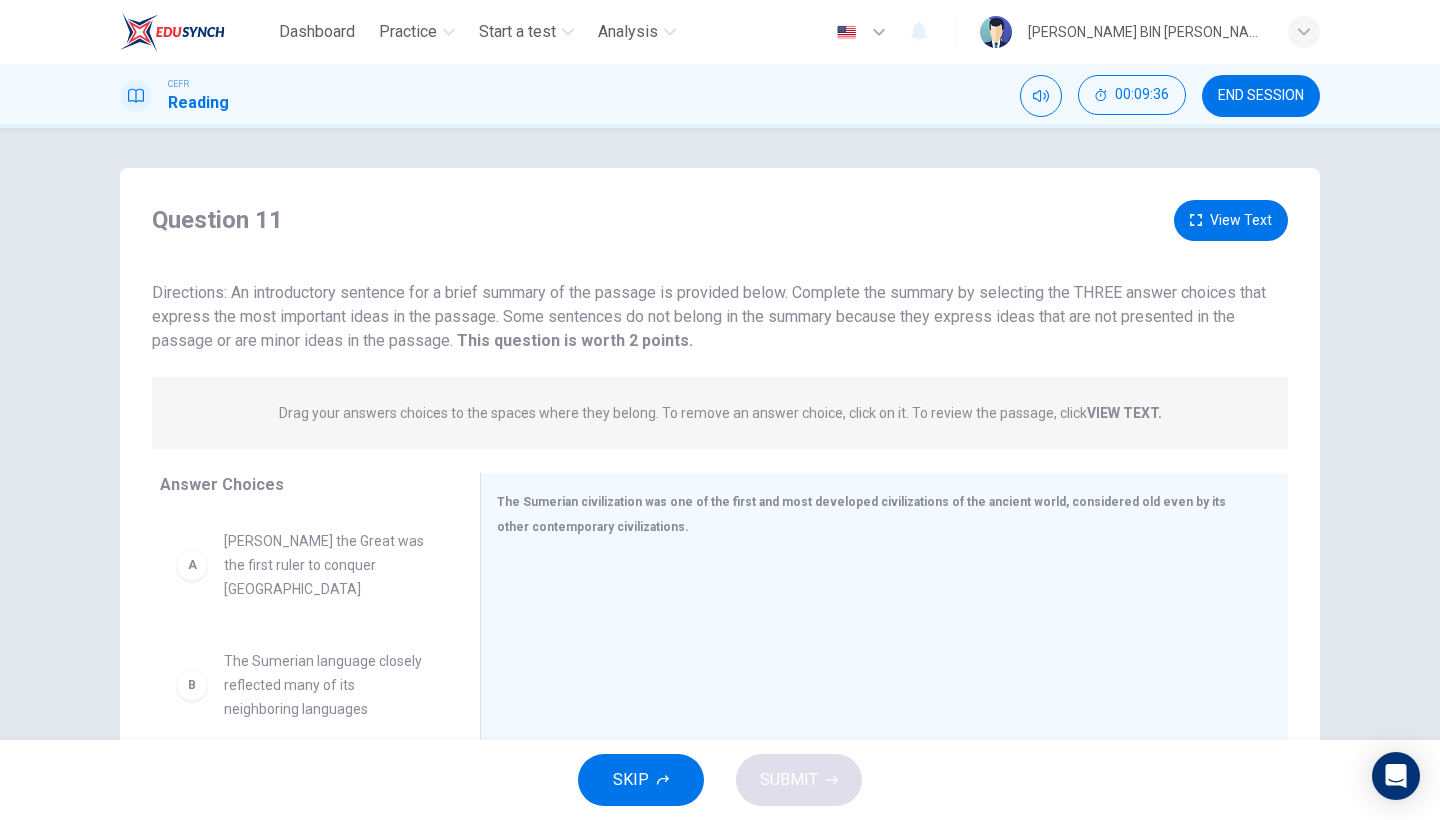 drag, startPoint x: 226, startPoint y: 515, endPoint x: 227, endPoint y: 526, distance: 11.045361 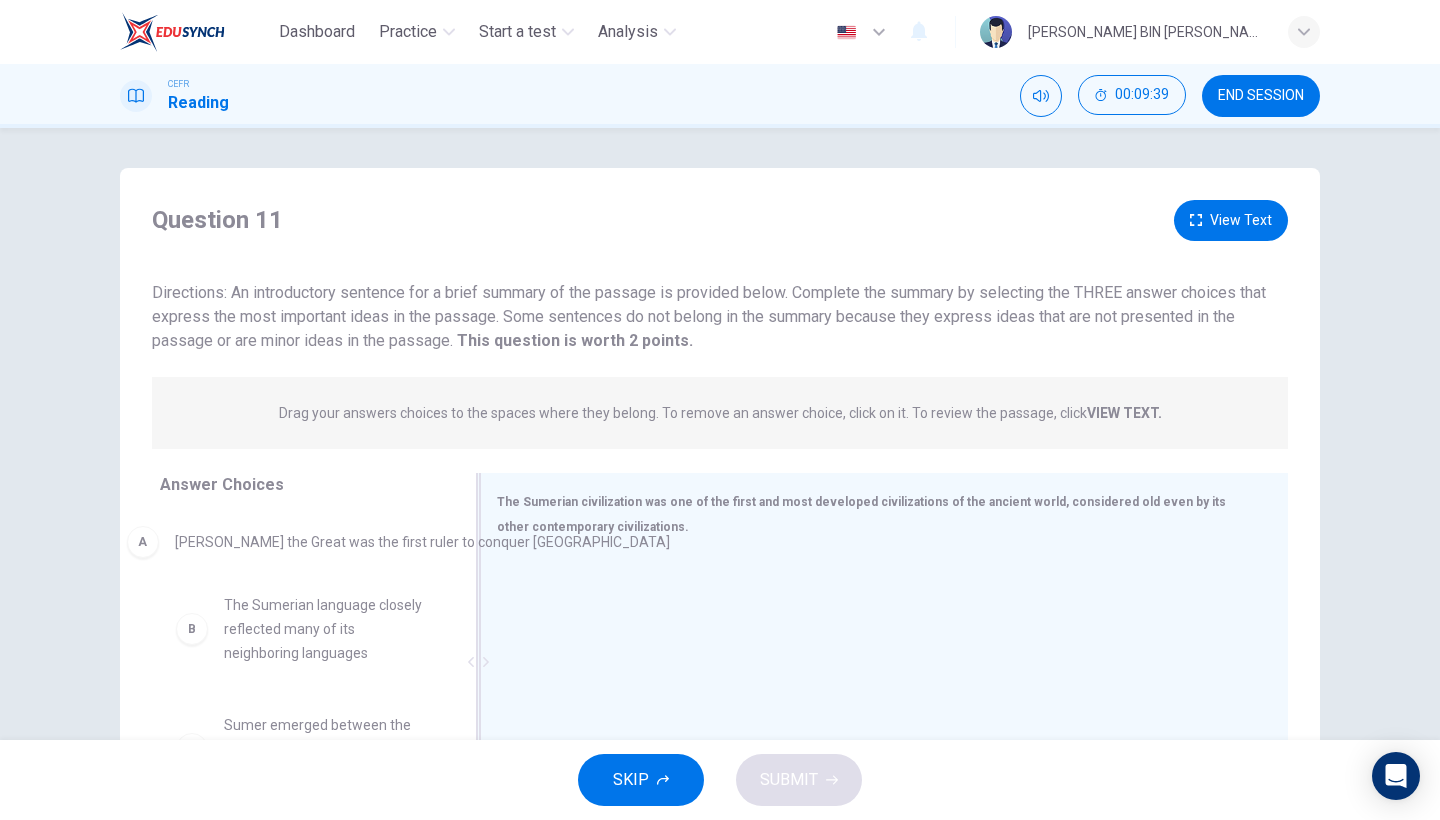drag, startPoint x: 651, startPoint y: 601, endPoint x: 266, endPoint y: 557, distance: 387.50613 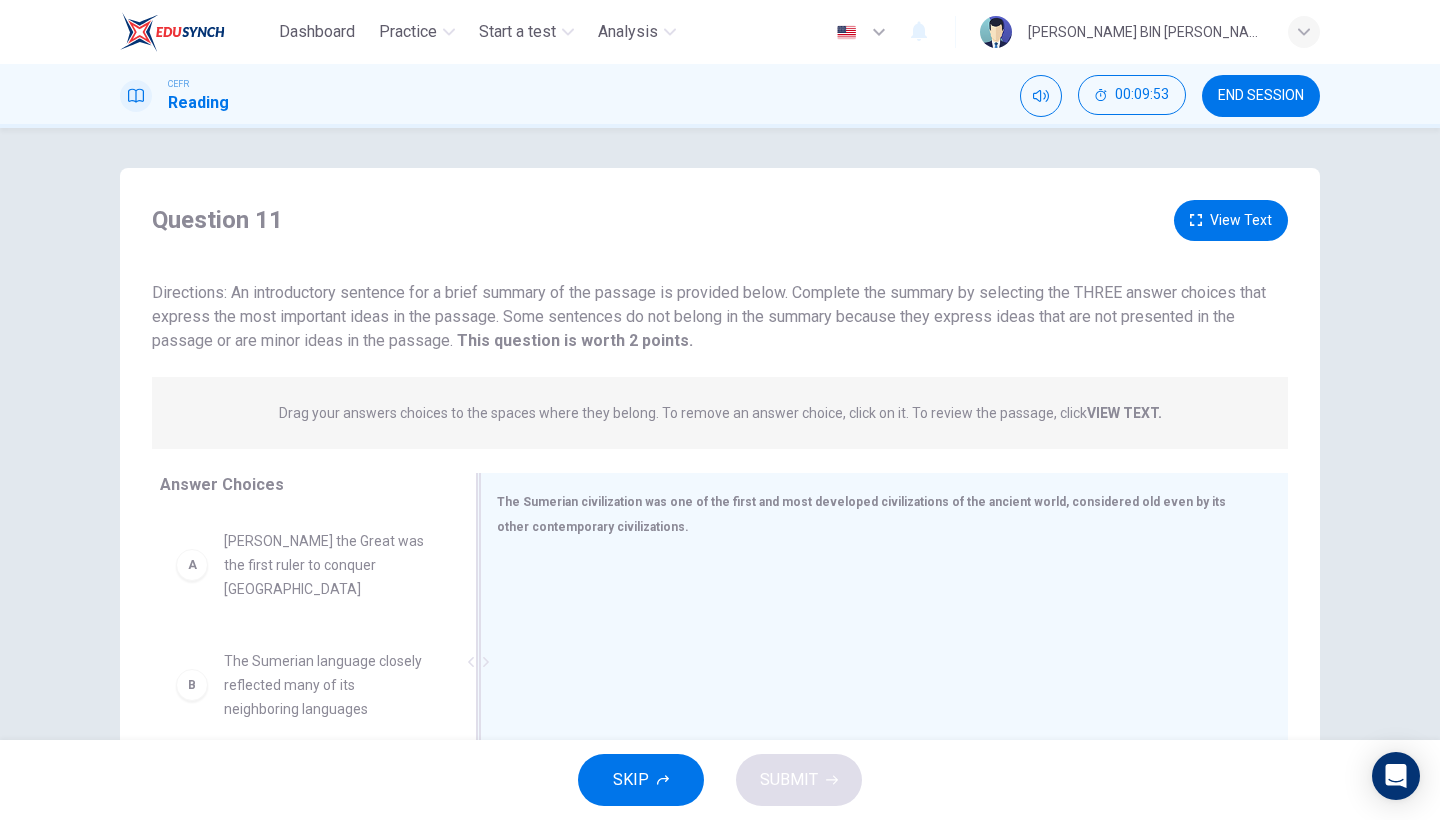 scroll, scrollTop: 156, scrollLeft: 0, axis: vertical 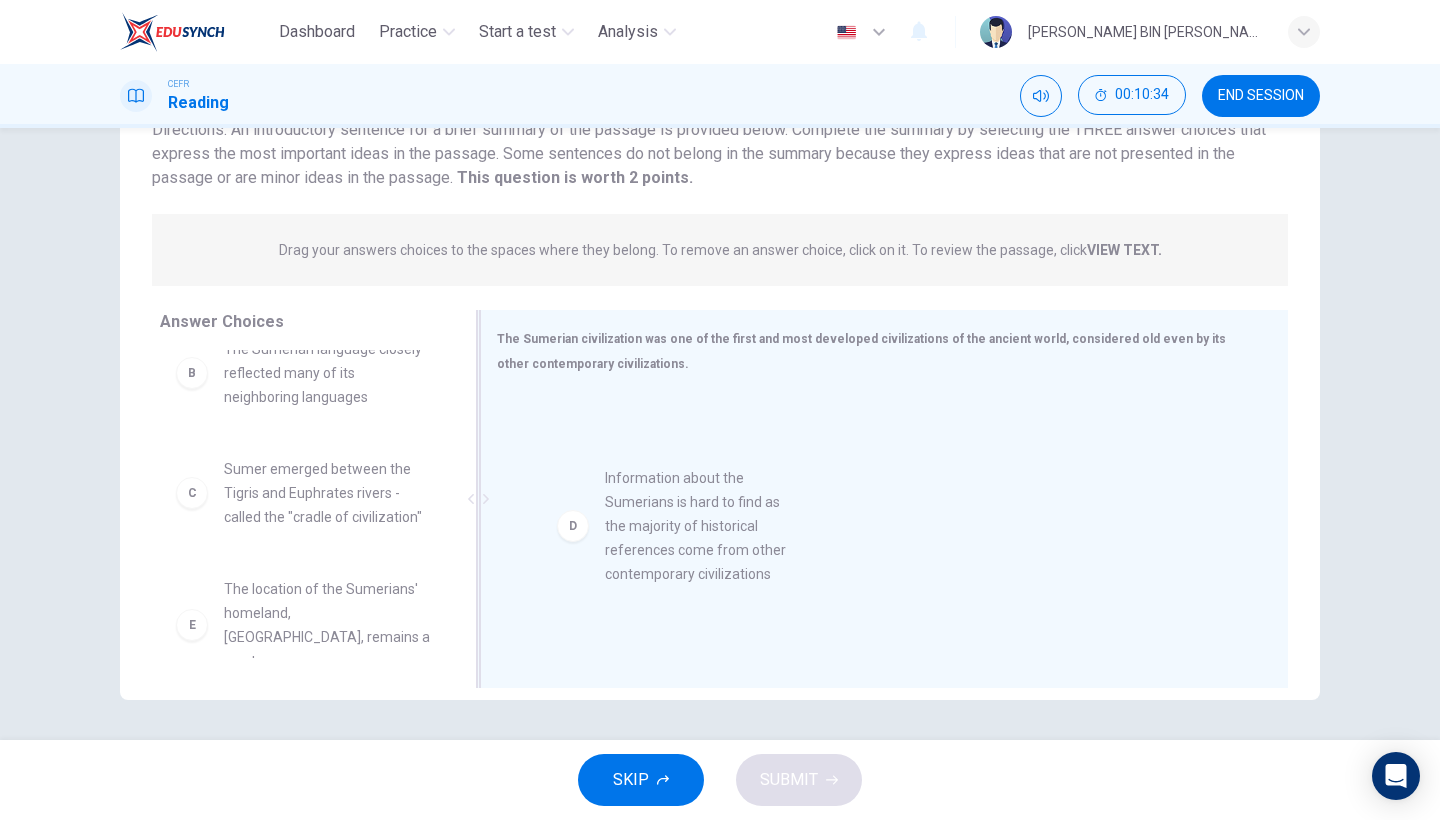 drag, startPoint x: 331, startPoint y: 599, endPoint x: 724, endPoint y: 504, distance: 404.31918 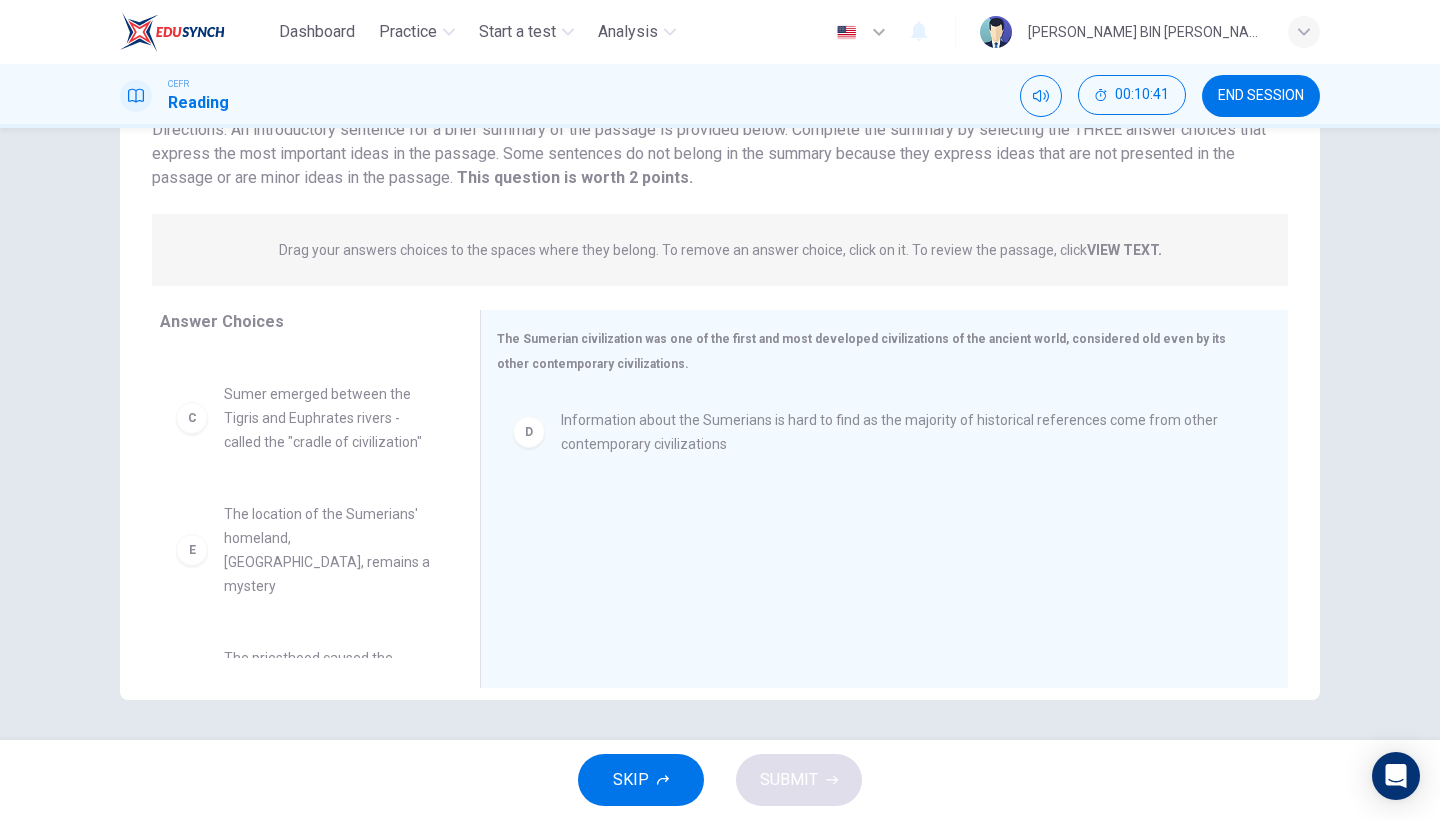 scroll, scrollTop: 252, scrollLeft: 0, axis: vertical 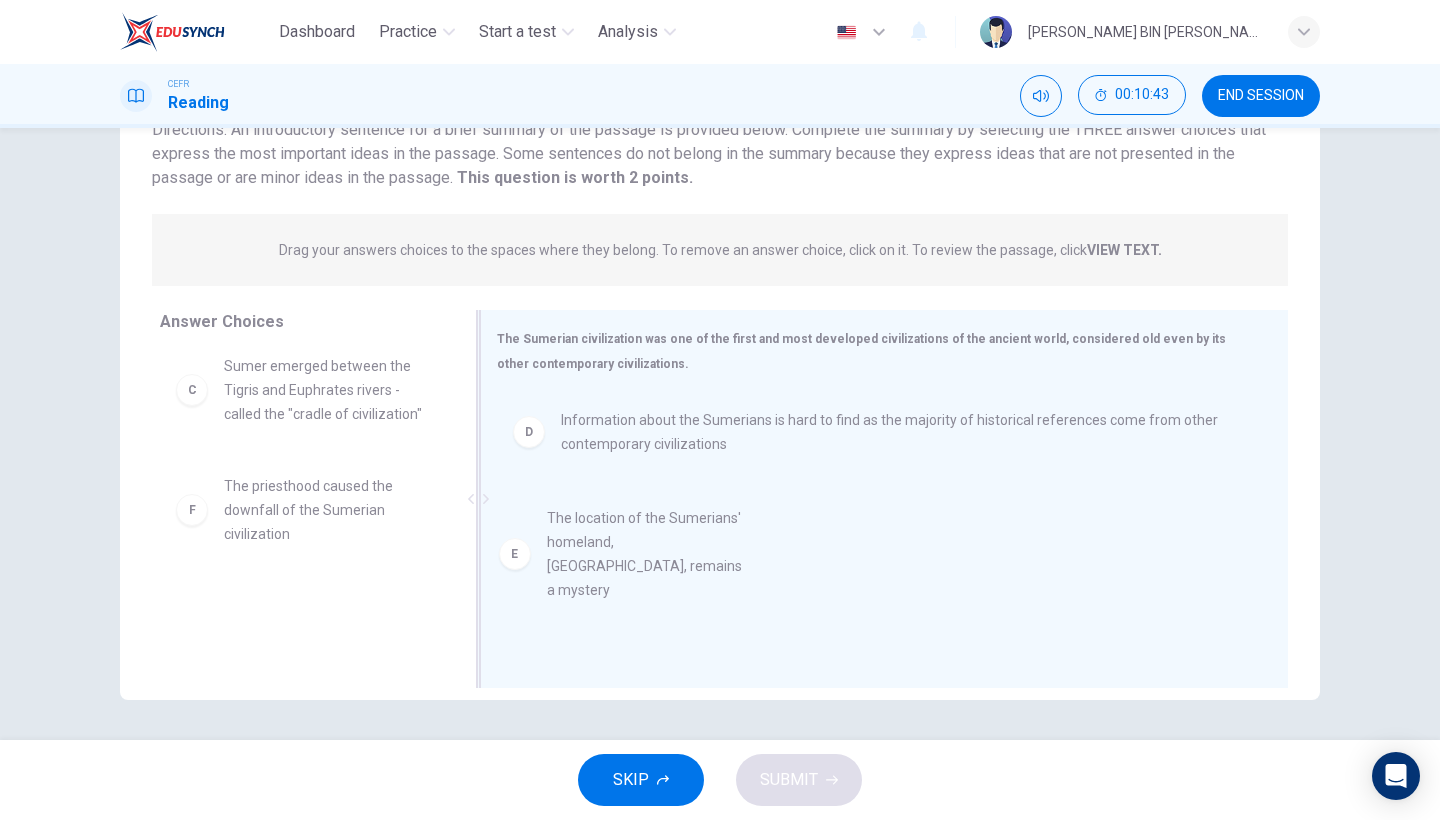 drag, startPoint x: 301, startPoint y: 481, endPoint x: 634, endPoint y: 543, distance: 338.7226 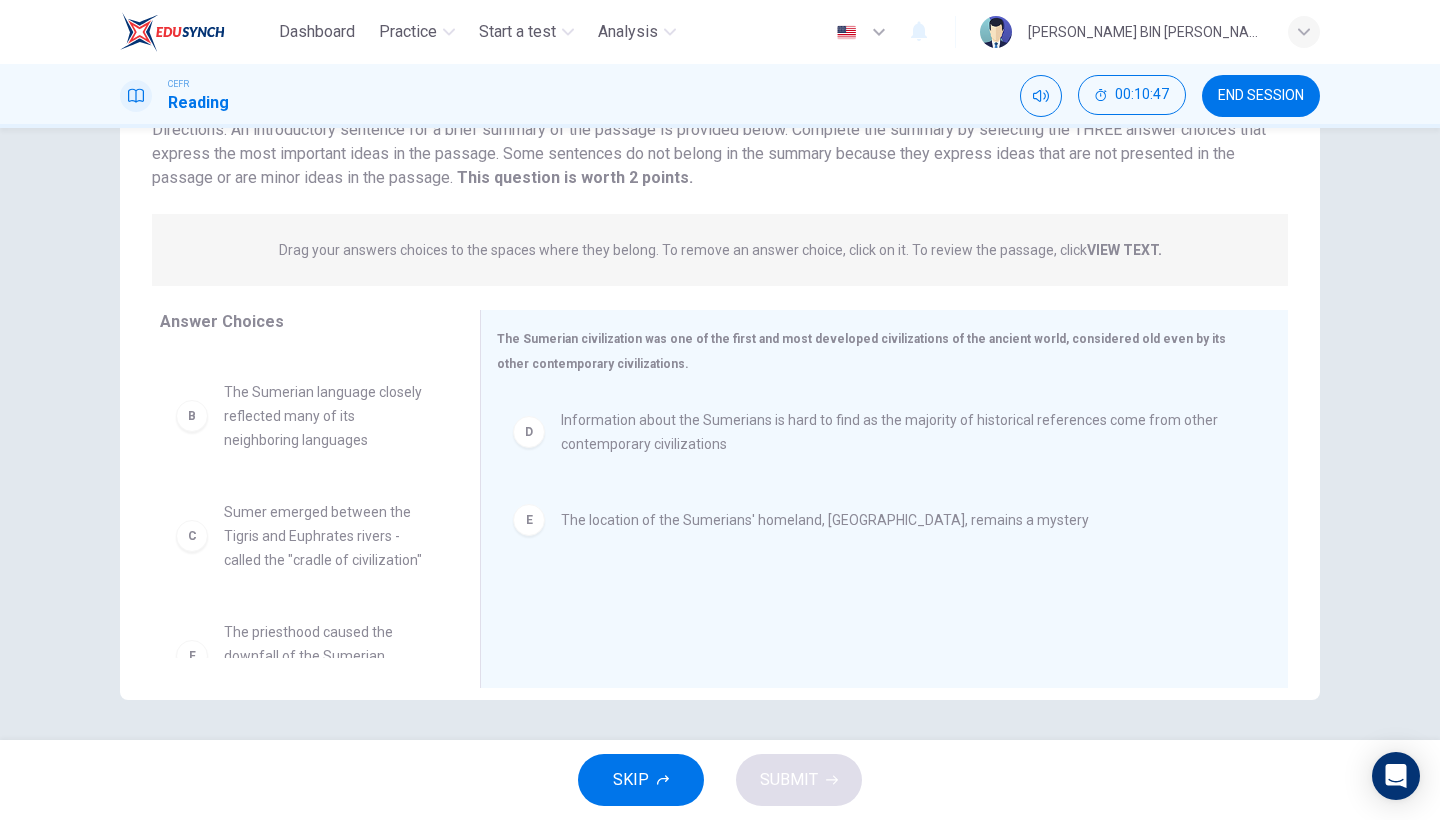scroll, scrollTop: 0, scrollLeft: 0, axis: both 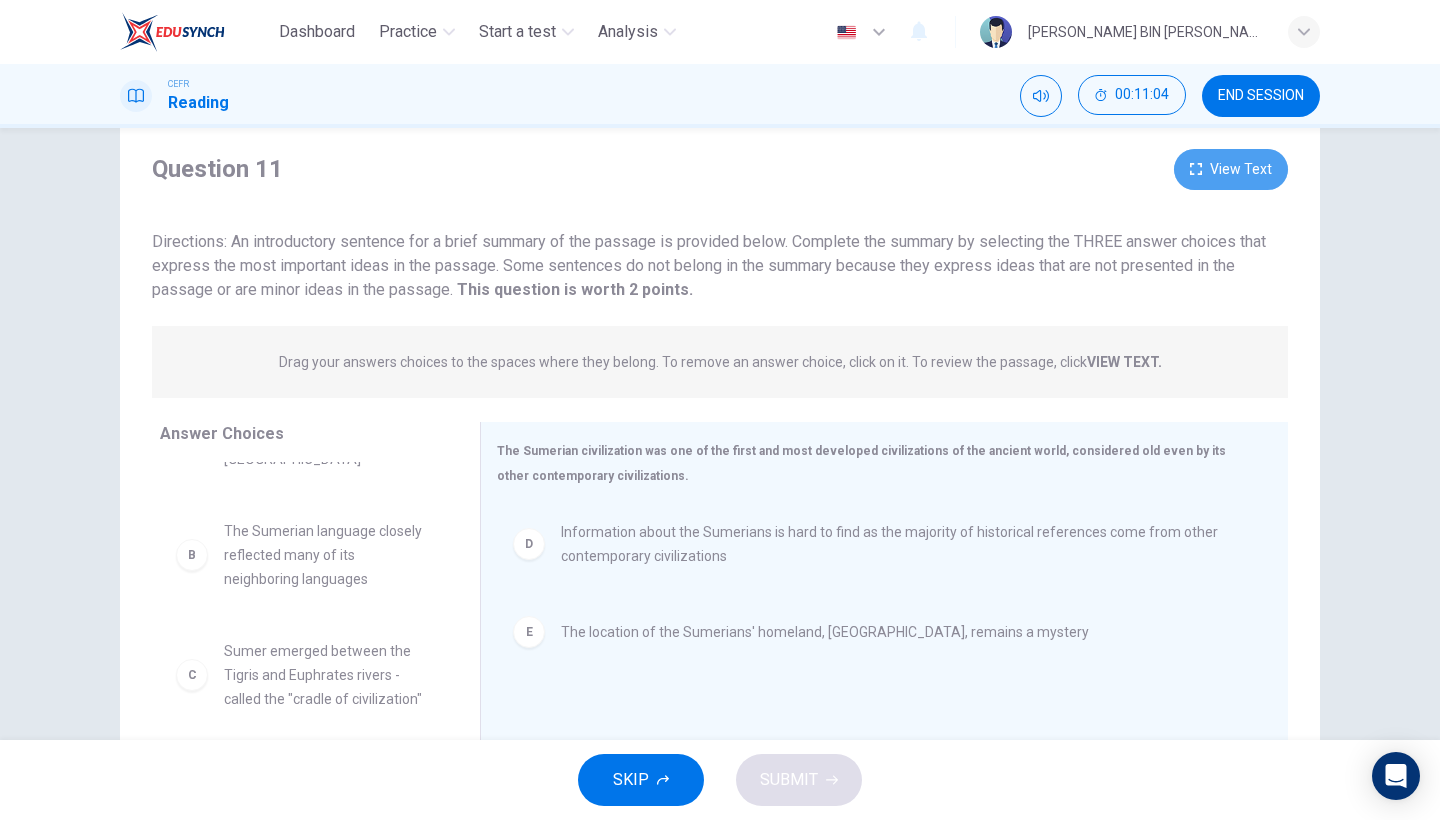click on "View Text" at bounding box center [1231, 169] 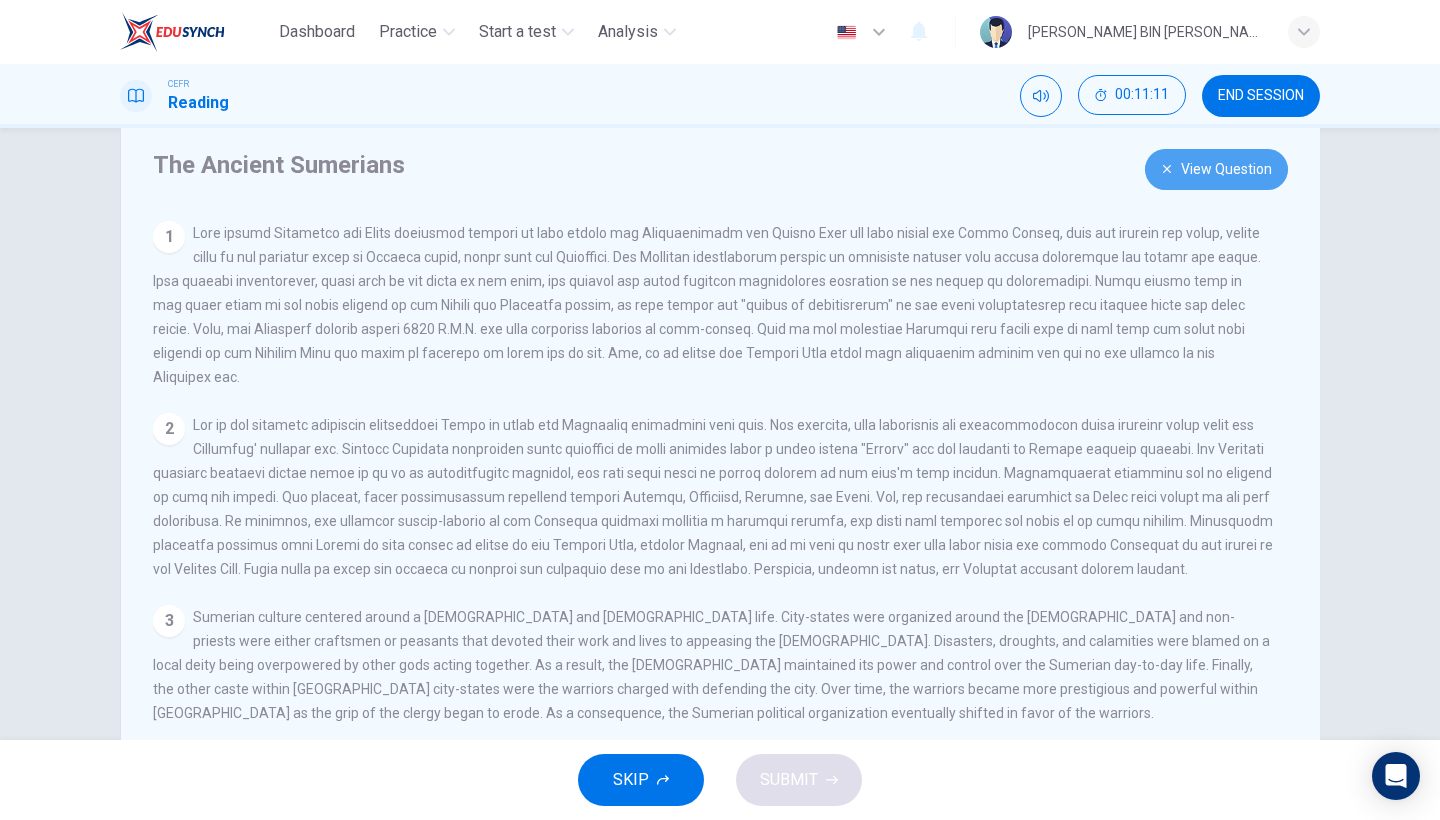 click on "View Question" at bounding box center [1216, 169] 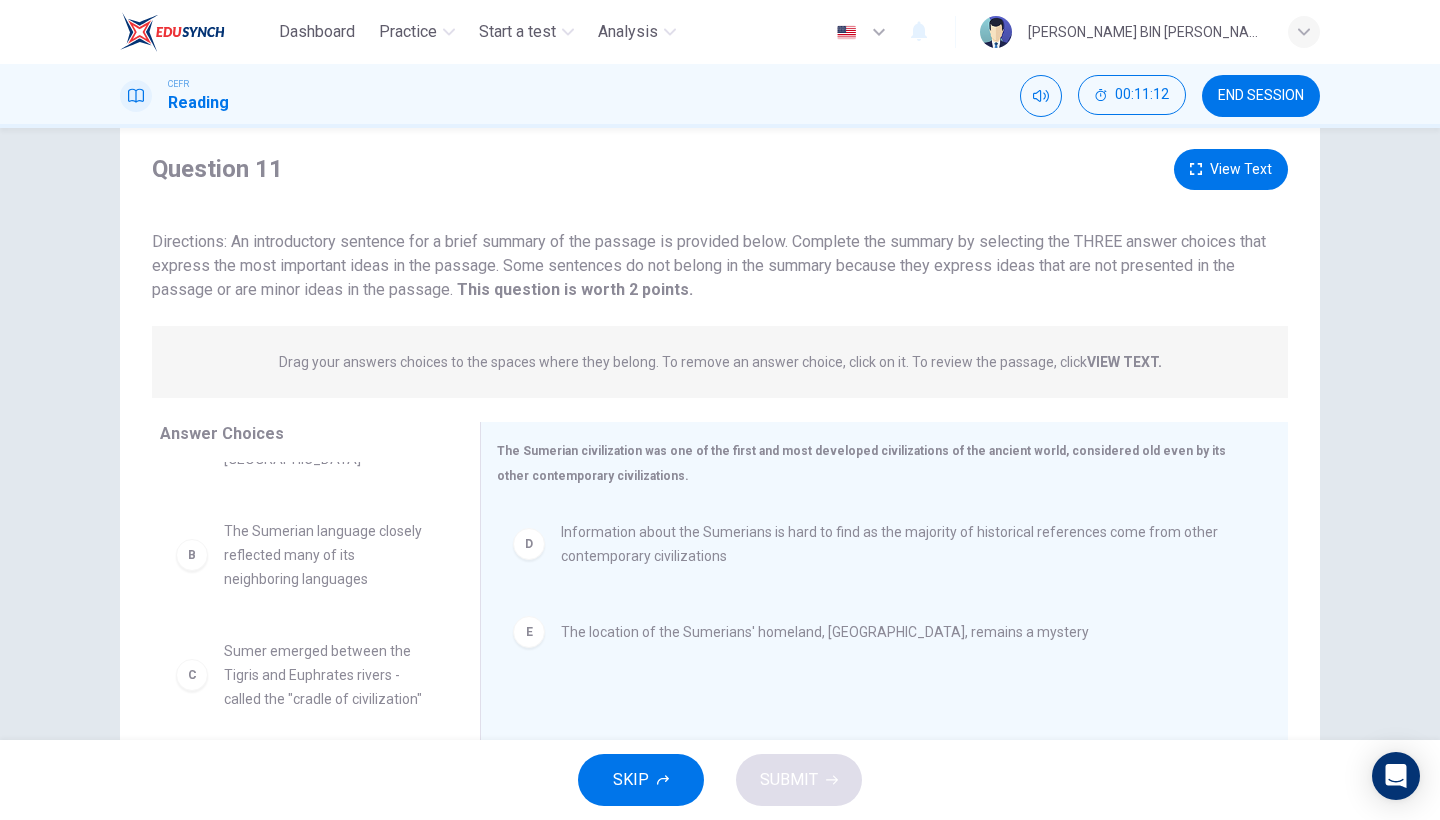 scroll, scrollTop: 132, scrollLeft: 0, axis: vertical 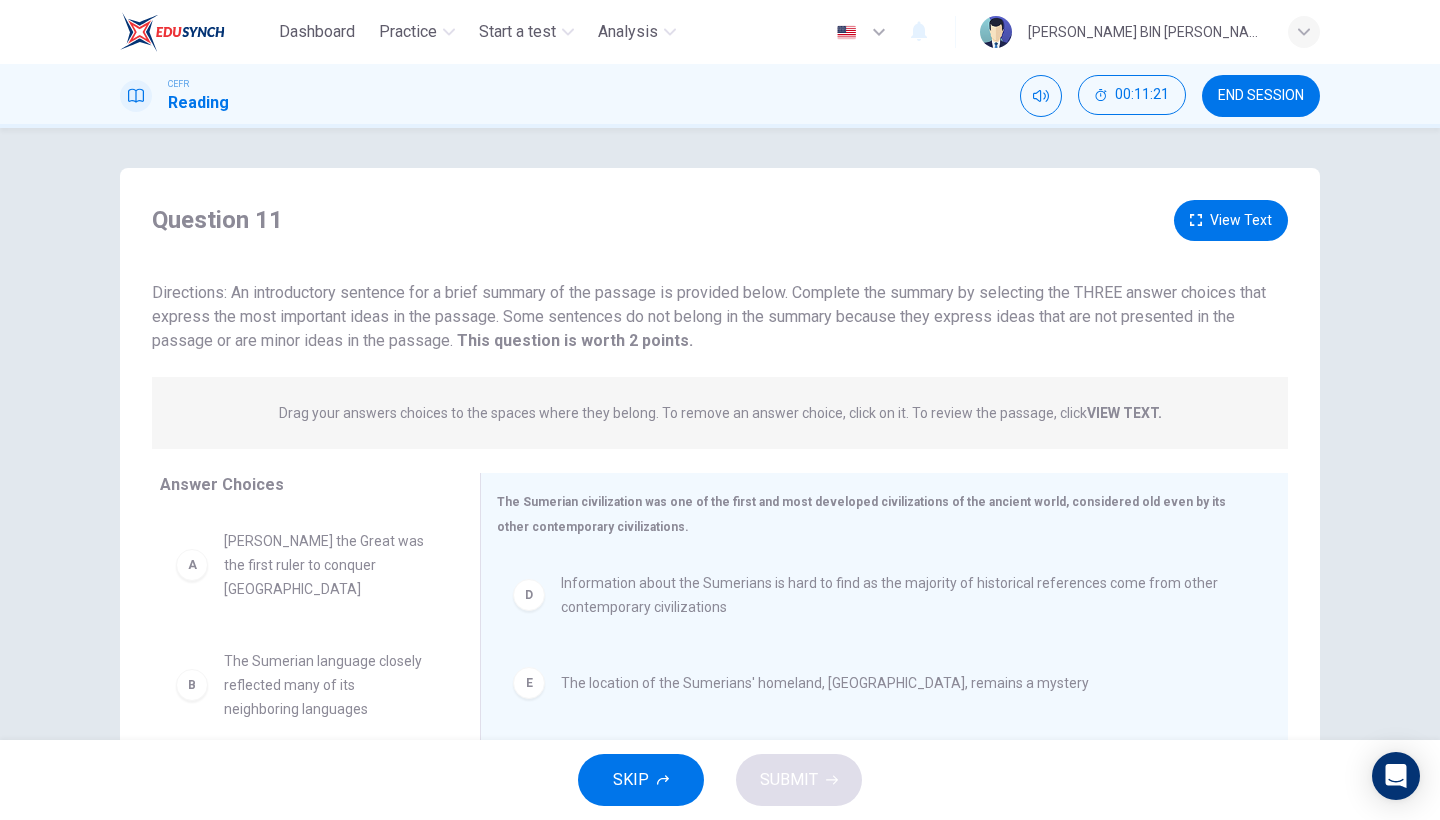 click on "View Text" at bounding box center (1231, 220) 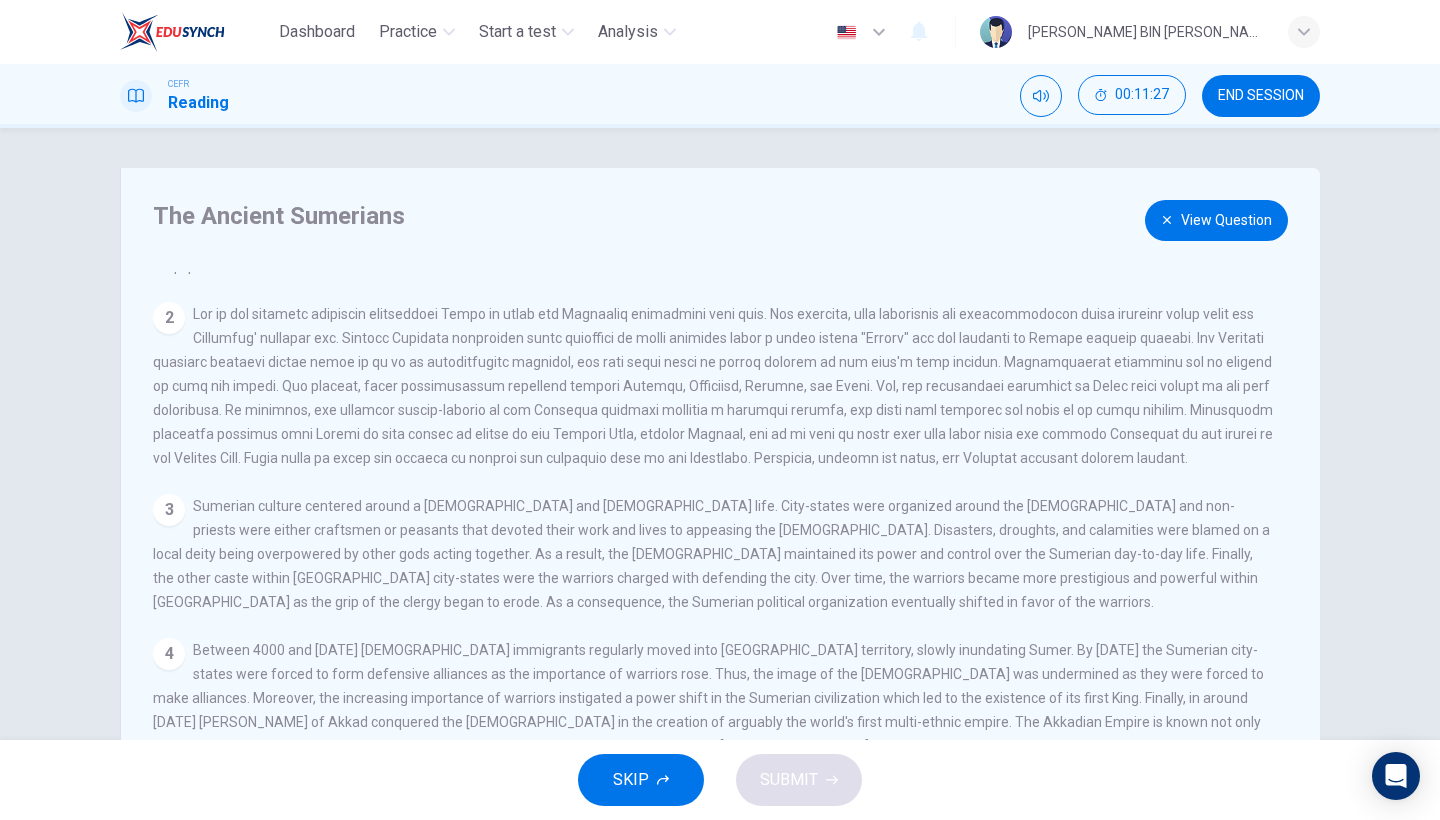 scroll, scrollTop: 193, scrollLeft: 0, axis: vertical 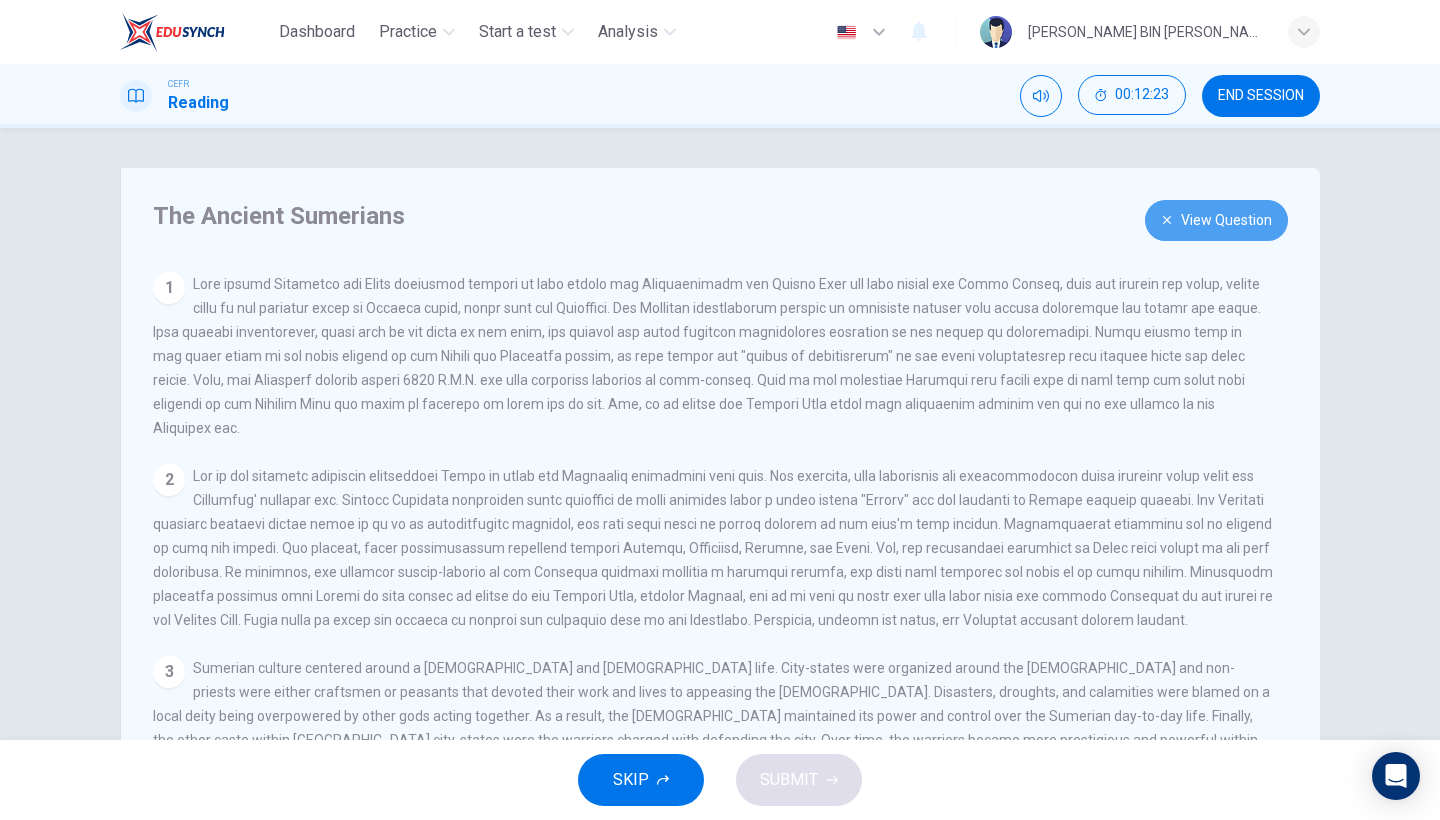 click on "View Question" at bounding box center (1216, 220) 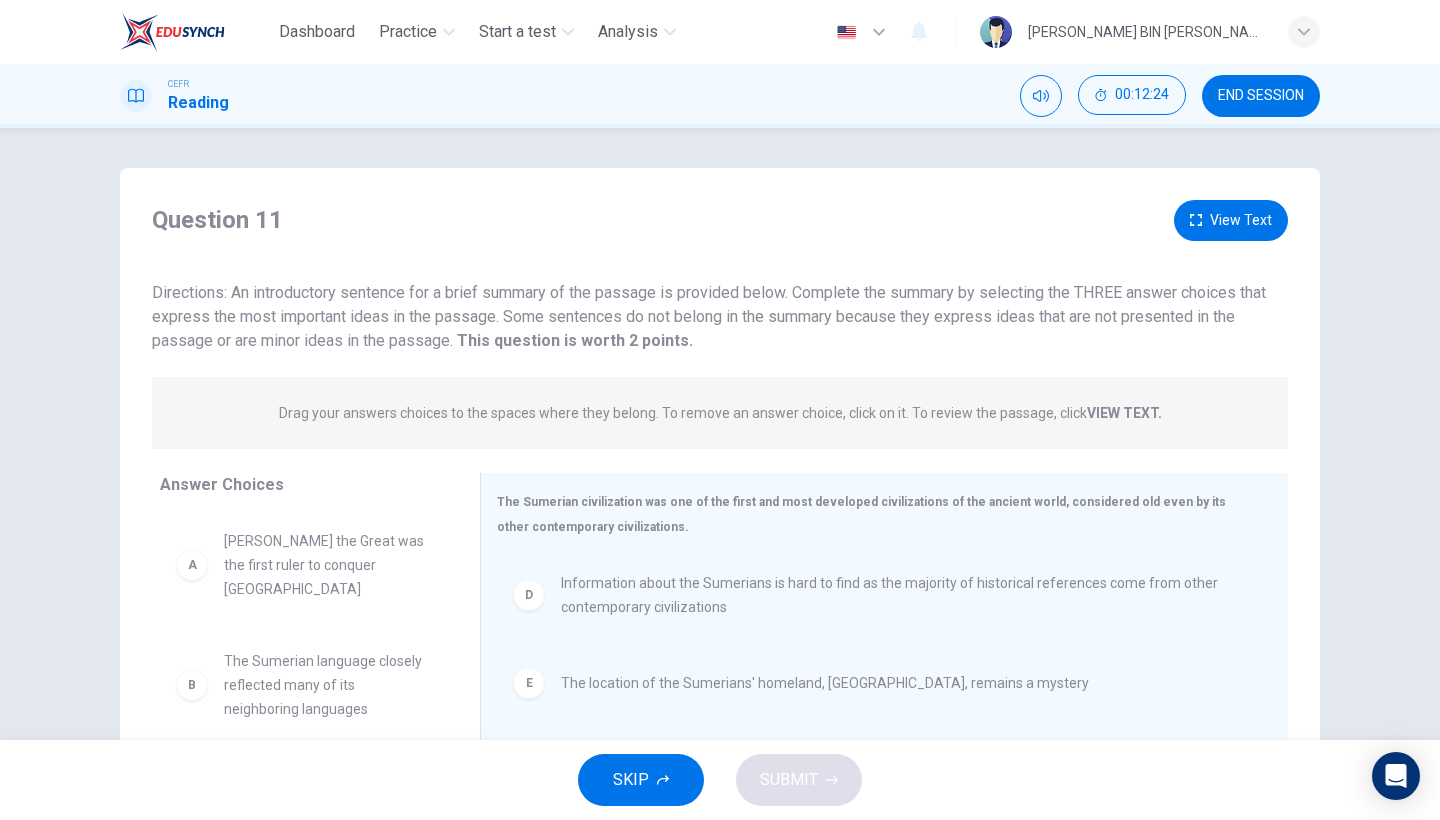 scroll, scrollTop: 4, scrollLeft: 0, axis: vertical 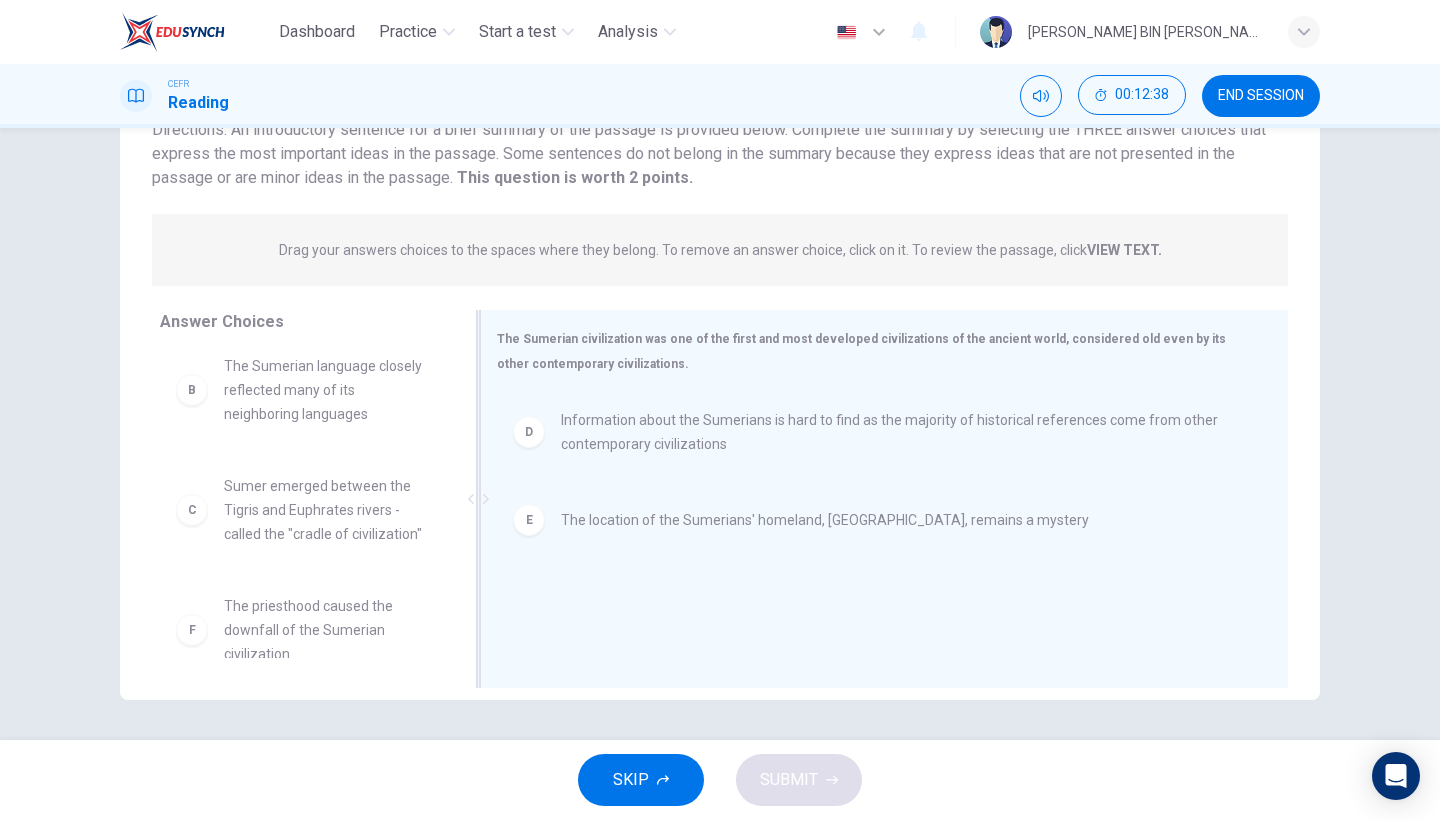 click on "END SESSION" at bounding box center [1261, 96] 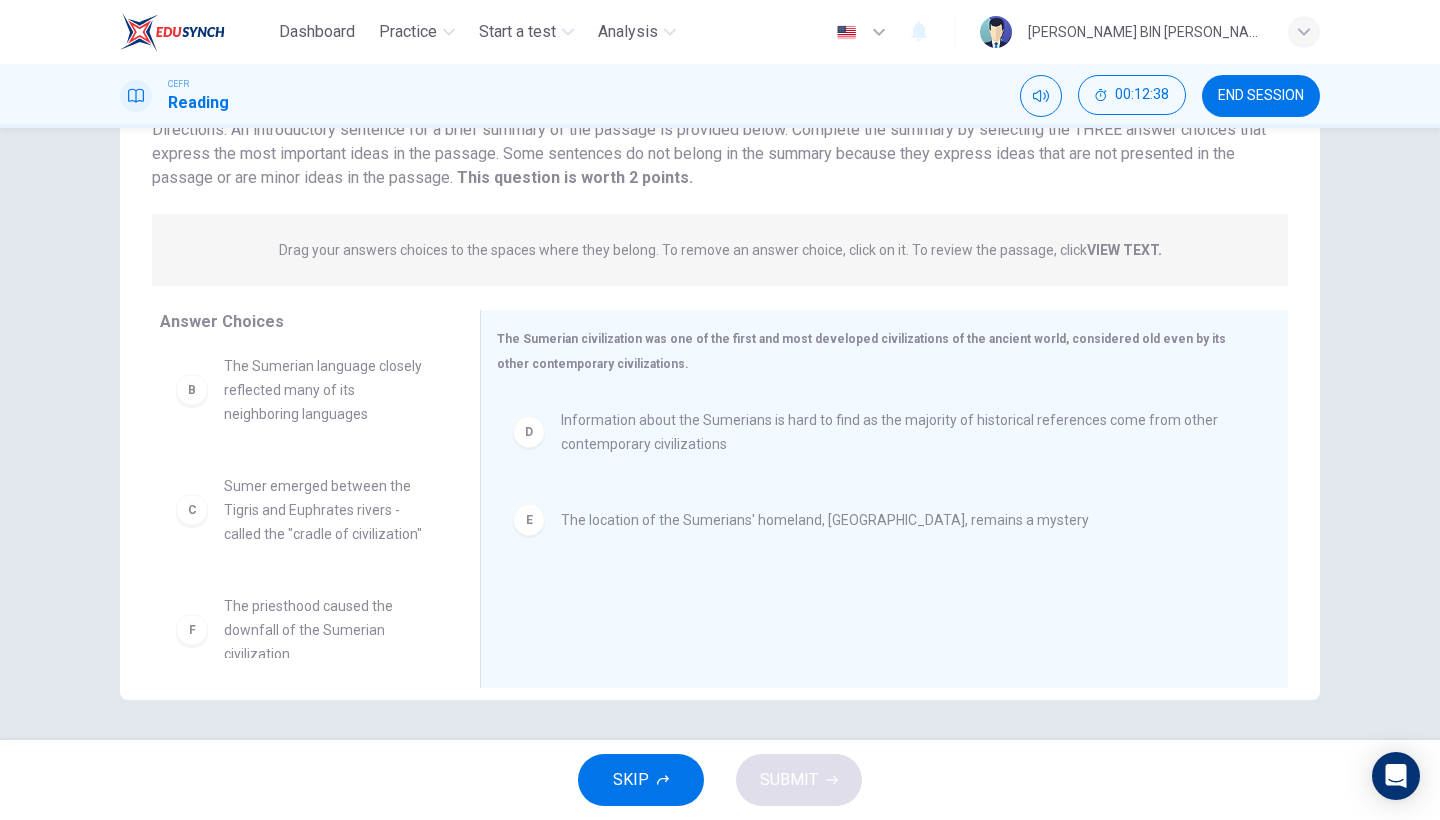 scroll, scrollTop: 0, scrollLeft: 0, axis: both 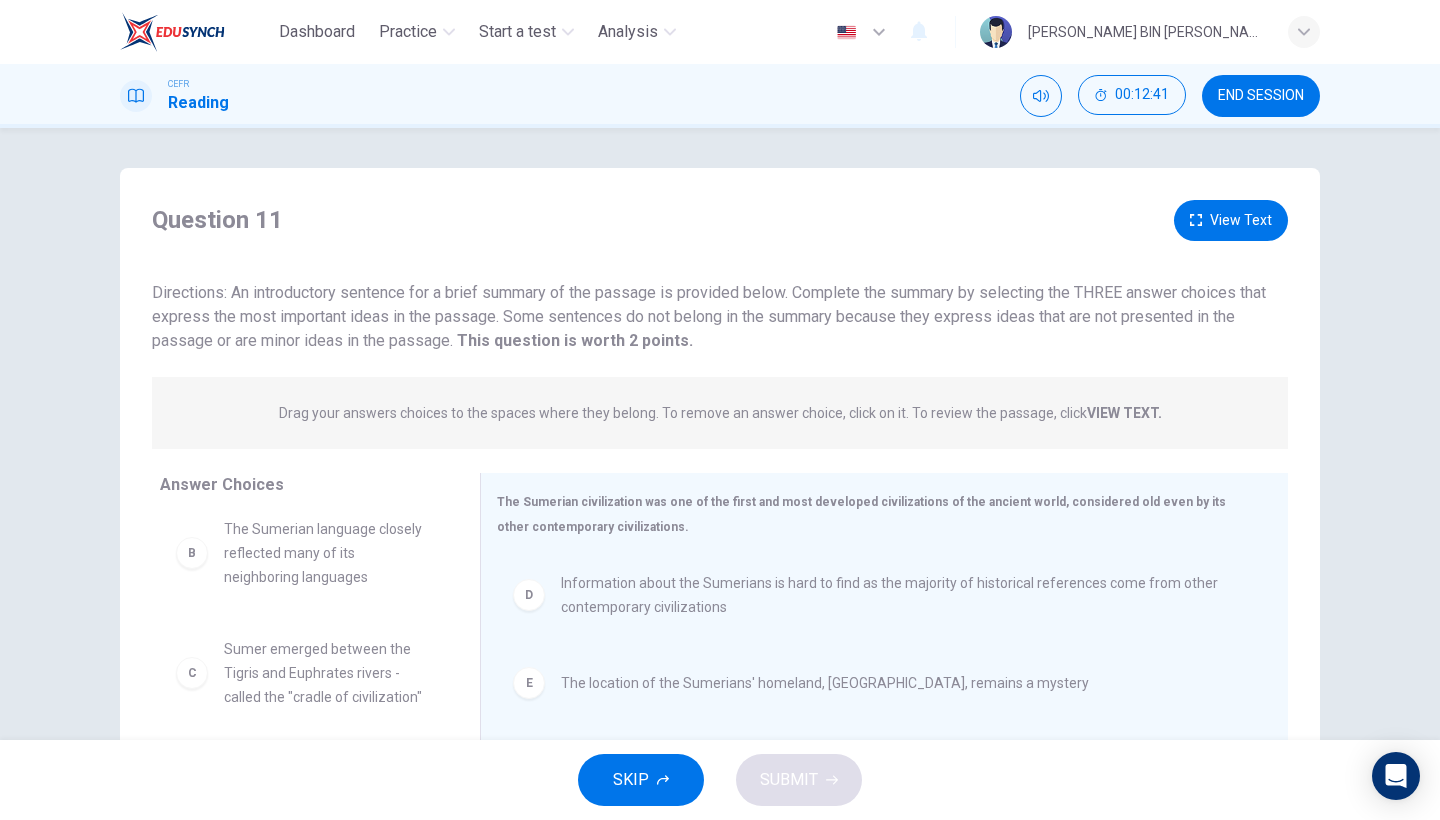 click on "View Text" at bounding box center (1231, 220) 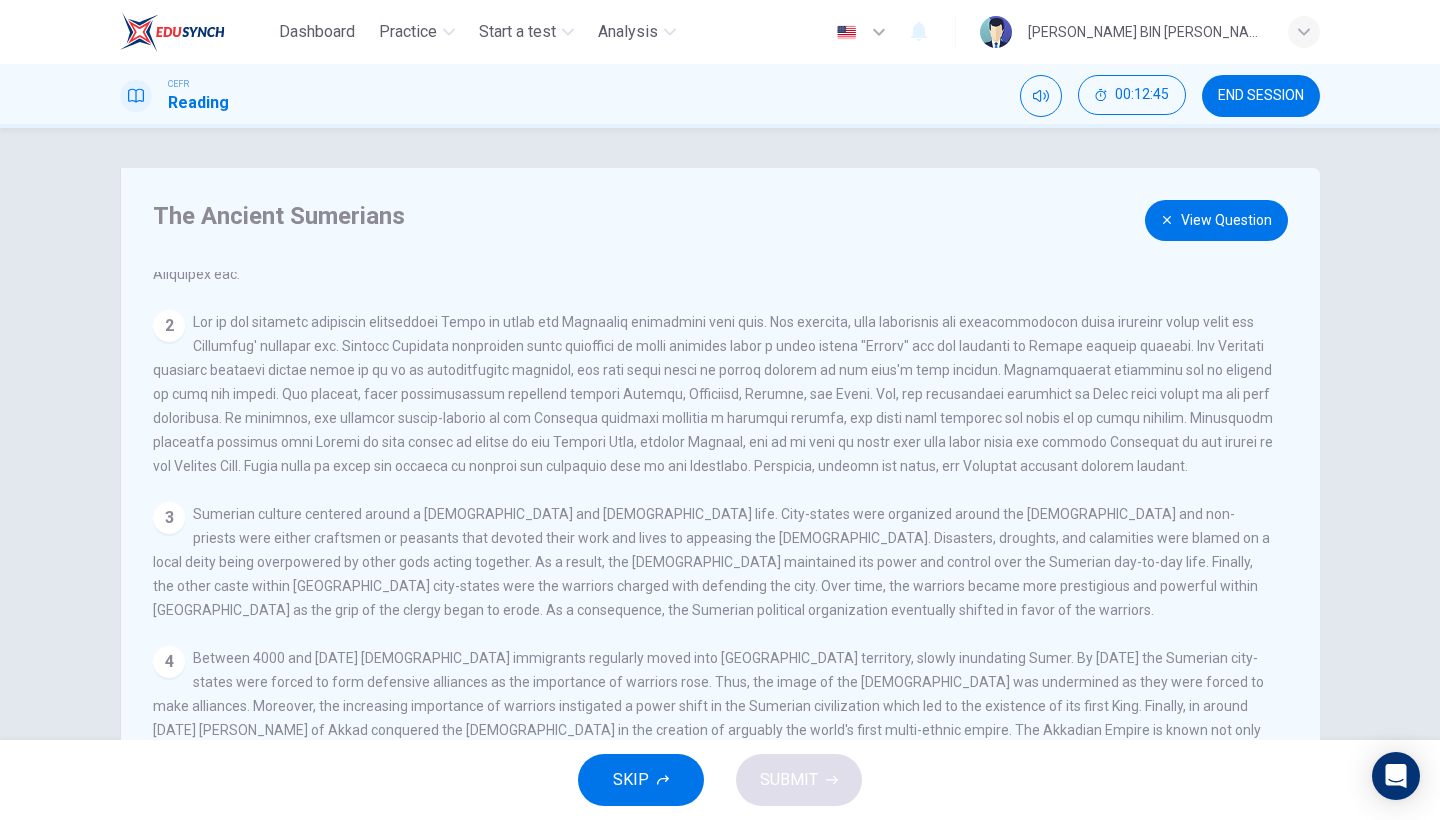 scroll, scrollTop: 0, scrollLeft: 0, axis: both 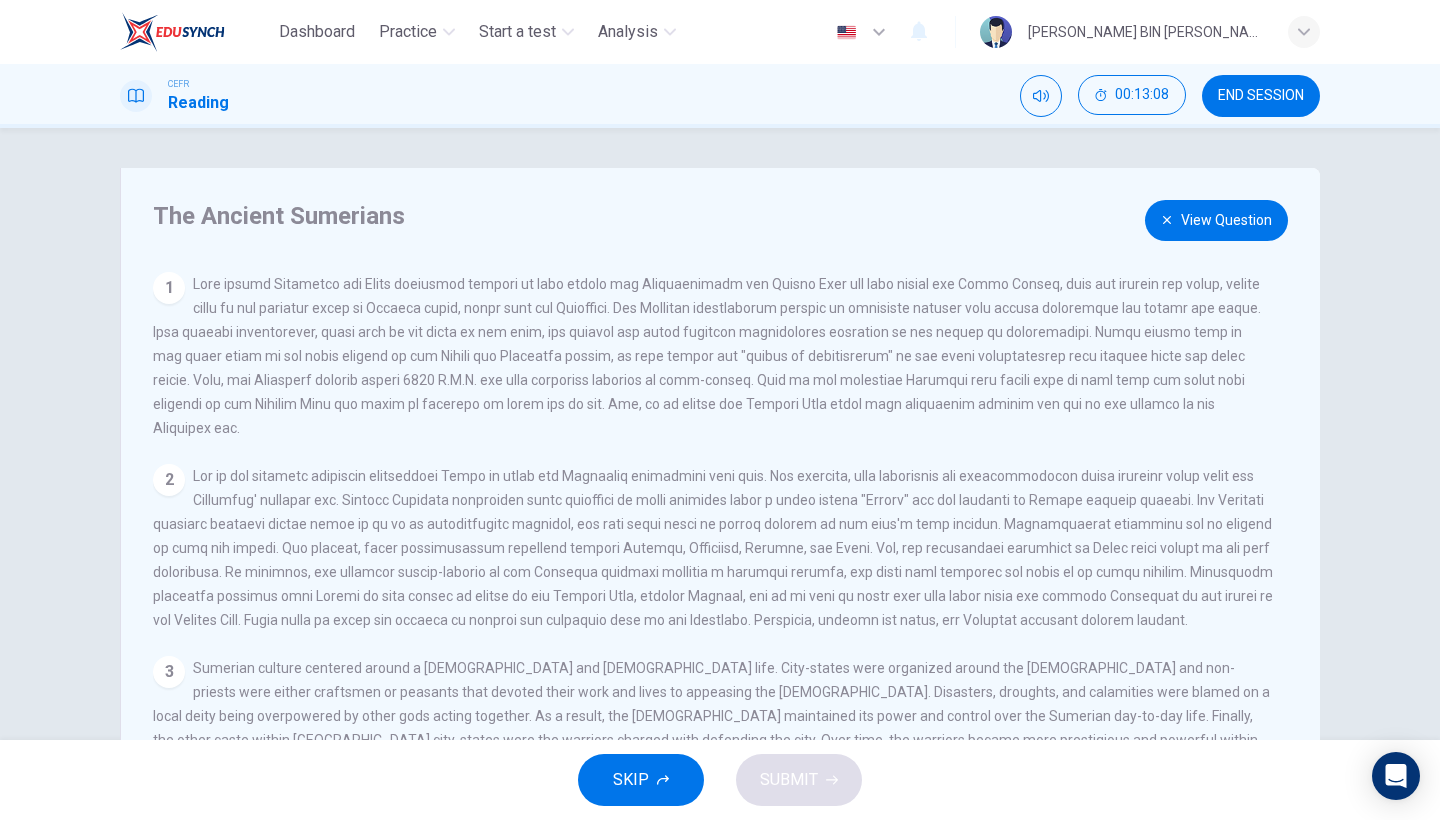 click on "View Question" at bounding box center [1216, 220] 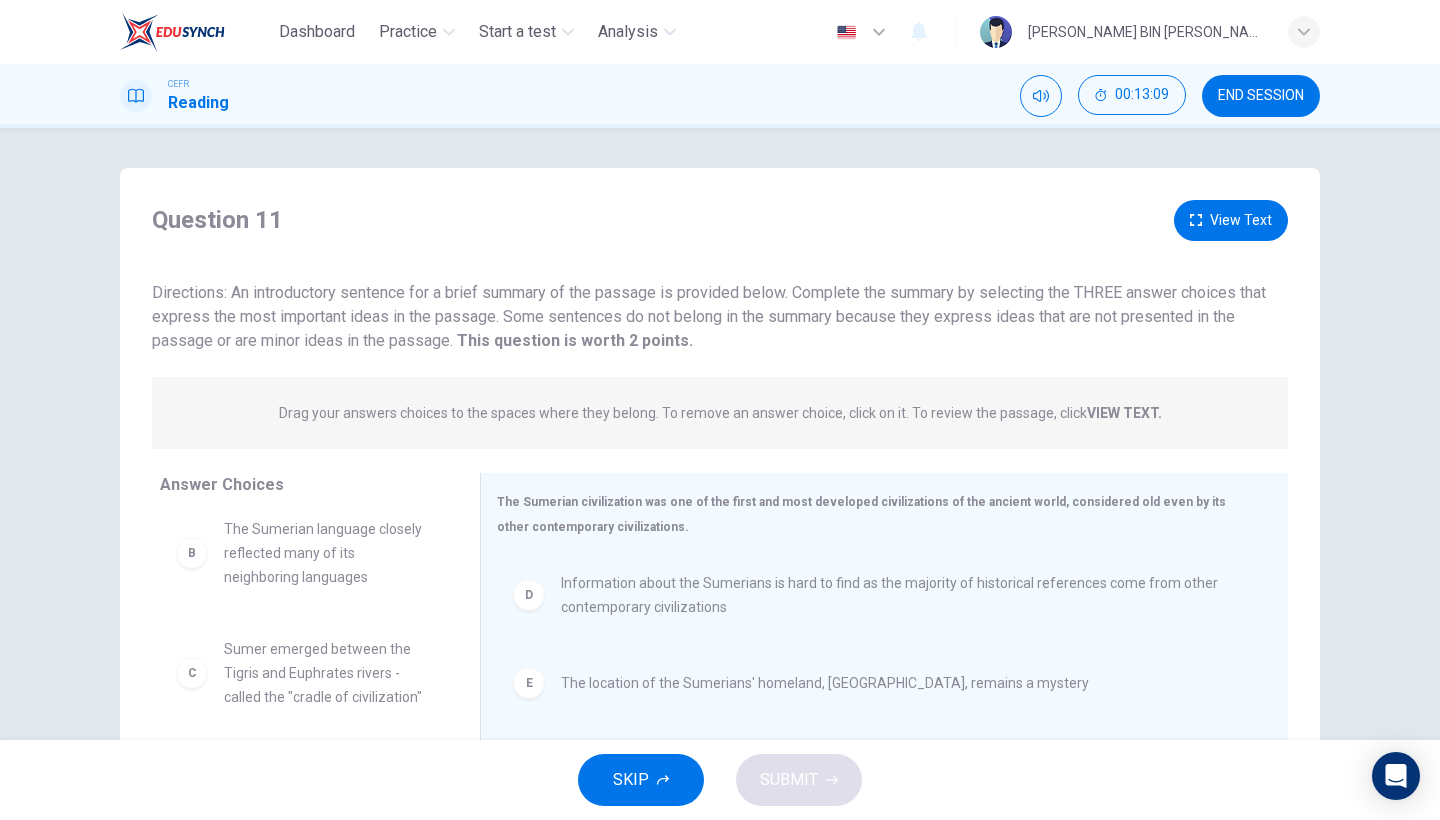 scroll, scrollTop: 163, scrollLeft: 0, axis: vertical 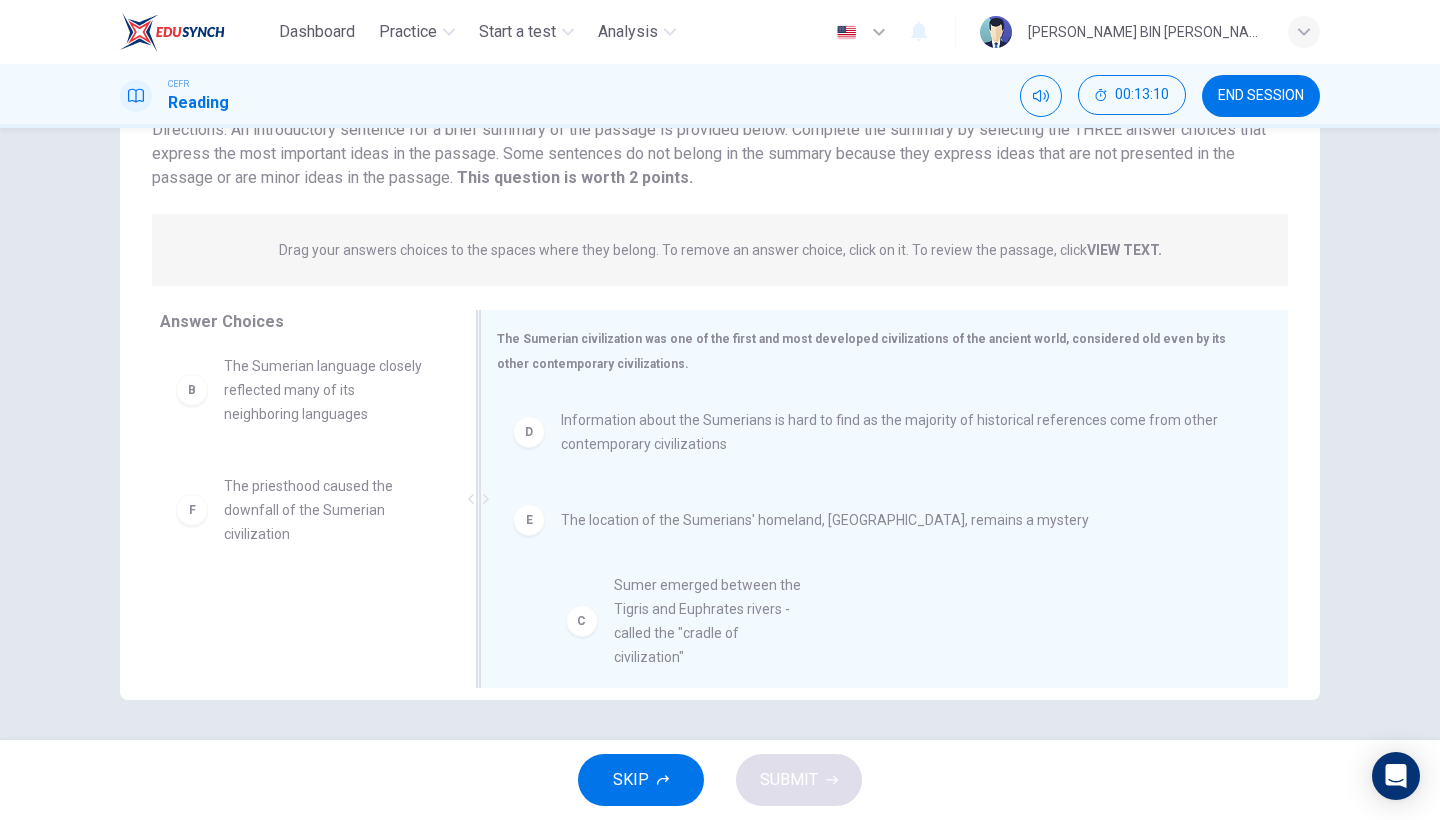 drag, startPoint x: 316, startPoint y: 510, endPoint x: 727, endPoint y: 632, distance: 428.72485 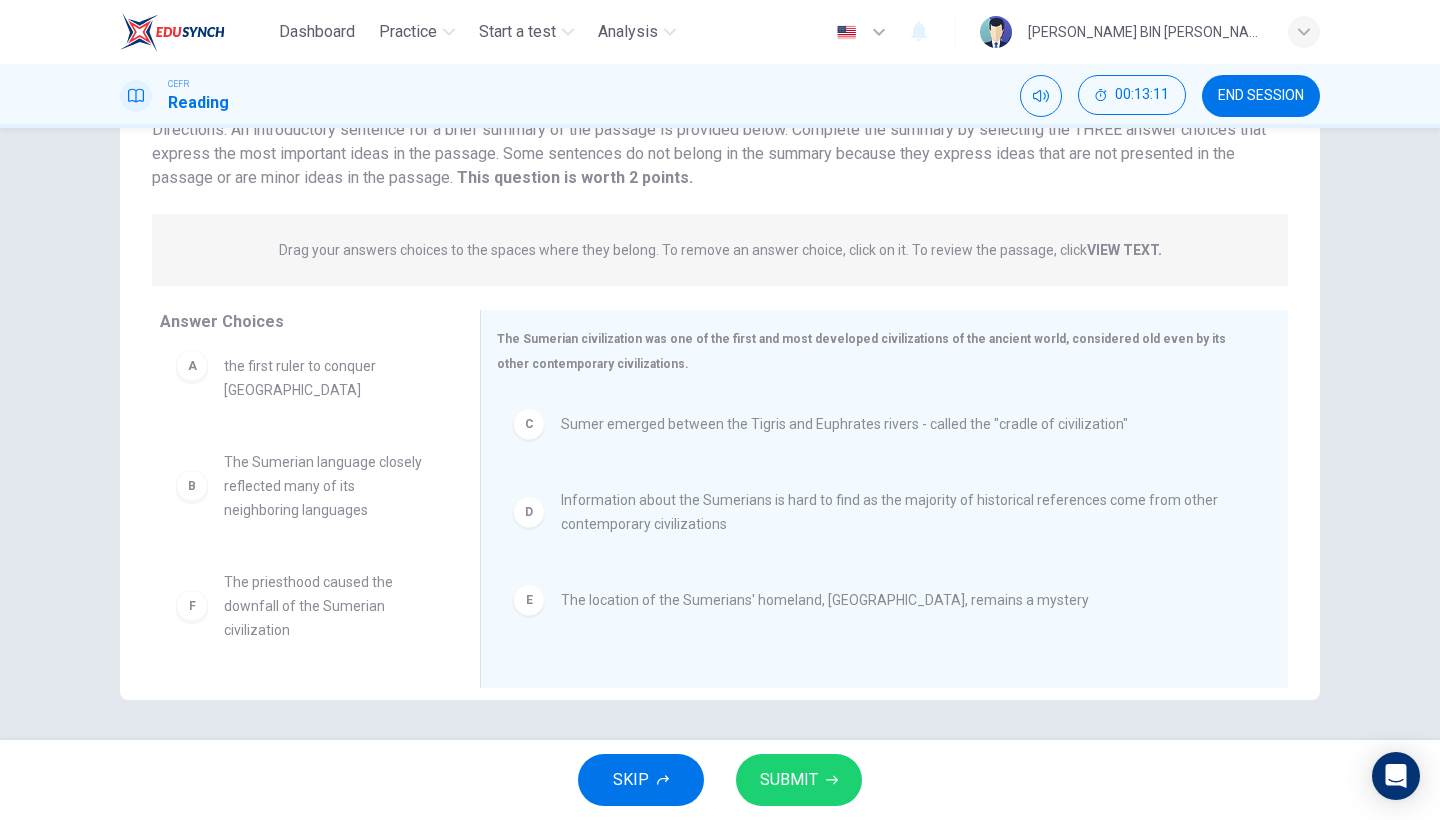 scroll, scrollTop: 12, scrollLeft: 0, axis: vertical 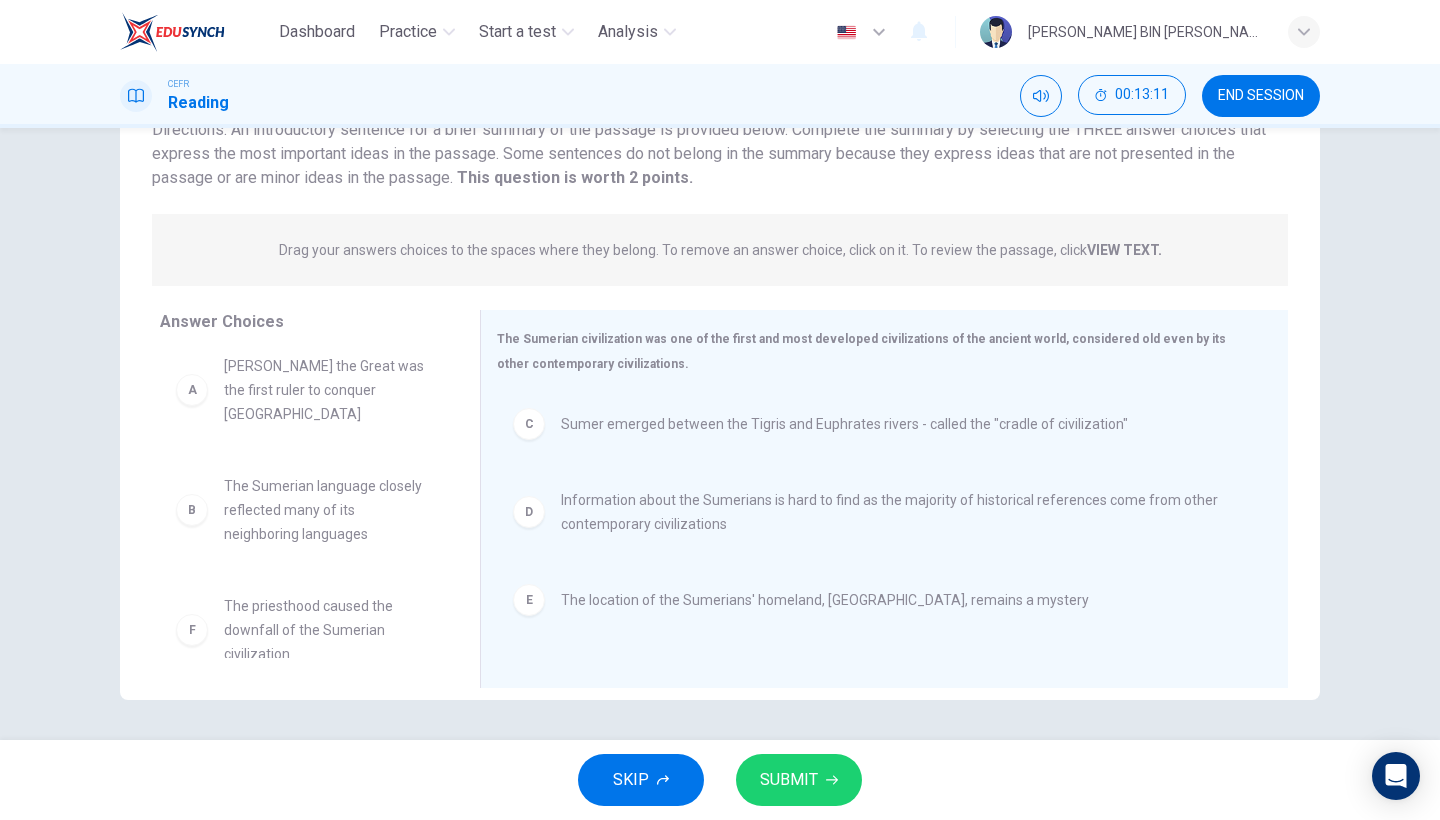 click on "SUBMIT" at bounding box center [789, 780] 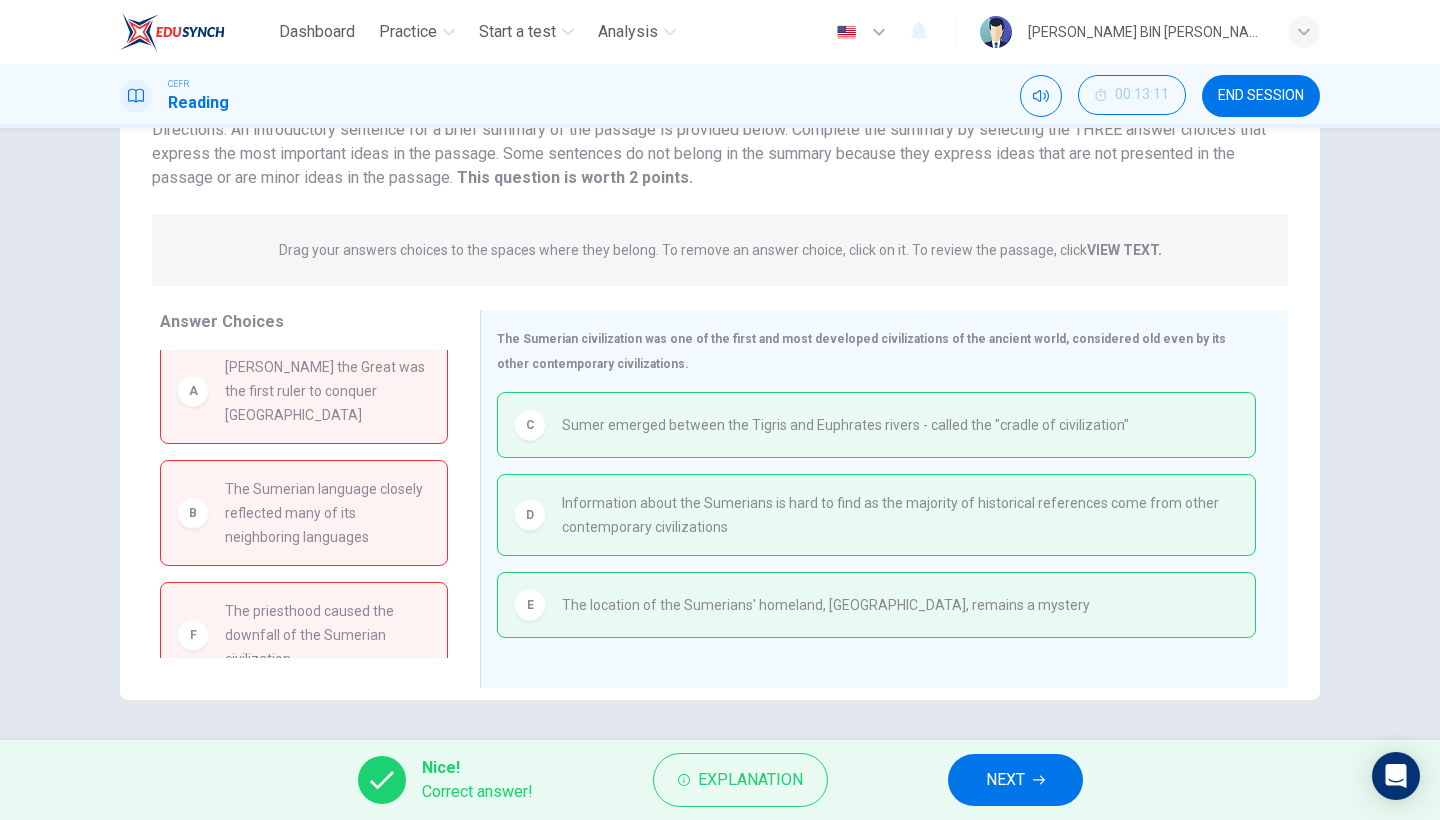 click on "NEXT" at bounding box center (1015, 780) 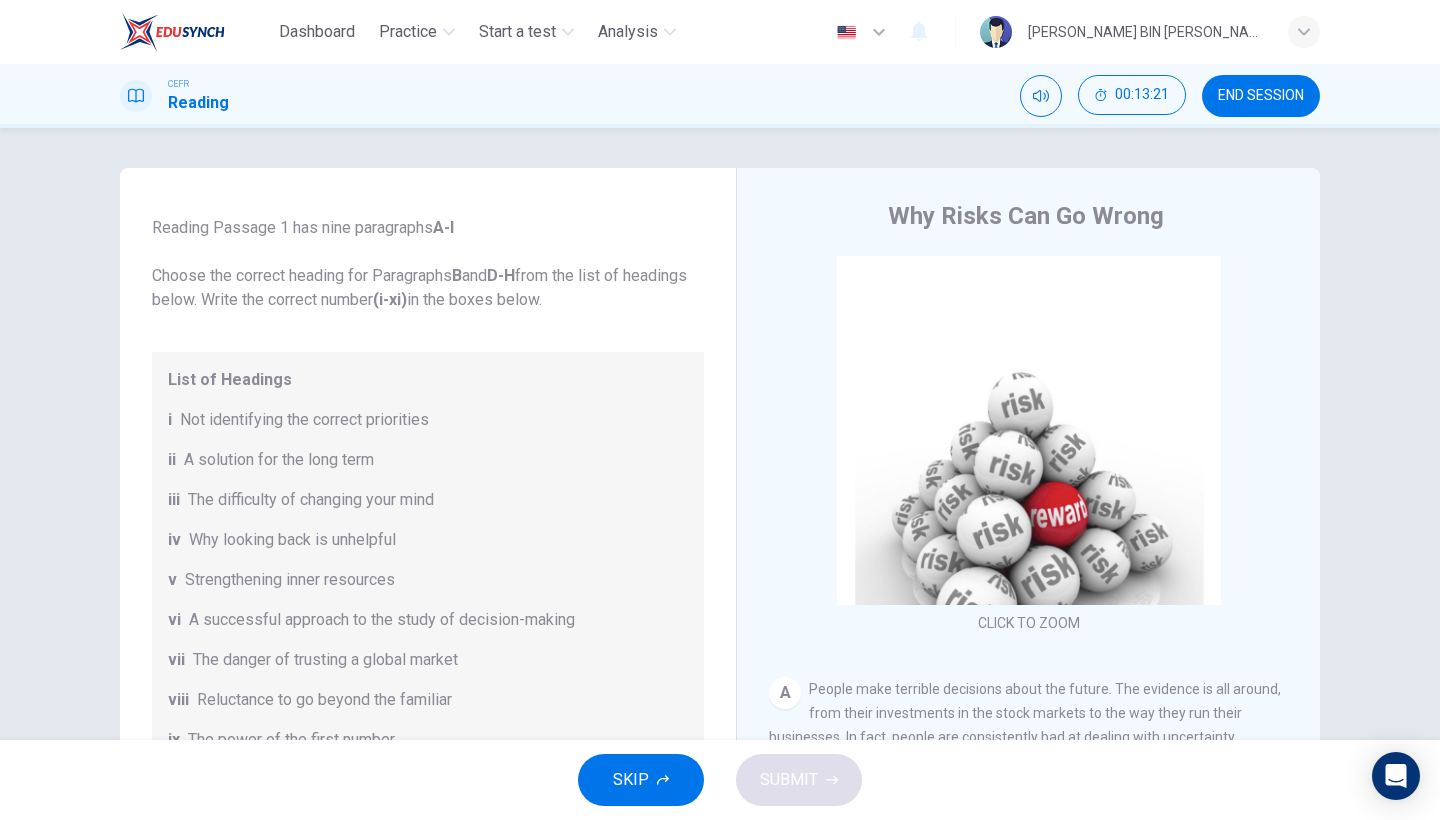 scroll, scrollTop: 0, scrollLeft: 0, axis: both 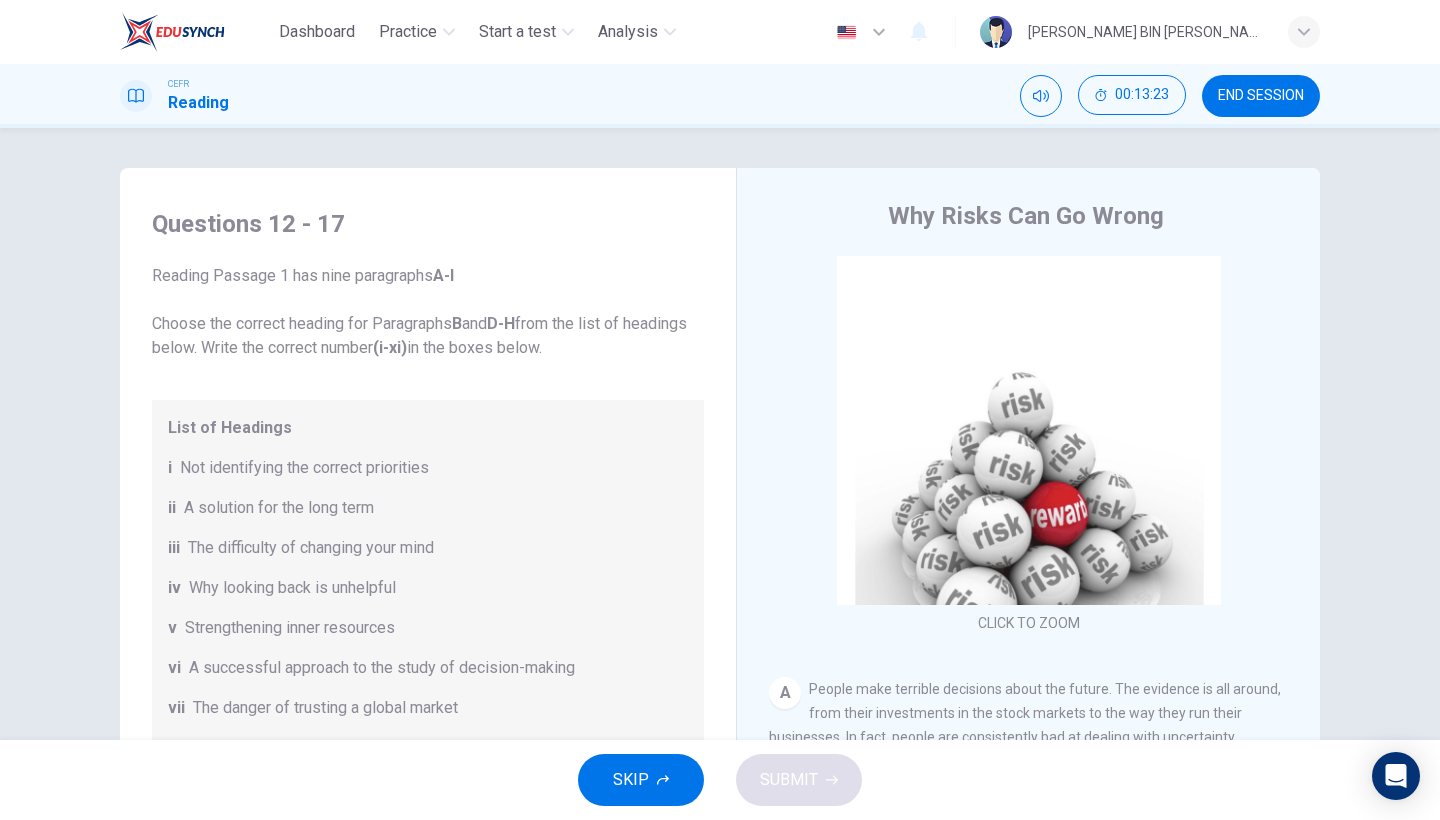 click on "END SESSION" at bounding box center [1261, 96] 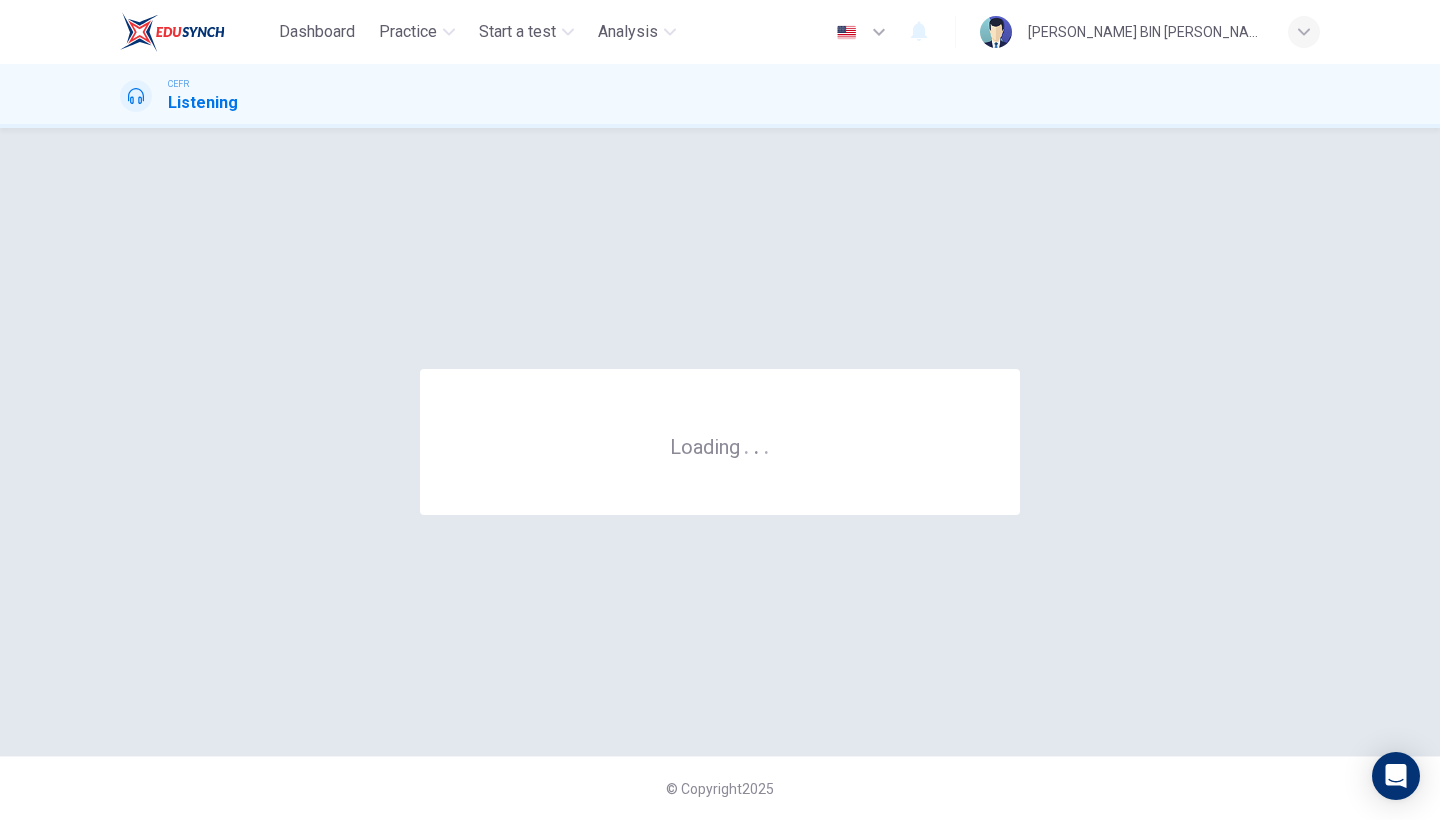 scroll, scrollTop: 0, scrollLeft: 0, axis: both 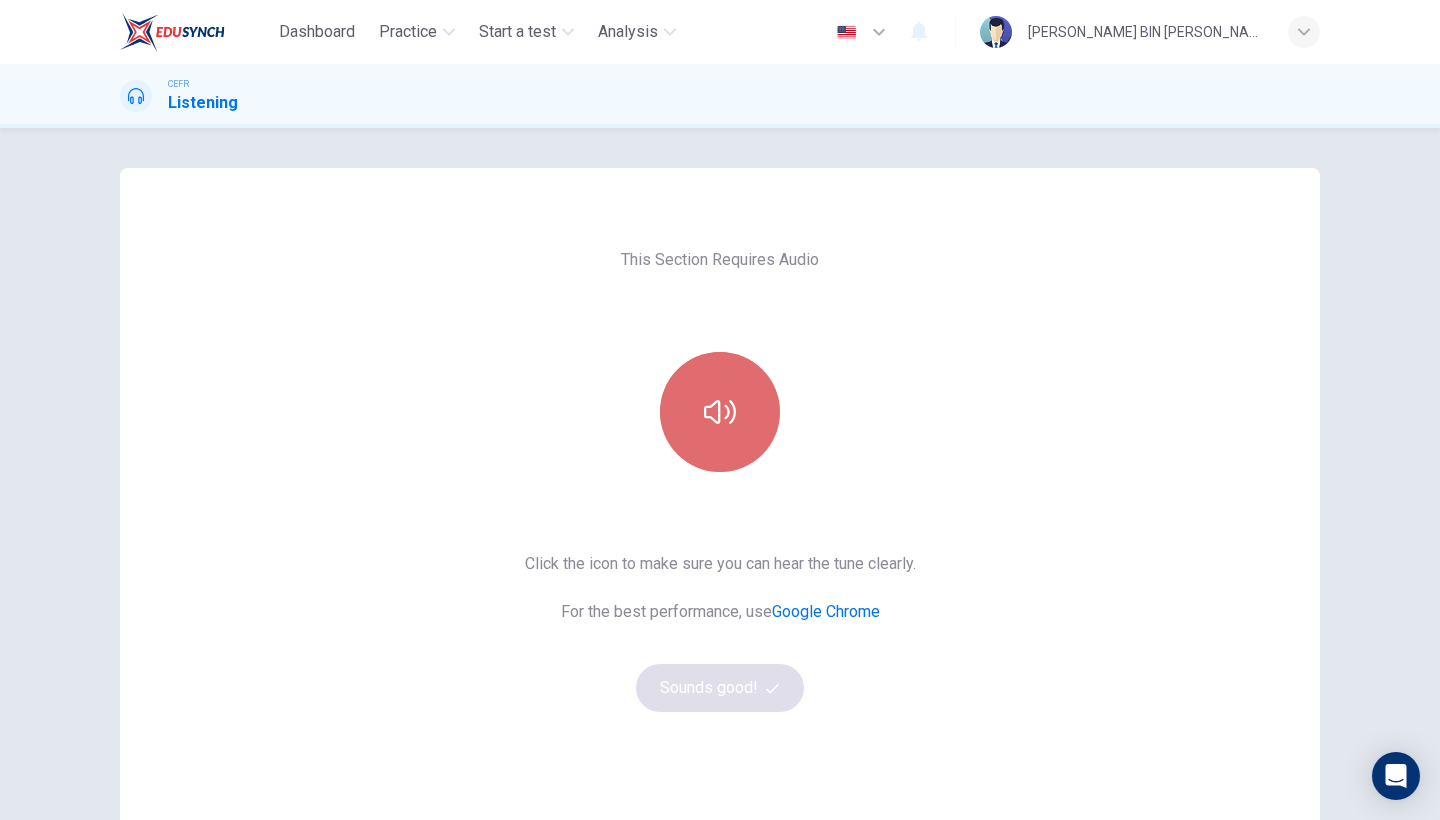 click 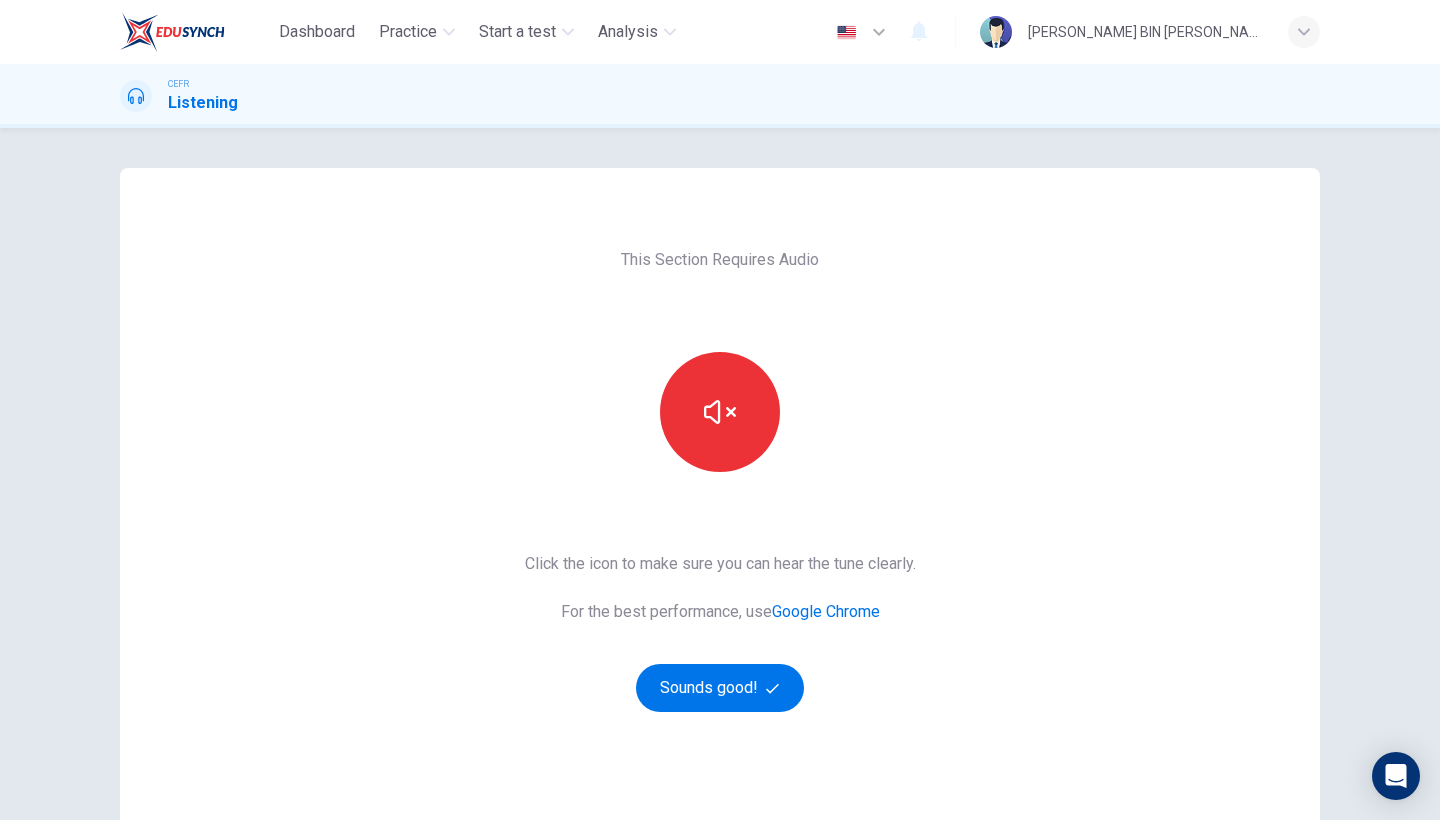click on "This Section Requires Audio Click the icon to make sure you can hear the tune clearly. For the best performance, use  Google Chrome Sounds good!" at bounding box center [720, 515] 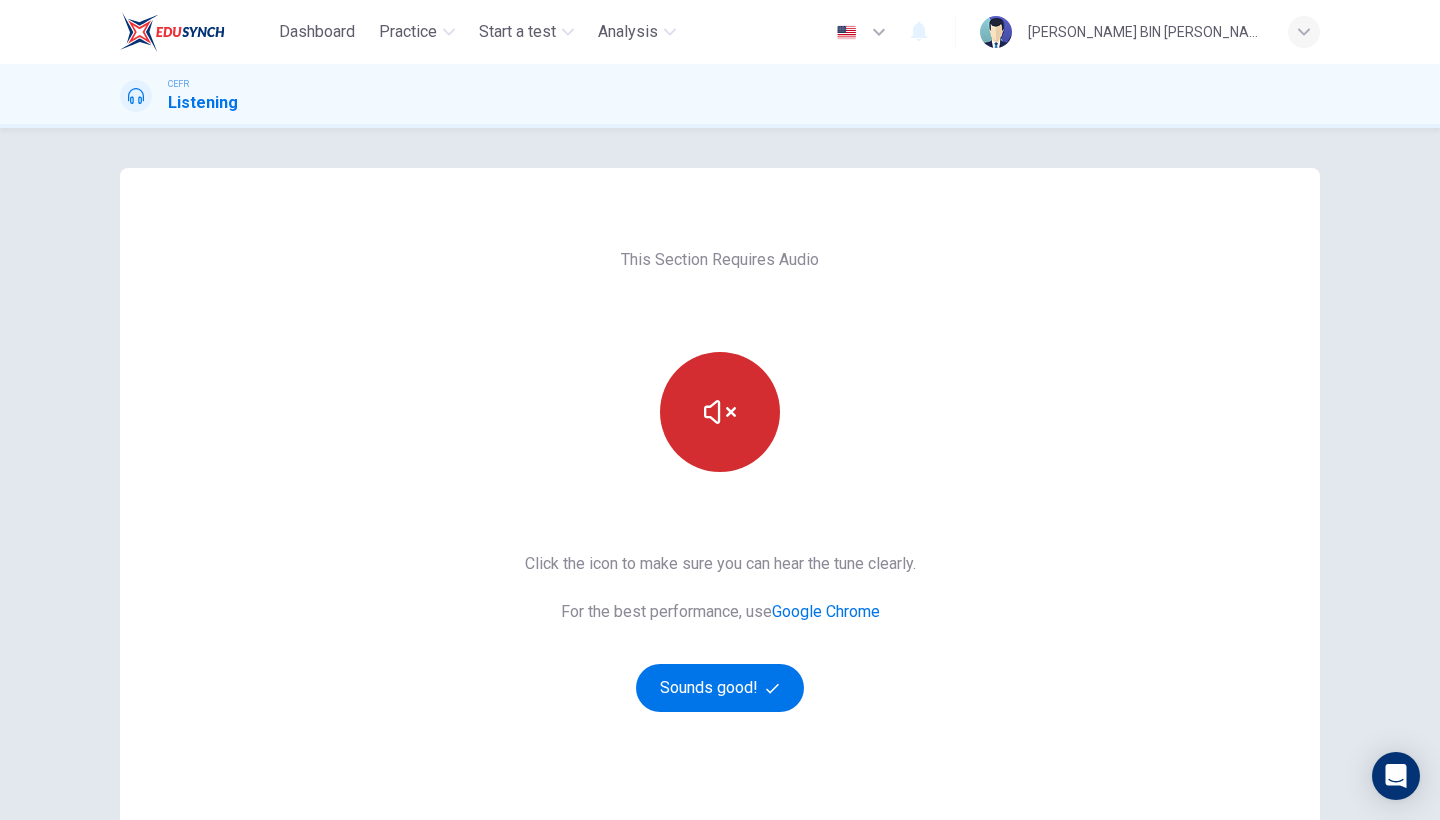 click 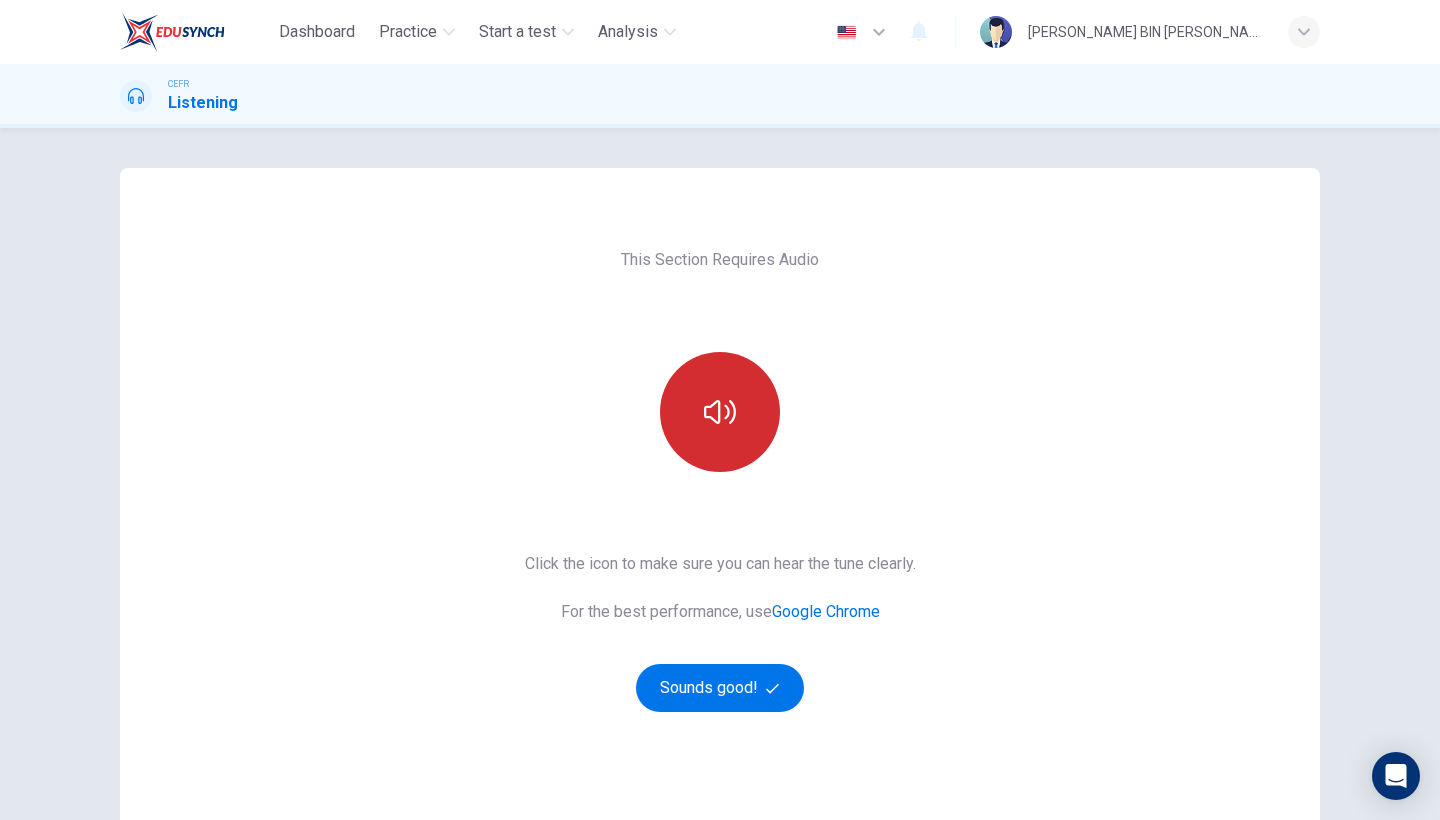 click at bounding box center [720, 412] 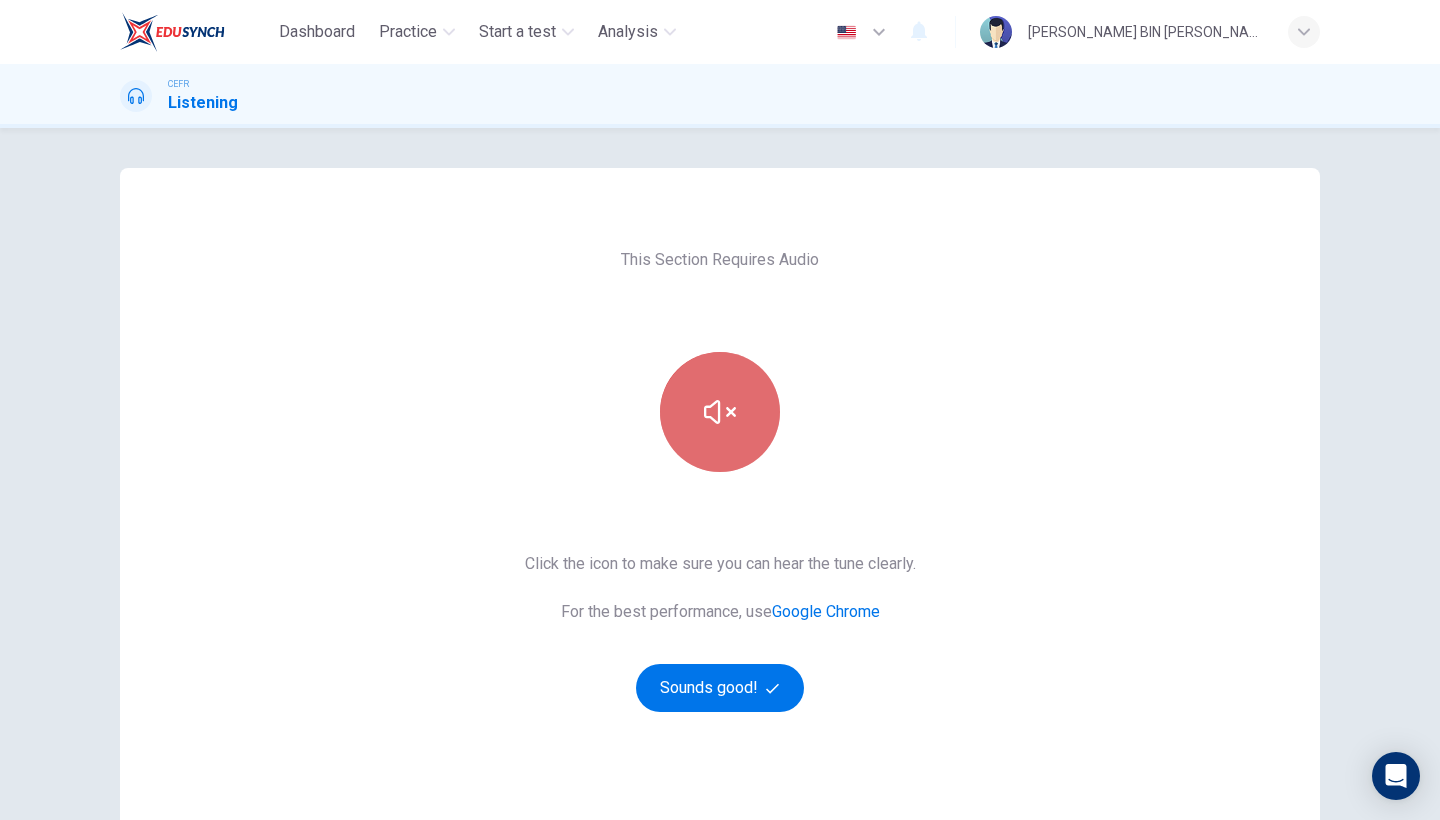 click at bounding box center [720, 412] 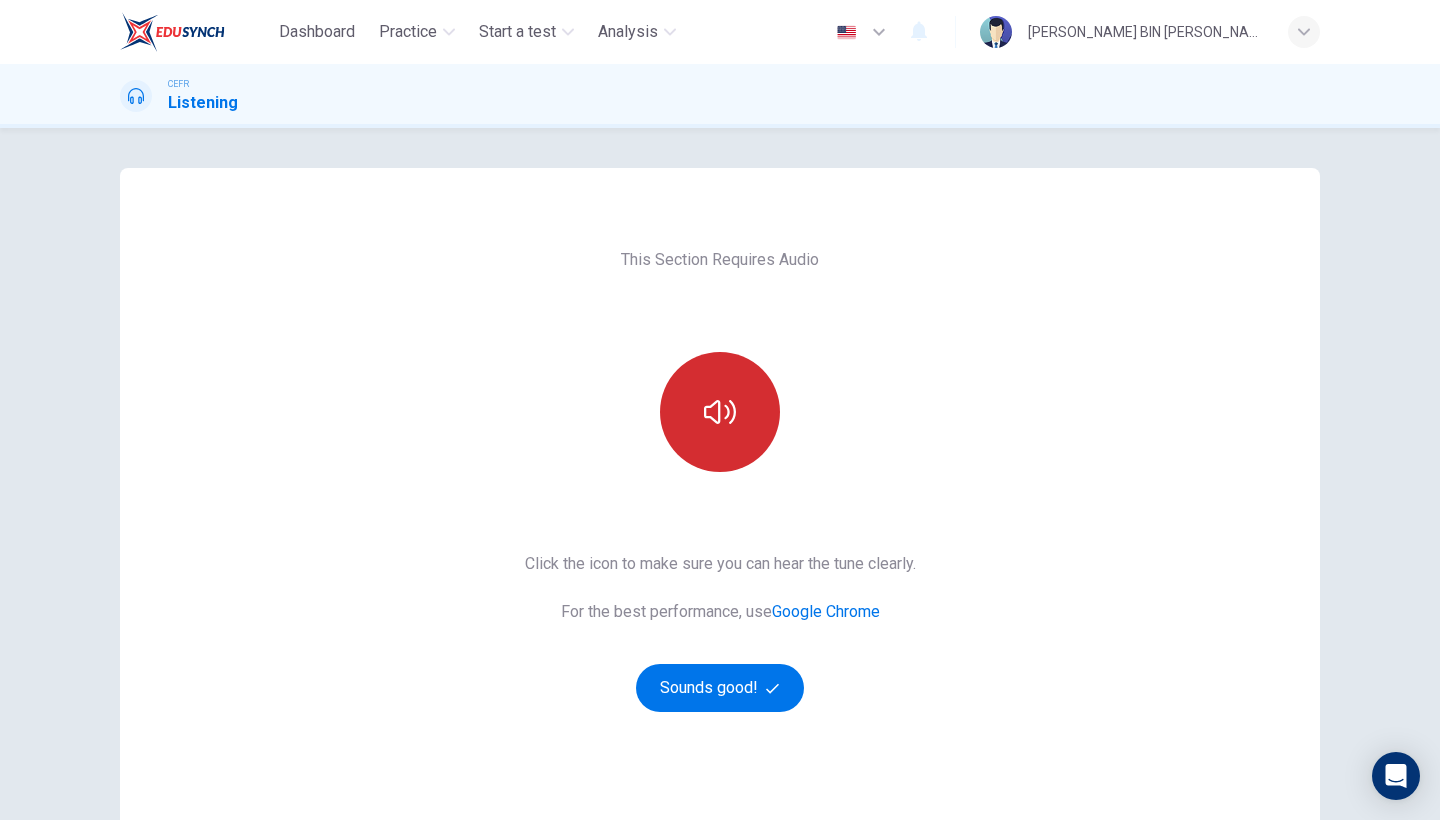 click at bounding box center [720, 412] 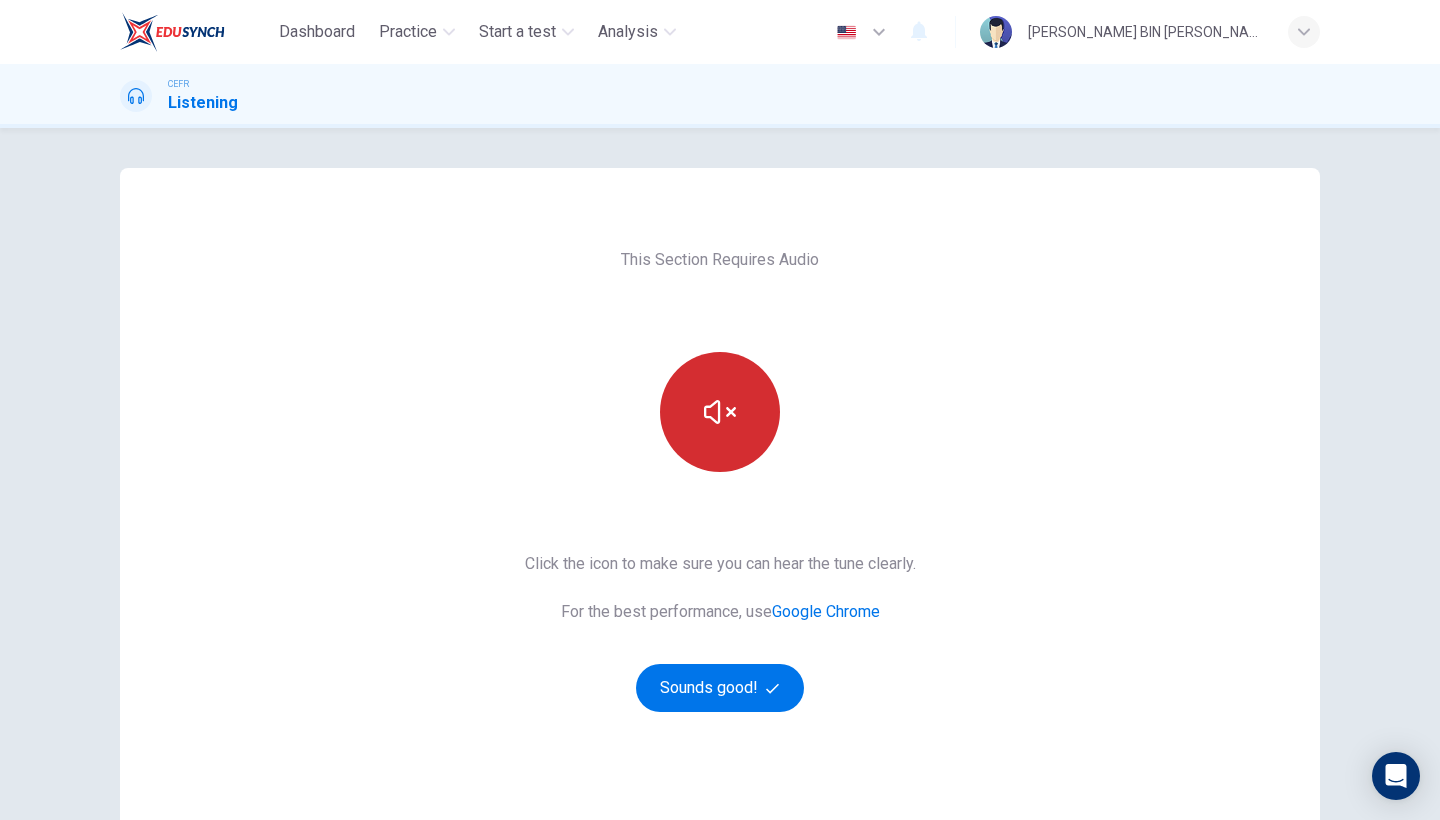 click 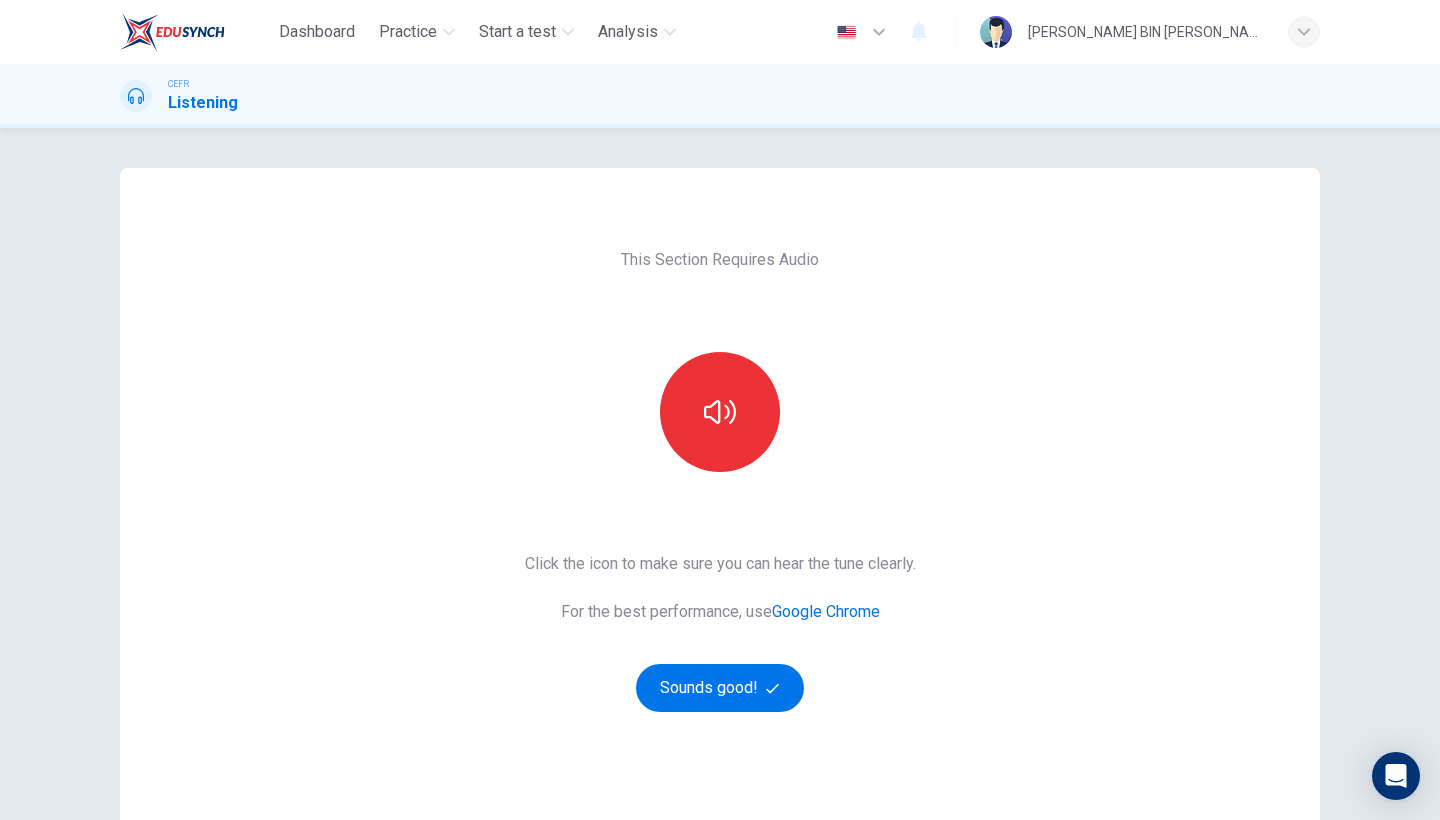 scroll, scrollTop: 147, scrollLeft: 0, axis: vertical 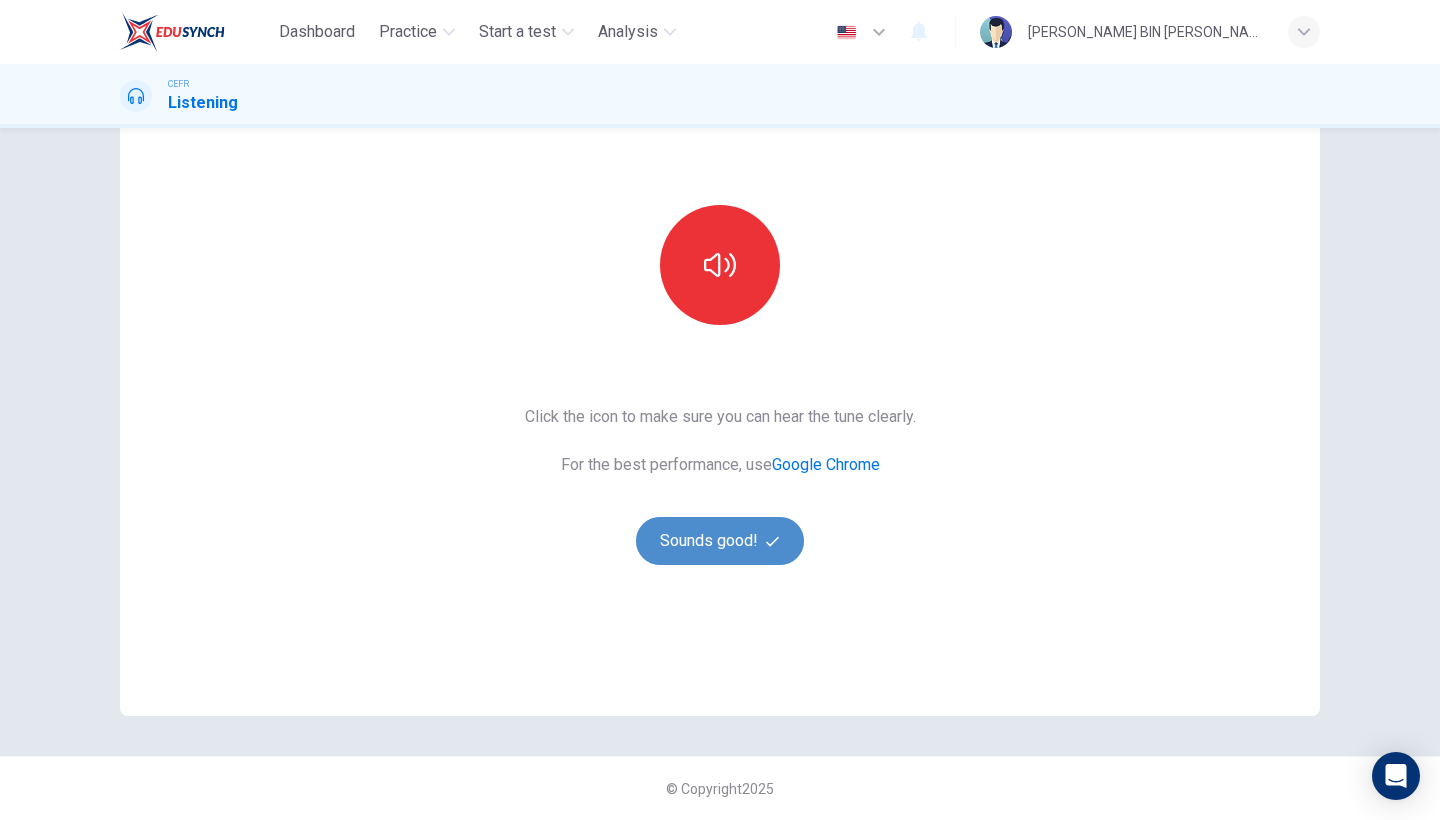 click 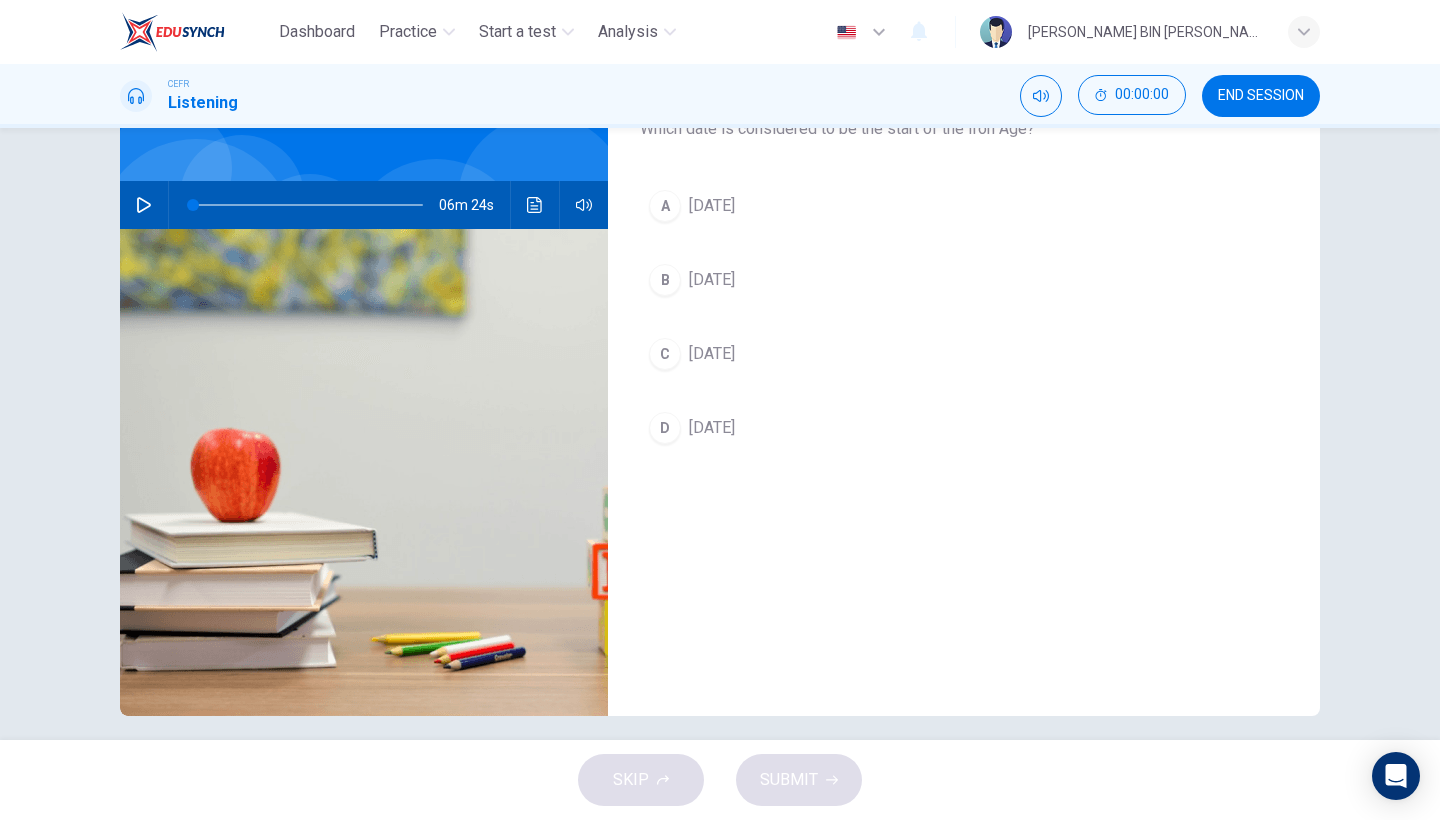 scroll, scrollTop: 0, scrollLeft: 0, axis: both 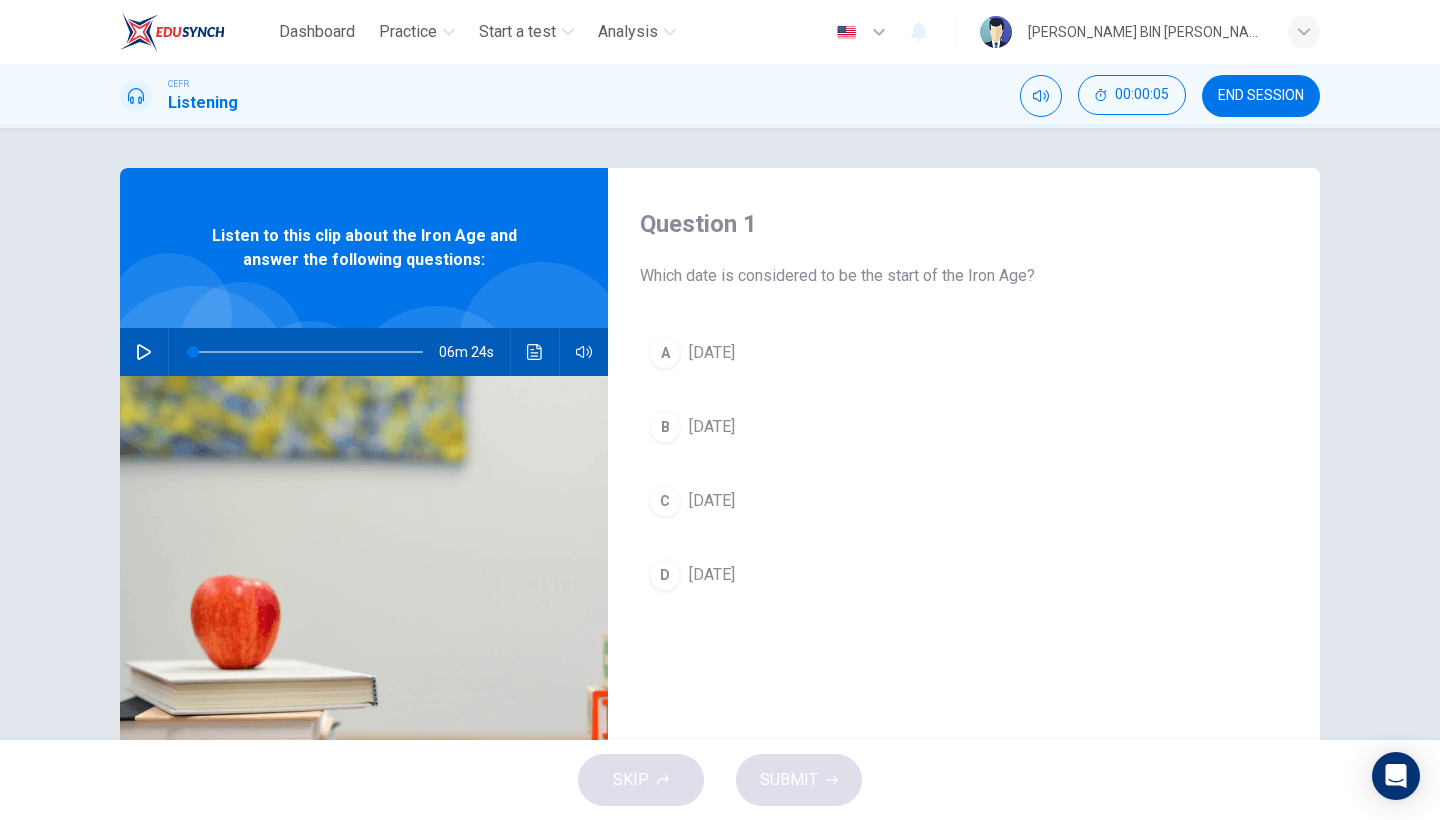 click 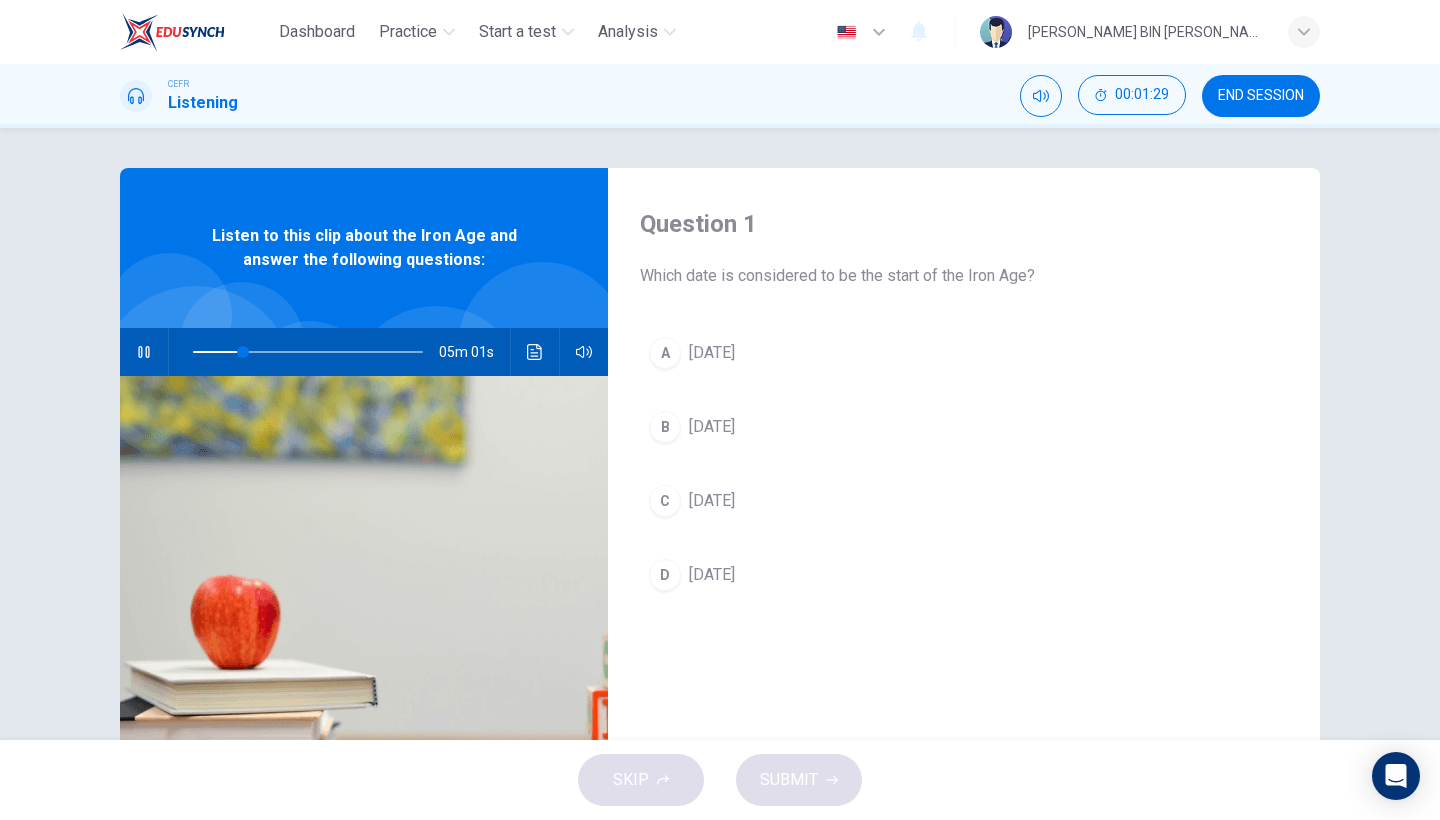 click on "A" at bounding box center (665, 353) 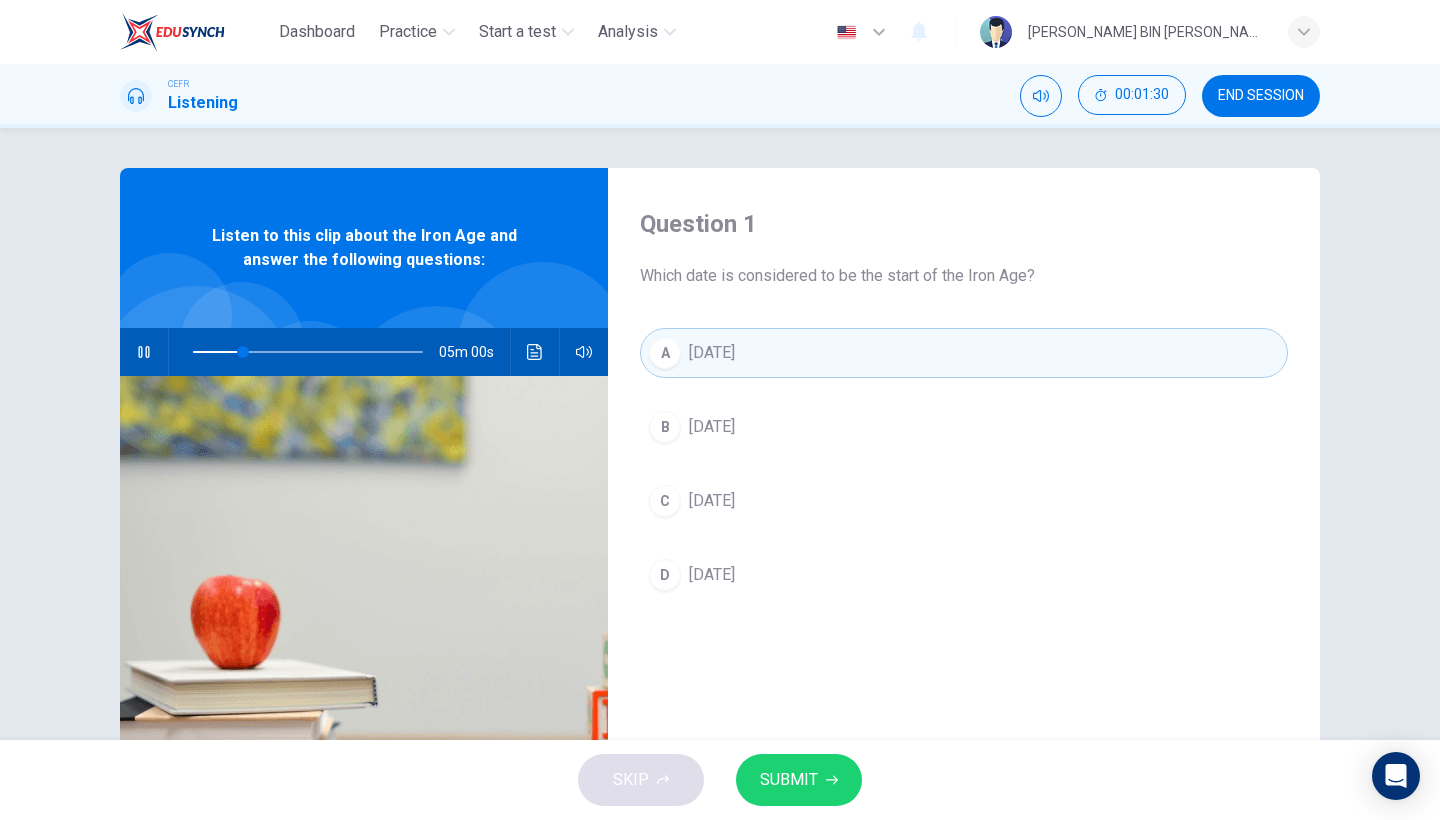 click on "SUBMIT" at bounding box center (789, 780) 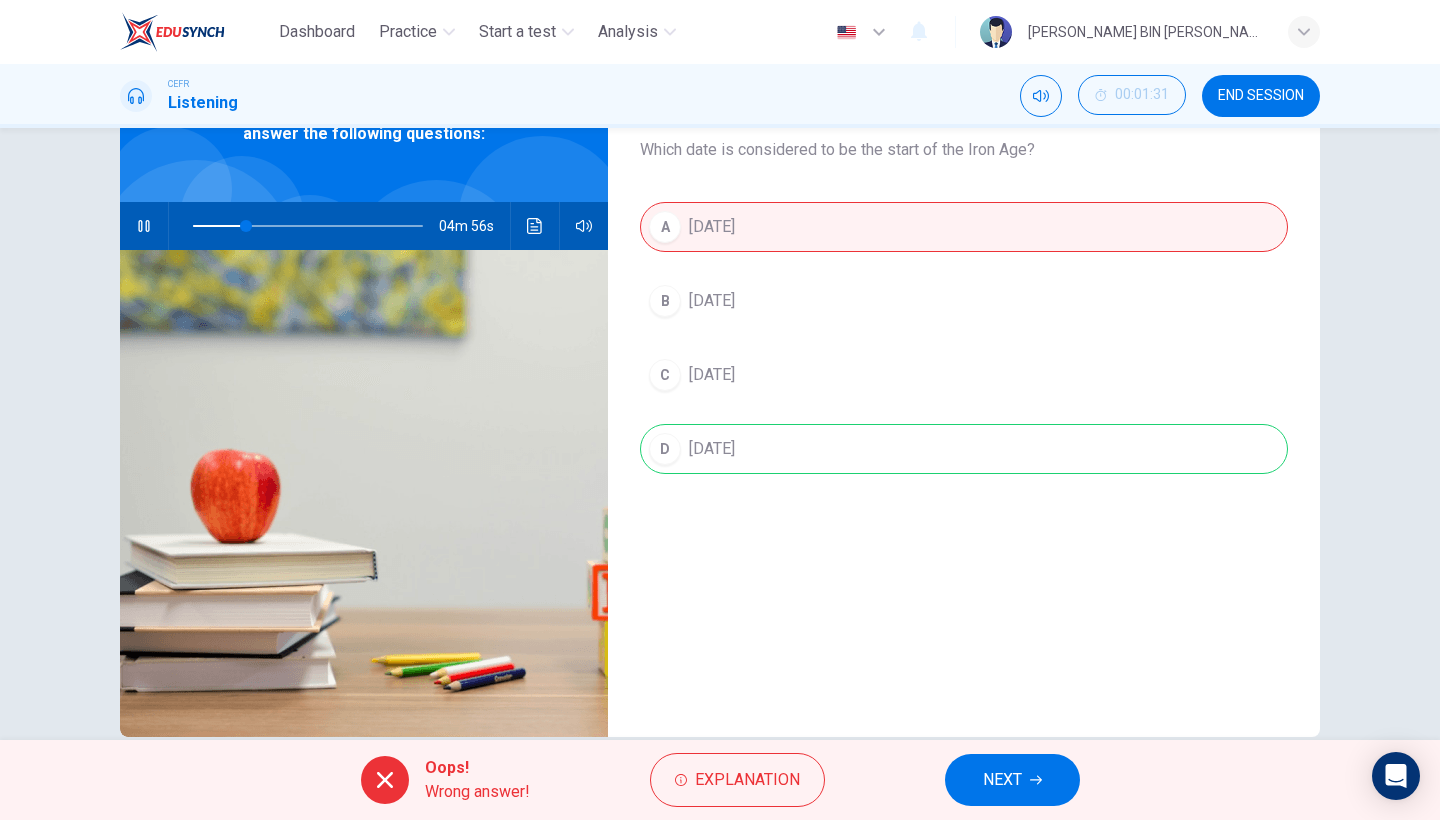 scroll, scrollTop: 0, scrollLeft: 0, axis: both 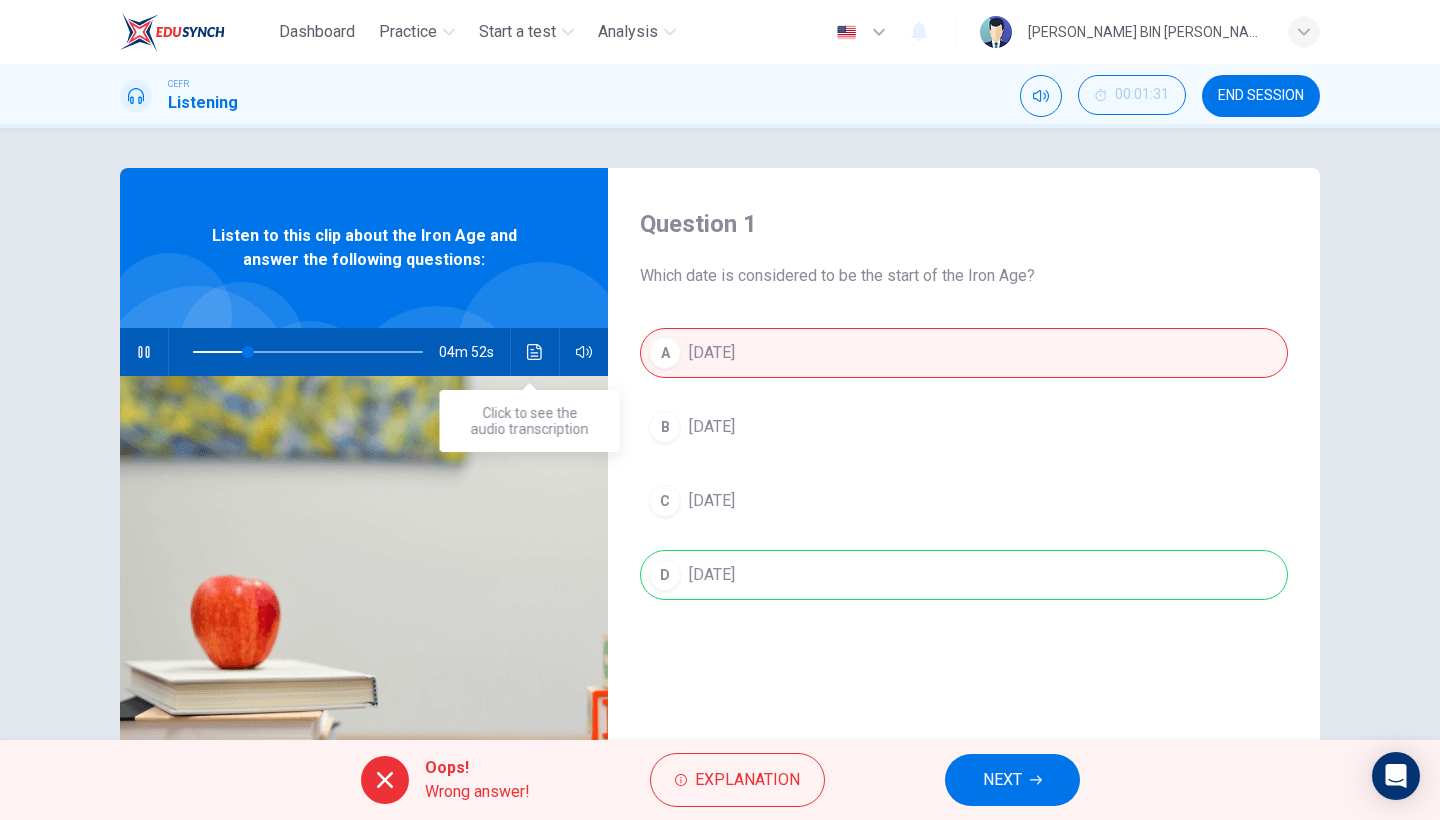 click 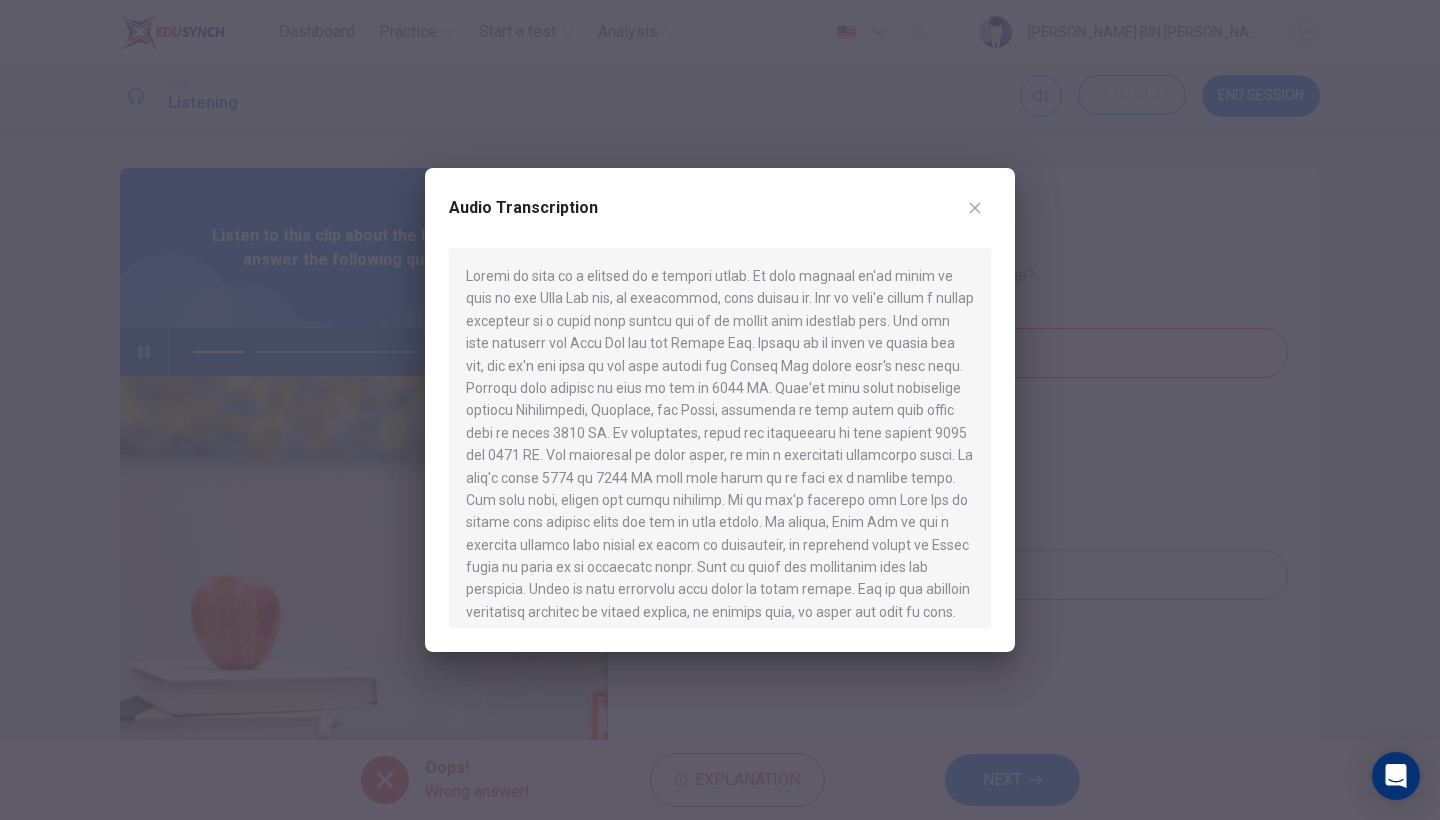 drag, startPoint x: 462, startPoint y: 273, endPoint x: 798, endPoint y: 426, distance: 369.19507 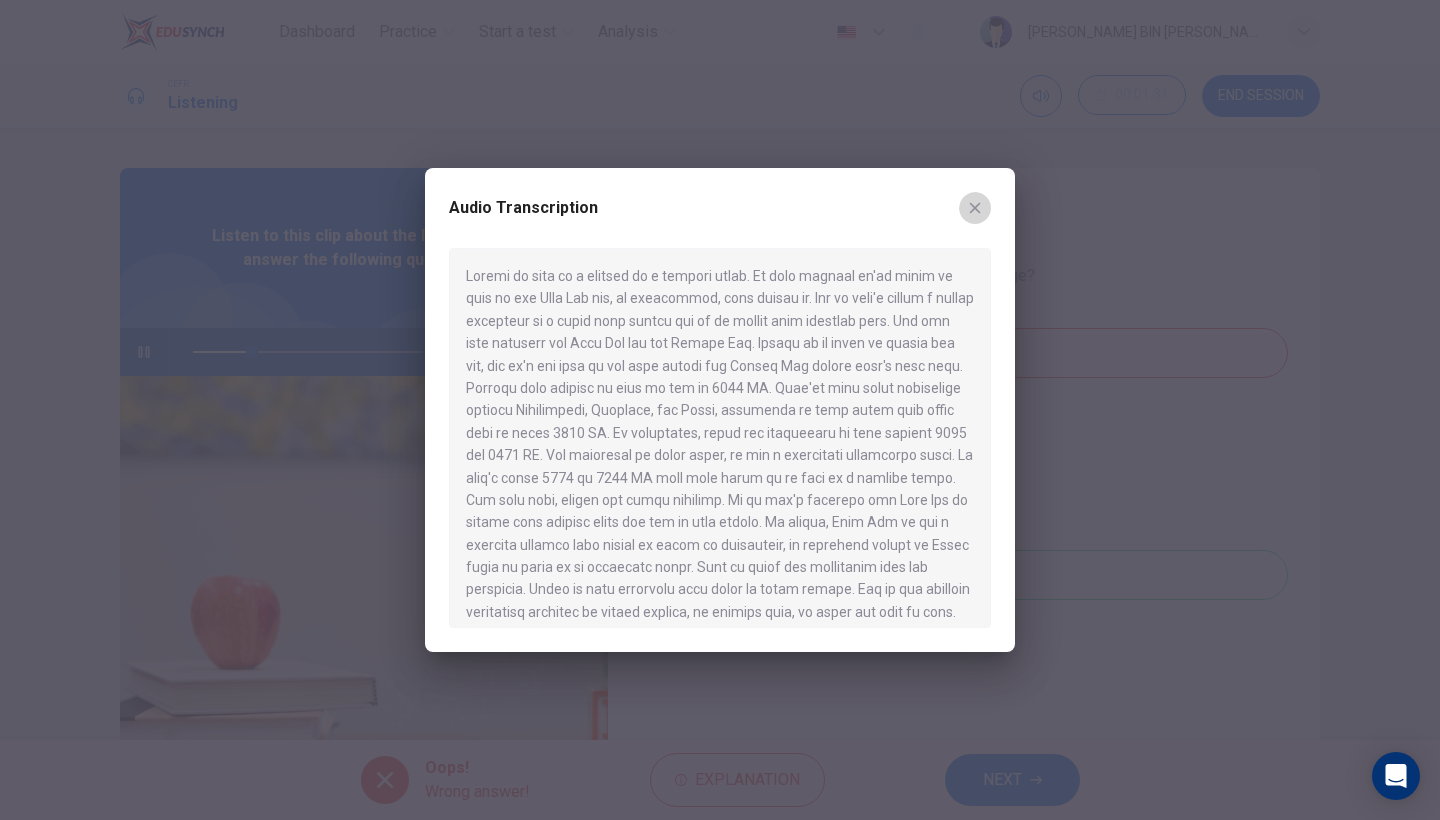 click 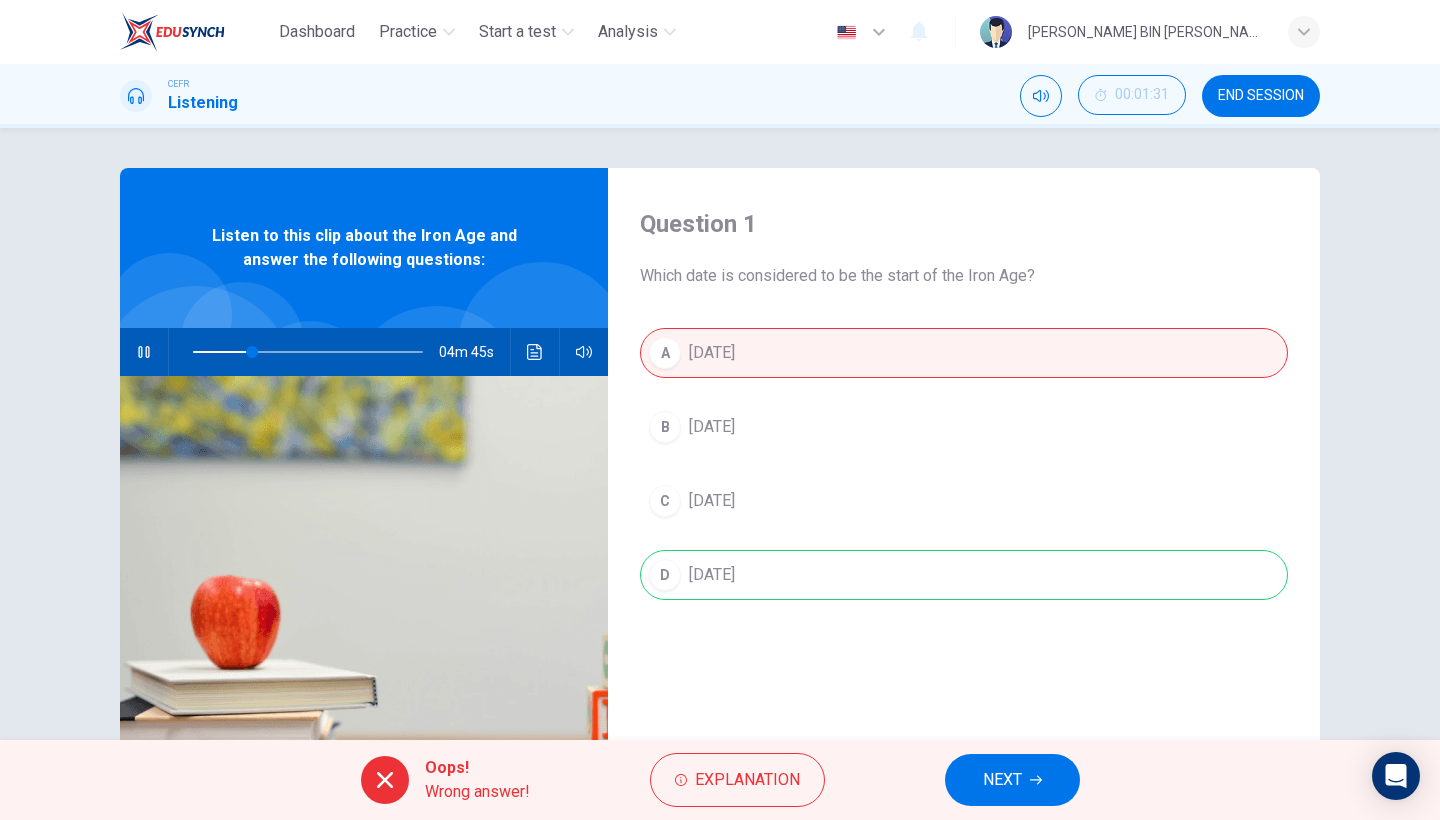 click on "NEXT" at bounding box center (1002, 780) 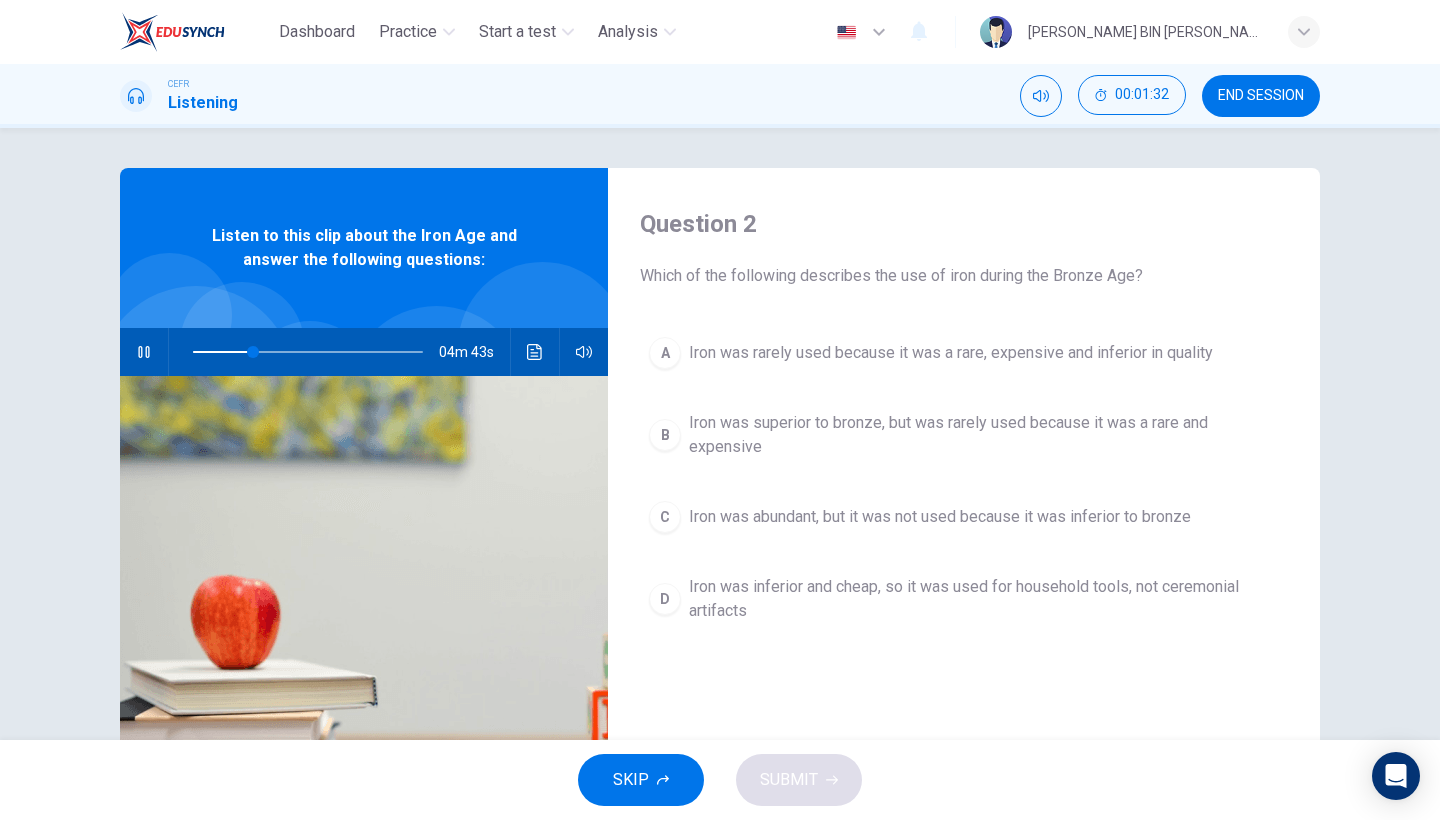 click 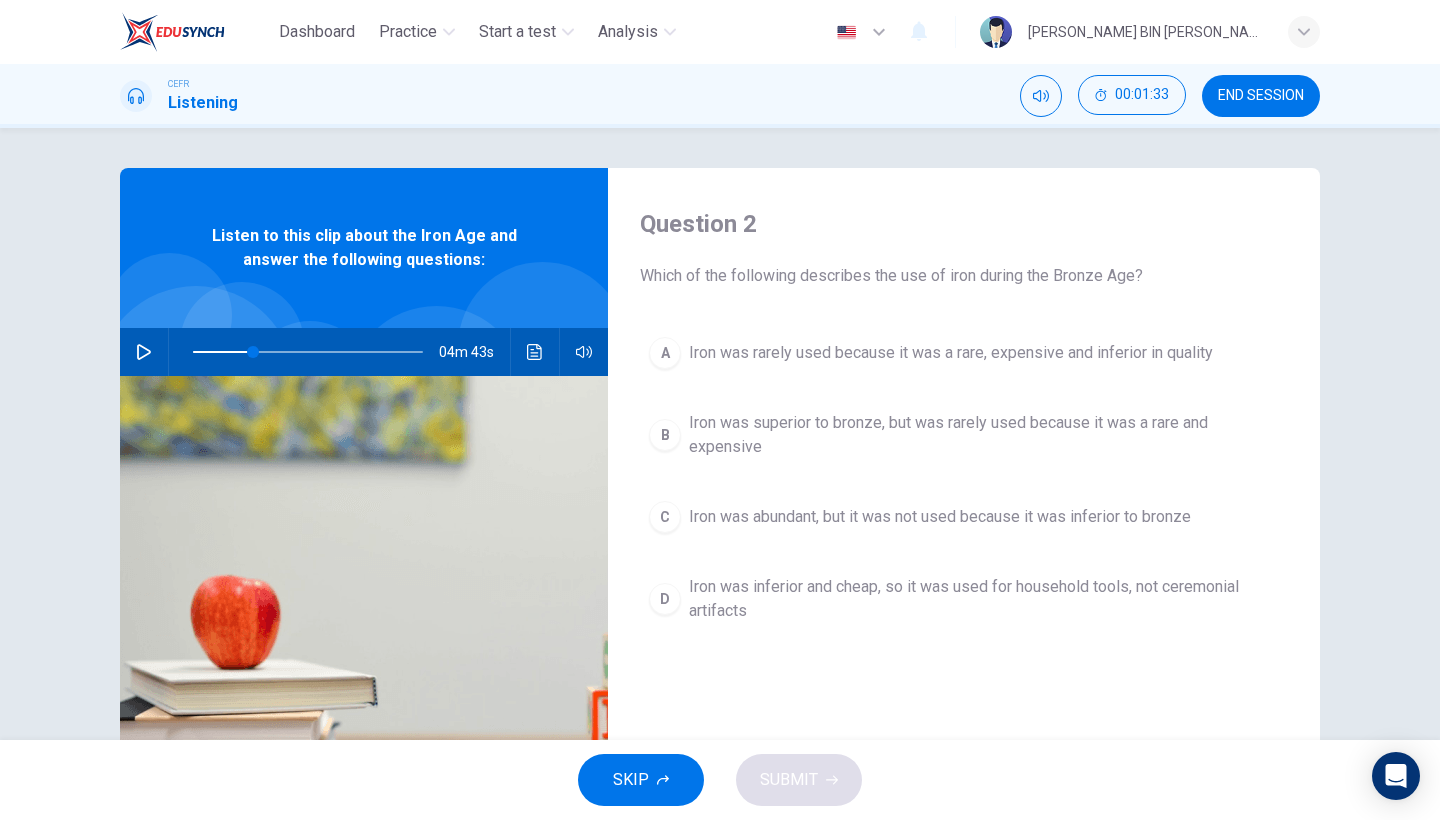 scroll, scrollTop: 18, scrollLeft: 0, axis: vertical 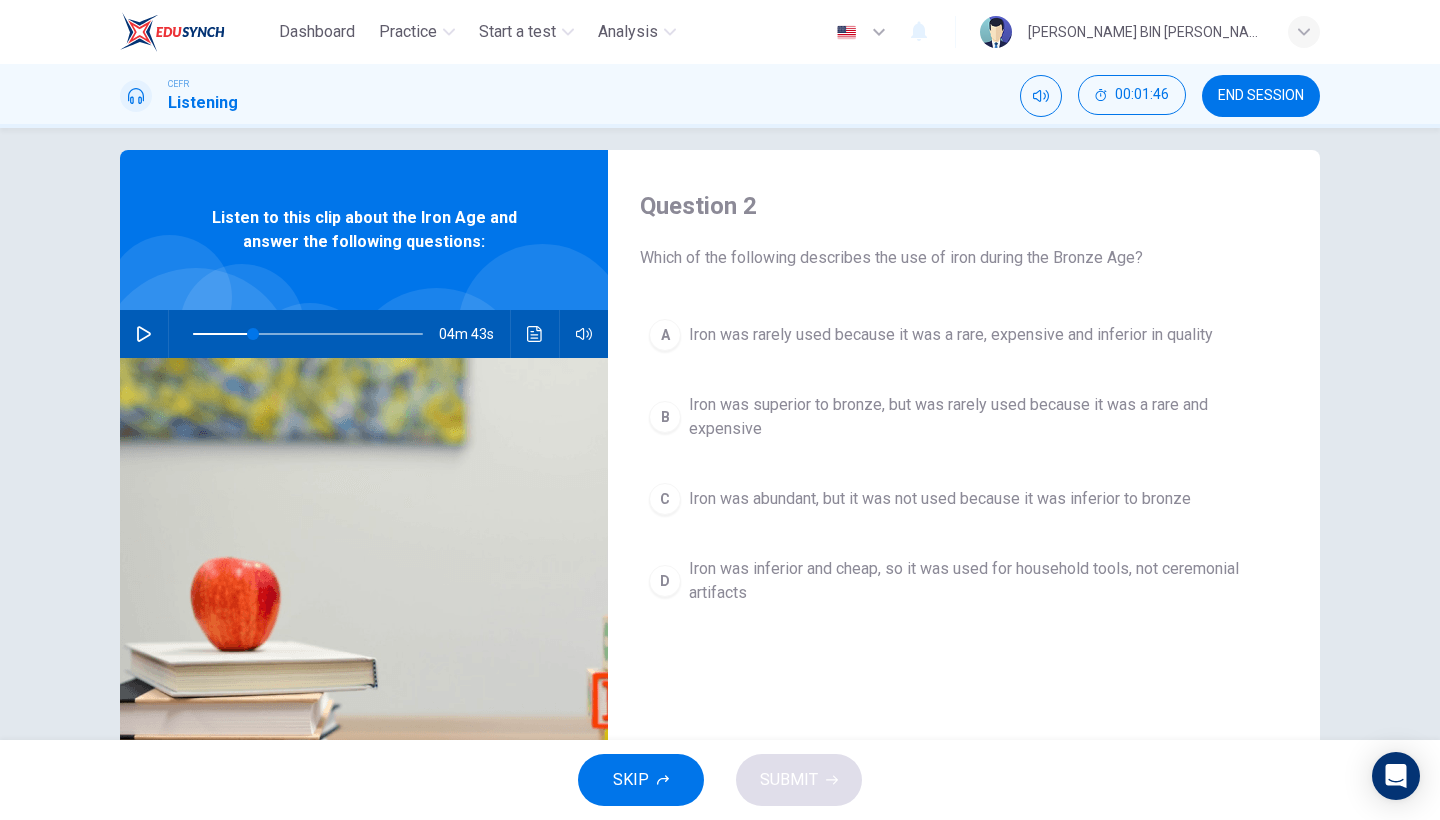 drag, startPoint x: 633, startPoint y: 258, endPoint x: 924, endPoint y: 292, distance: 292.97952 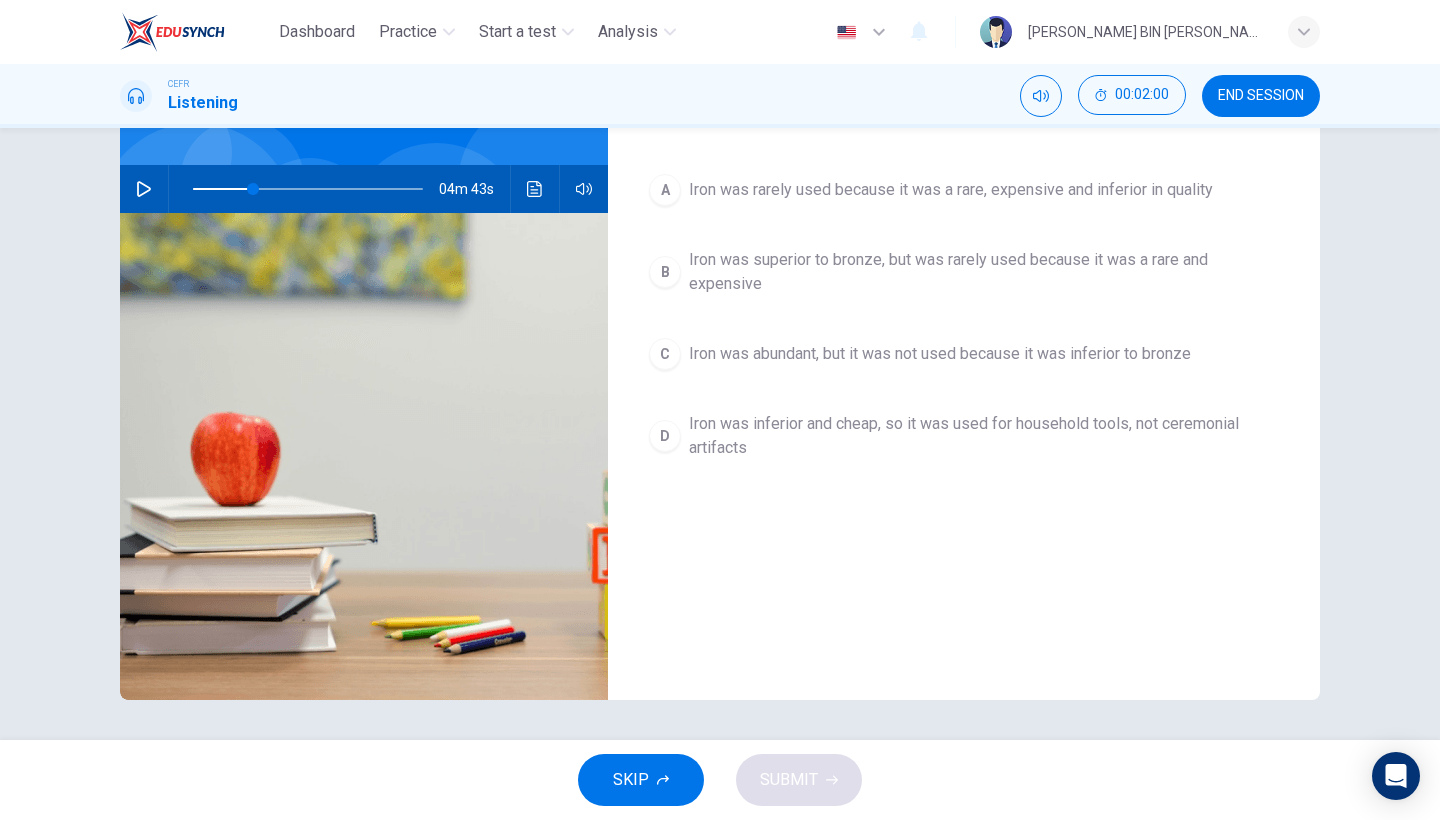 scroll, scrollTop: 0, scrollLeft: 0, axis: both 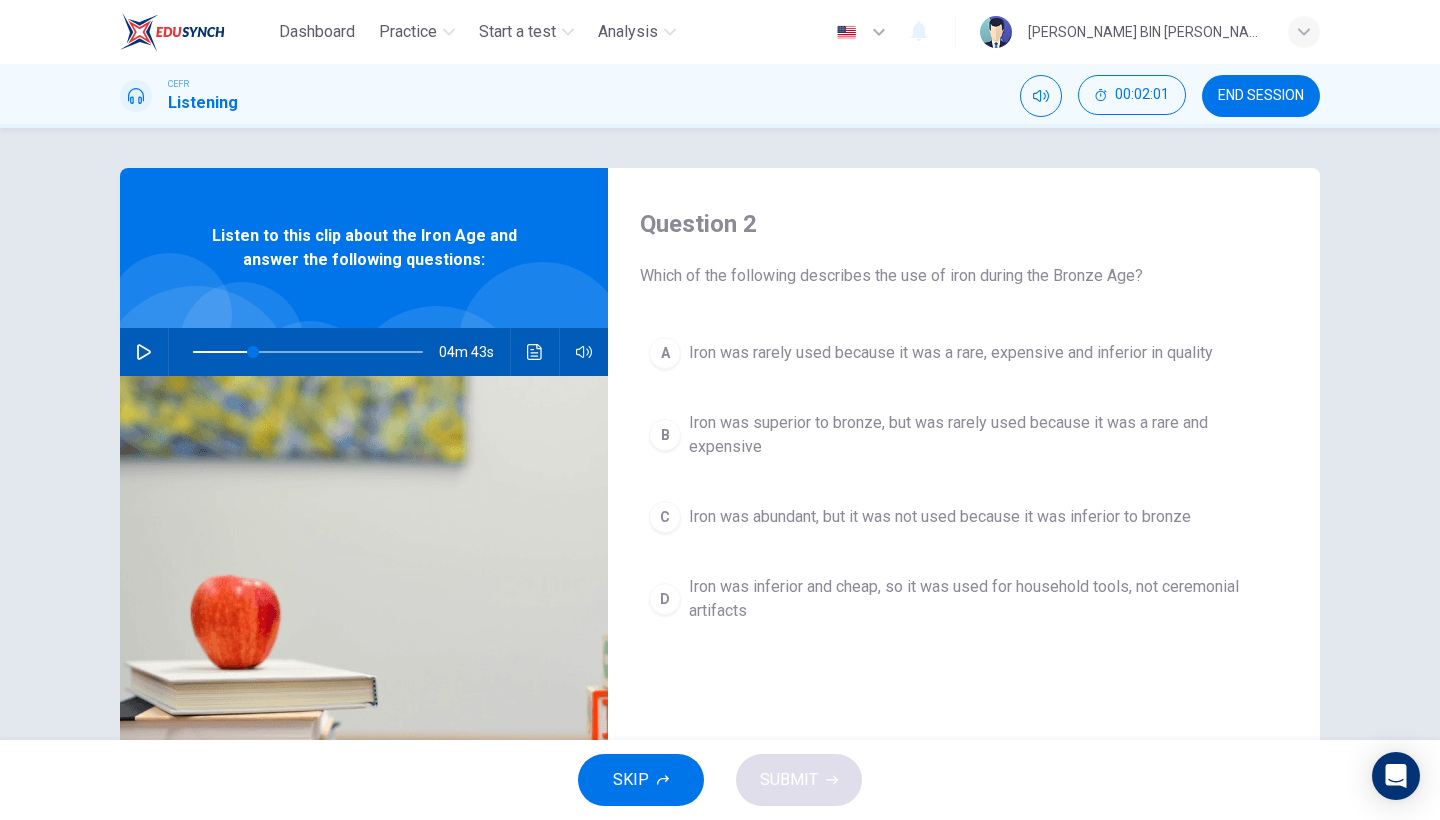 type on "26" 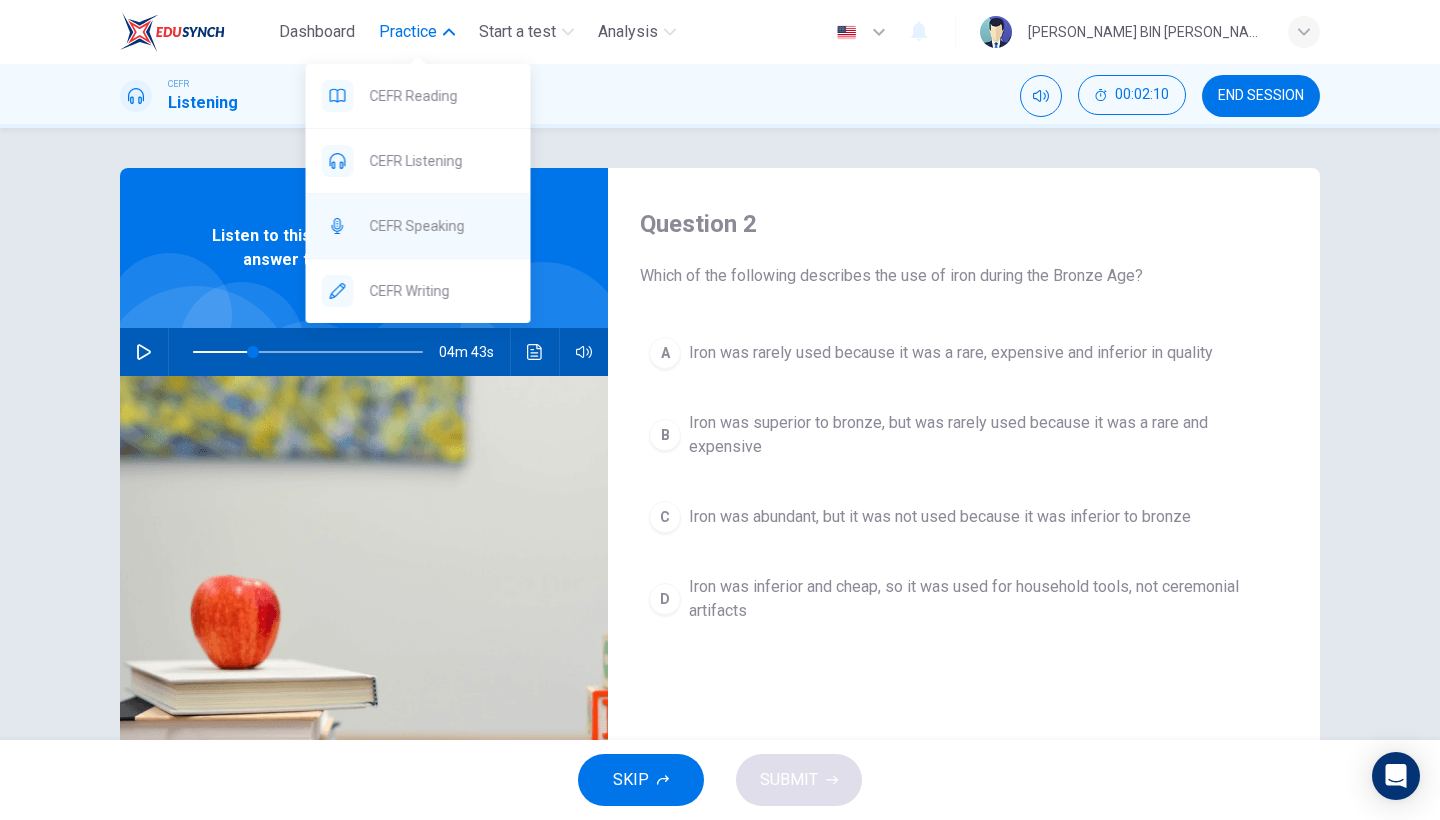 click on "CEFR Speaking" at bounding box center (442, 226) 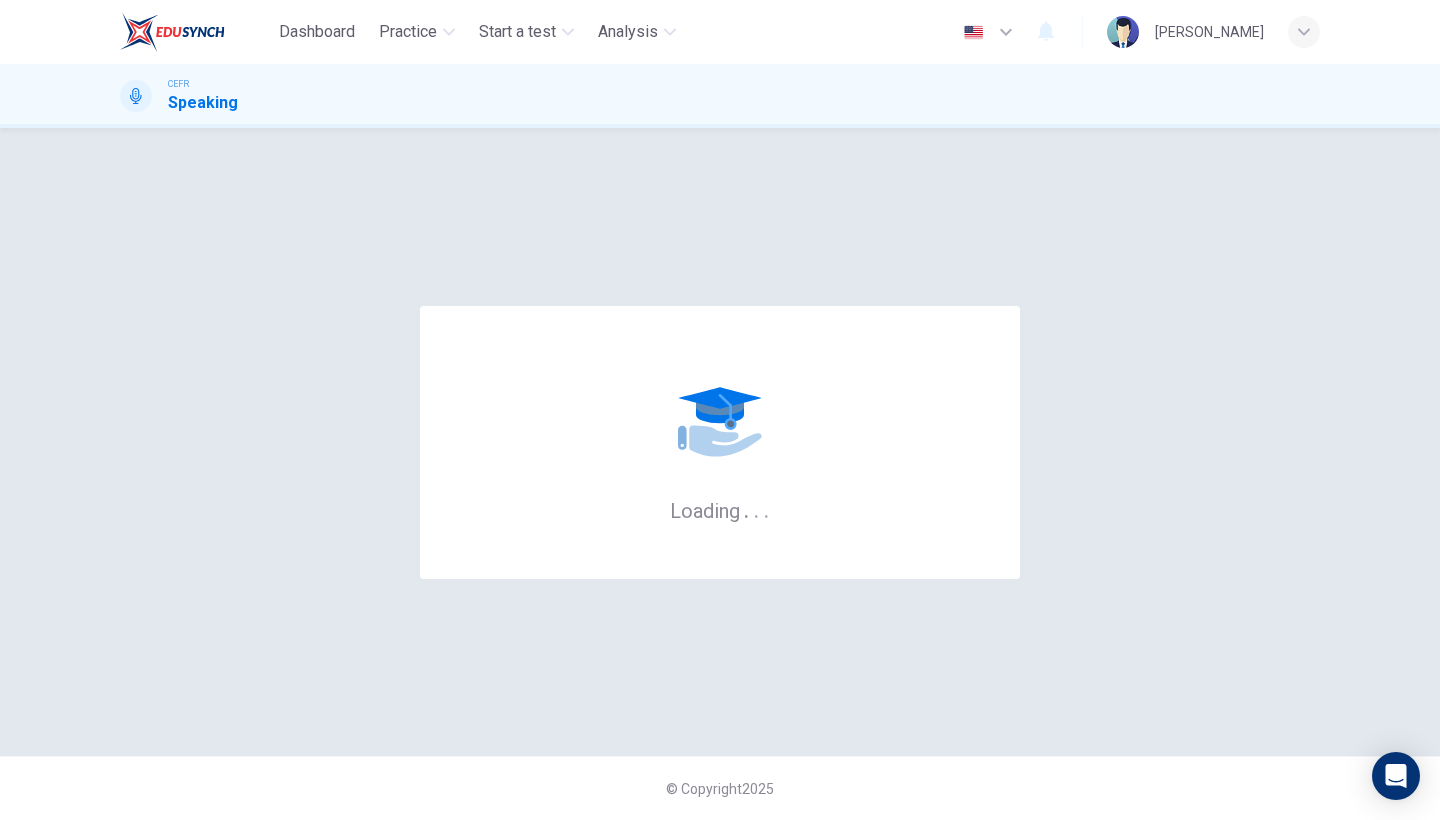 scroll, scrollTop: 0, scrollLeft: 0, axis: both 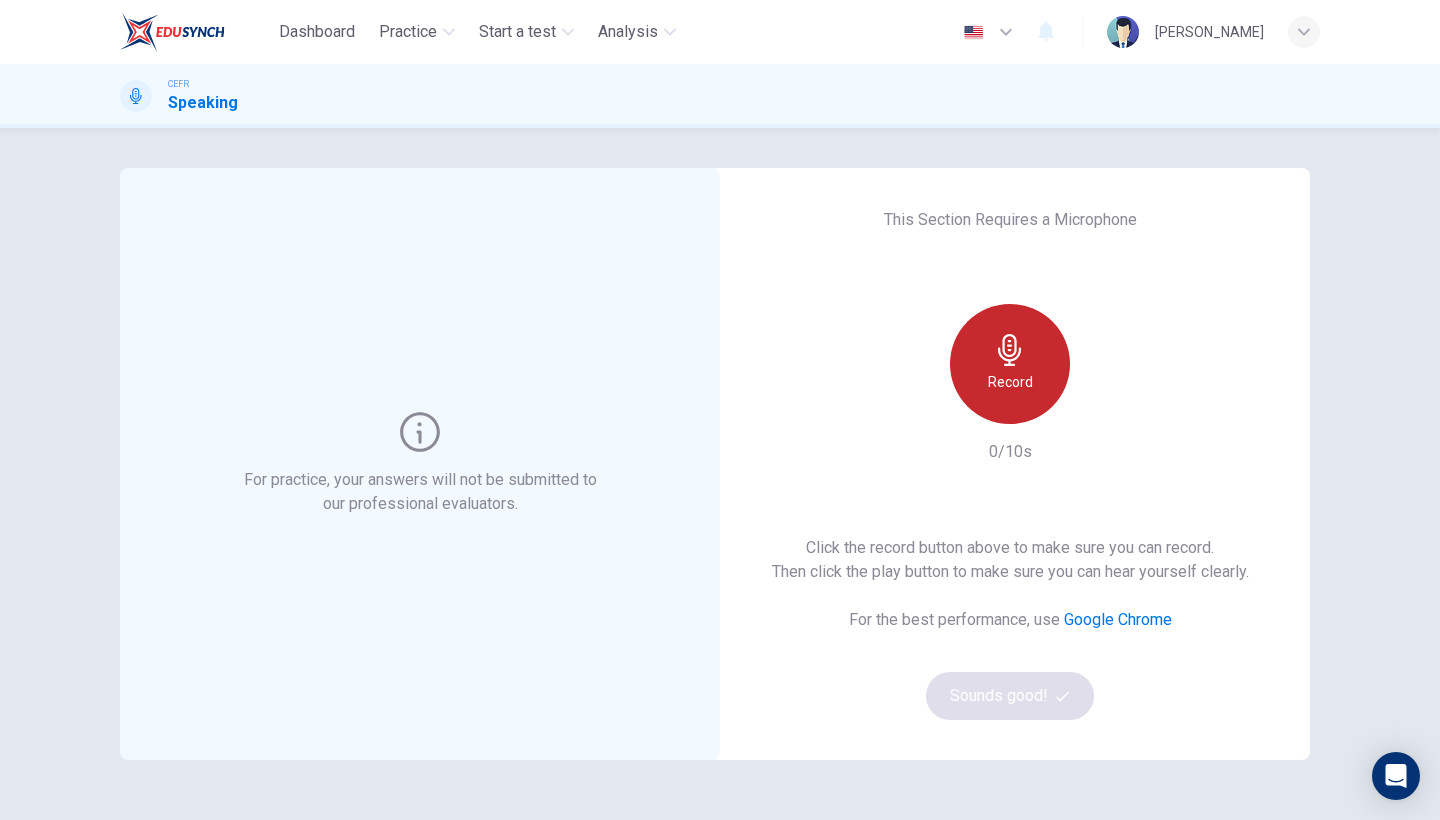 click on "Record" at bounding box center (1010, 382) 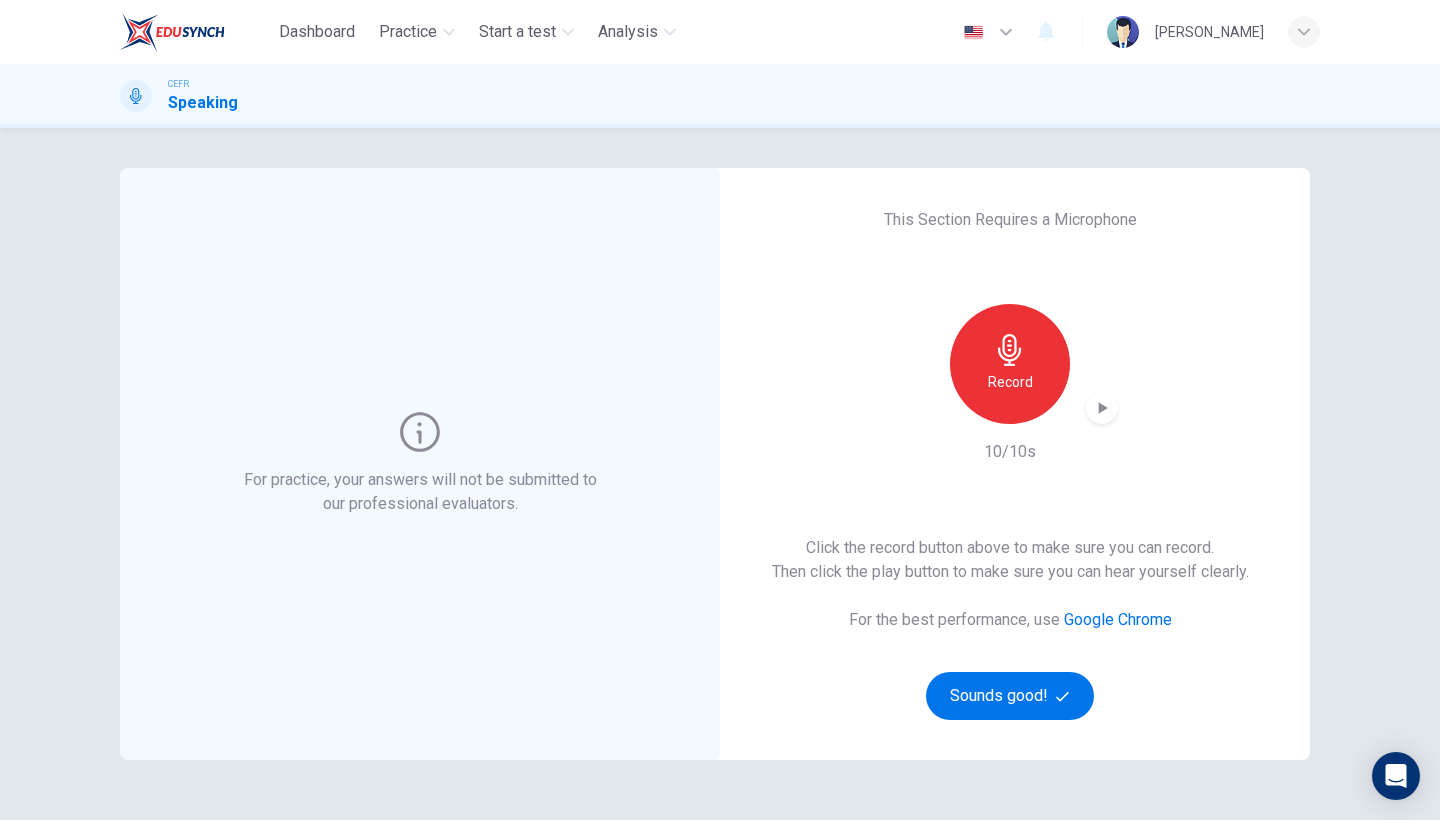 click 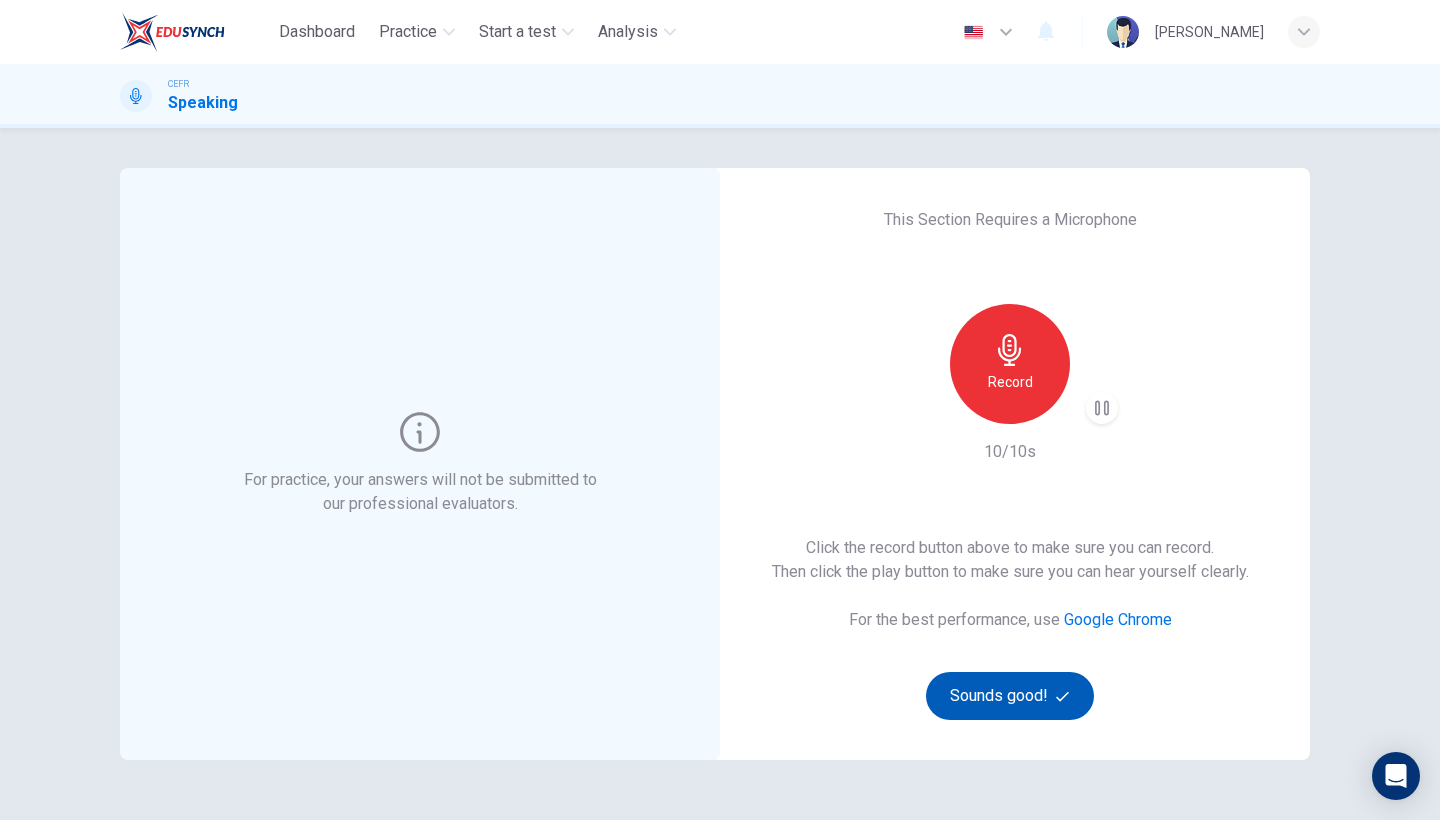 click on "Sounds good!" at bounding box center [1010, 696] 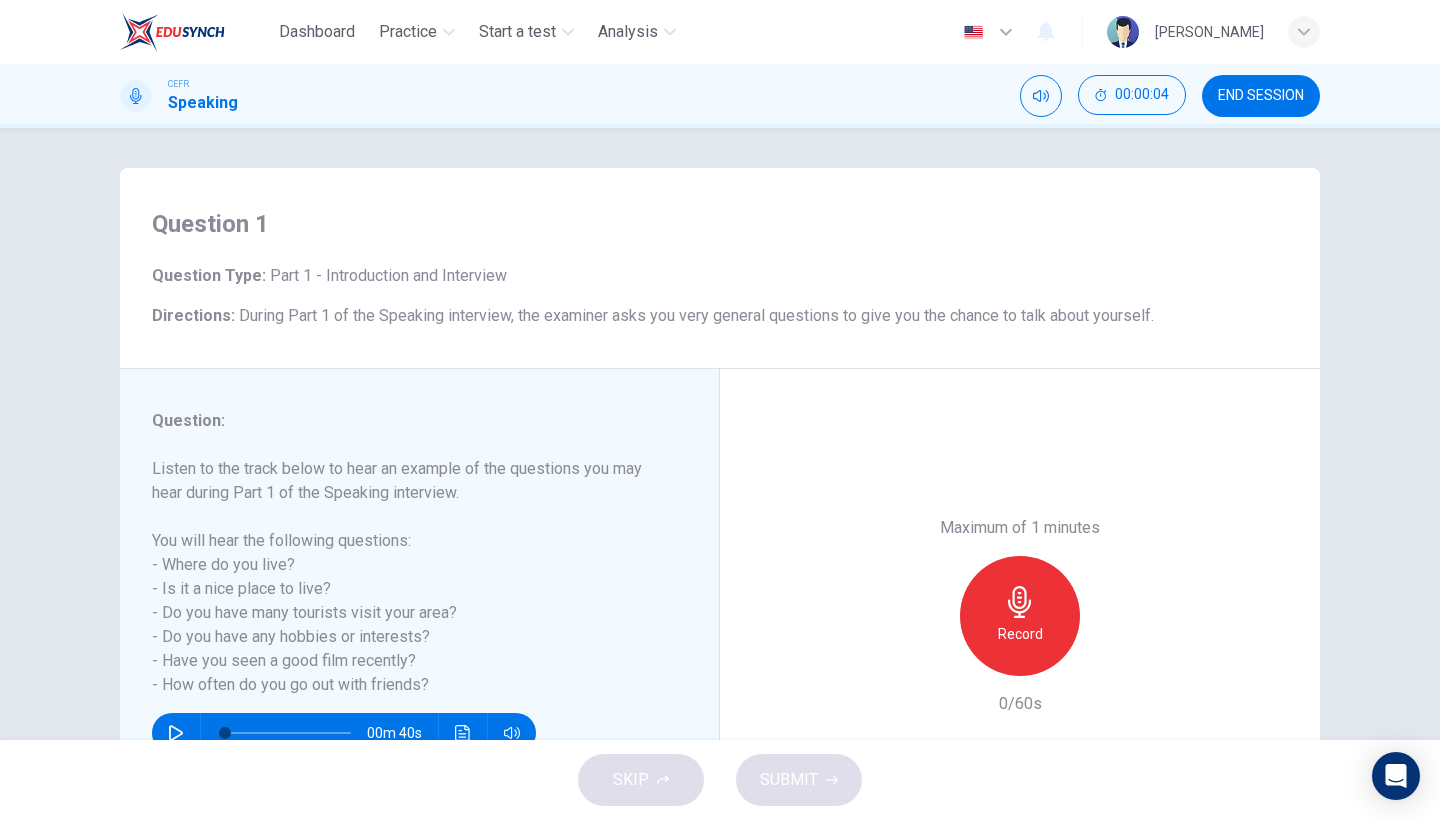 scroll, scrollTop: 1, scrollLeft: 0, axis: vertical 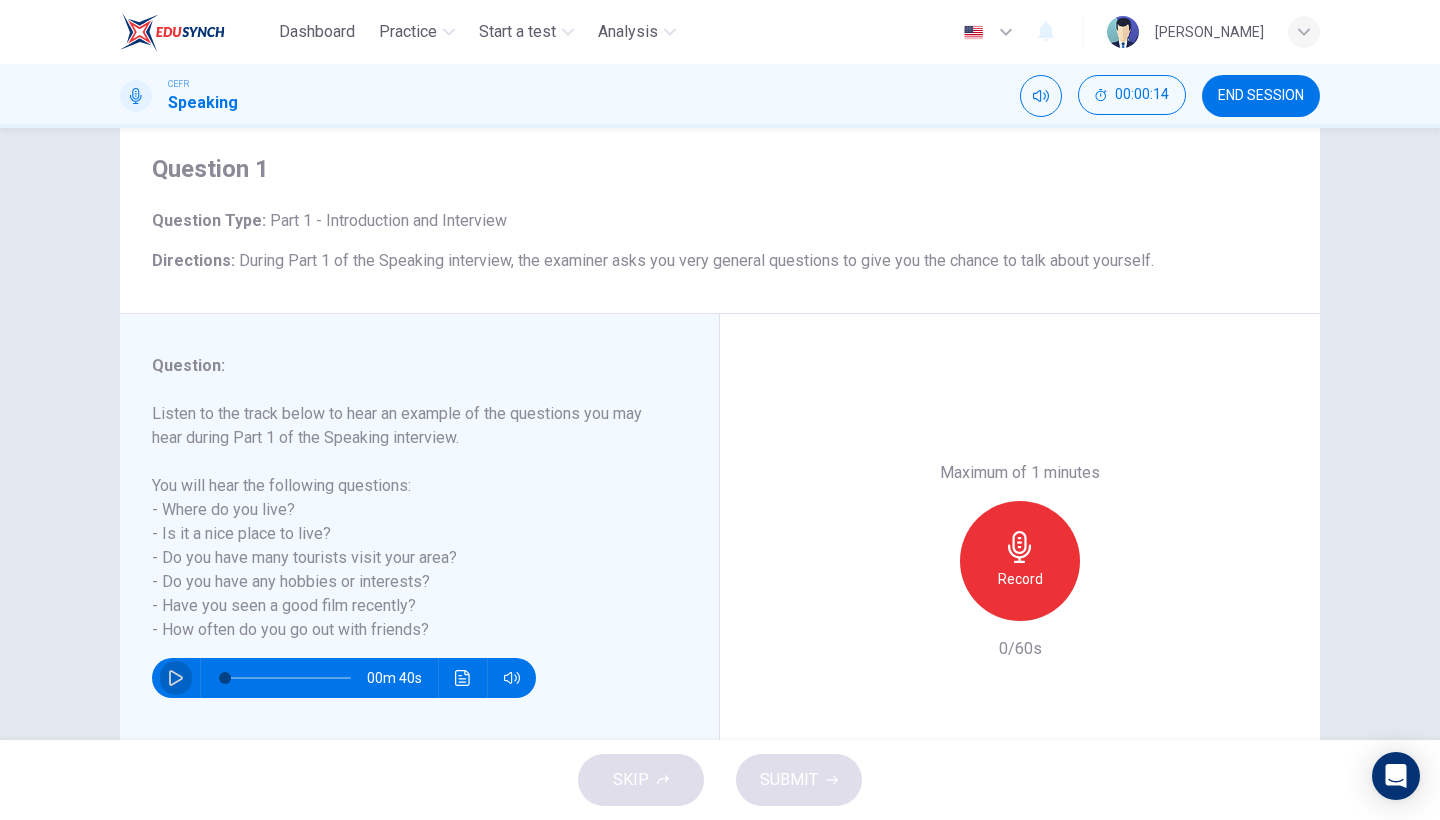 click at bounding box center (176, 678) 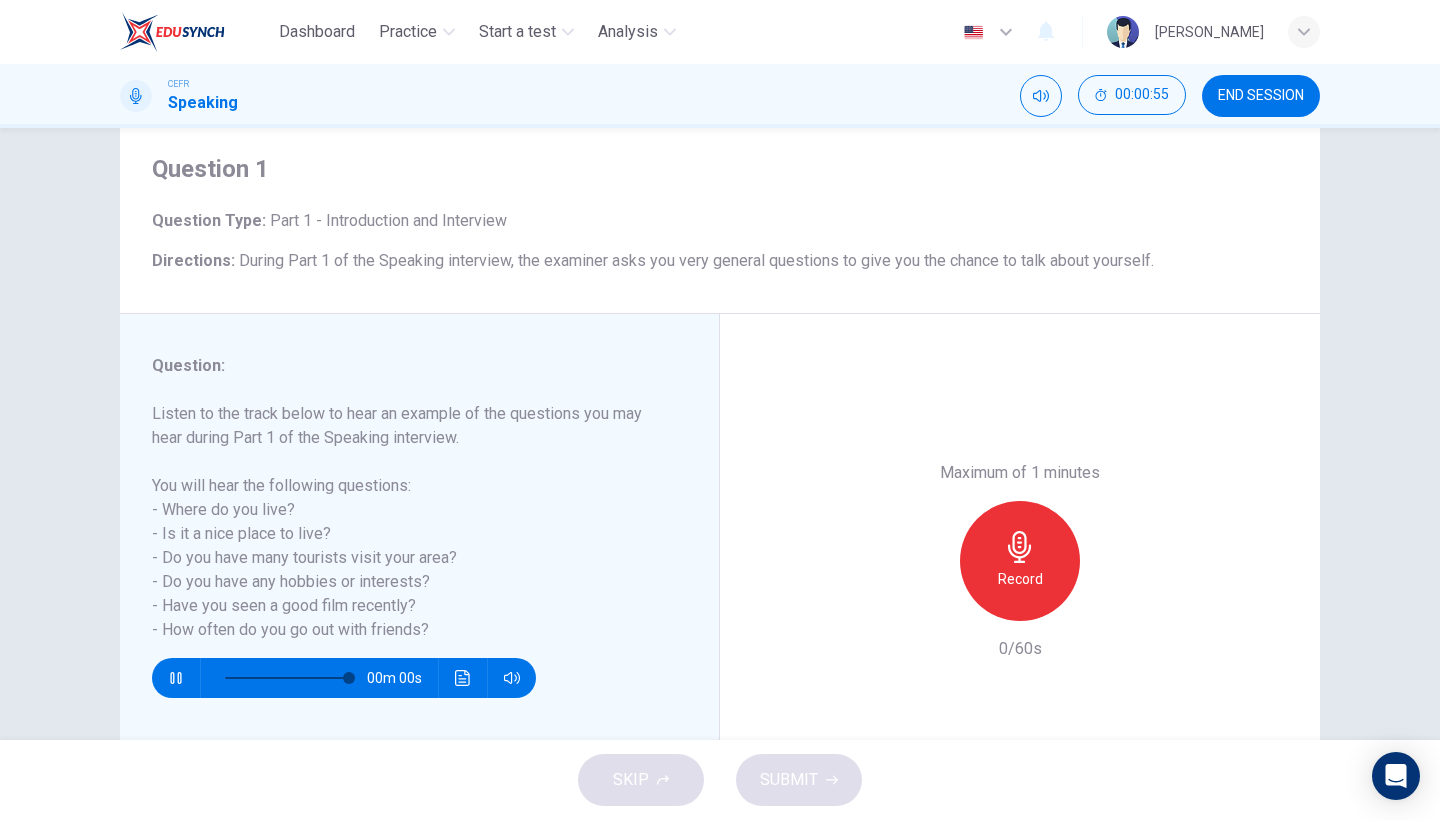 type on "0" 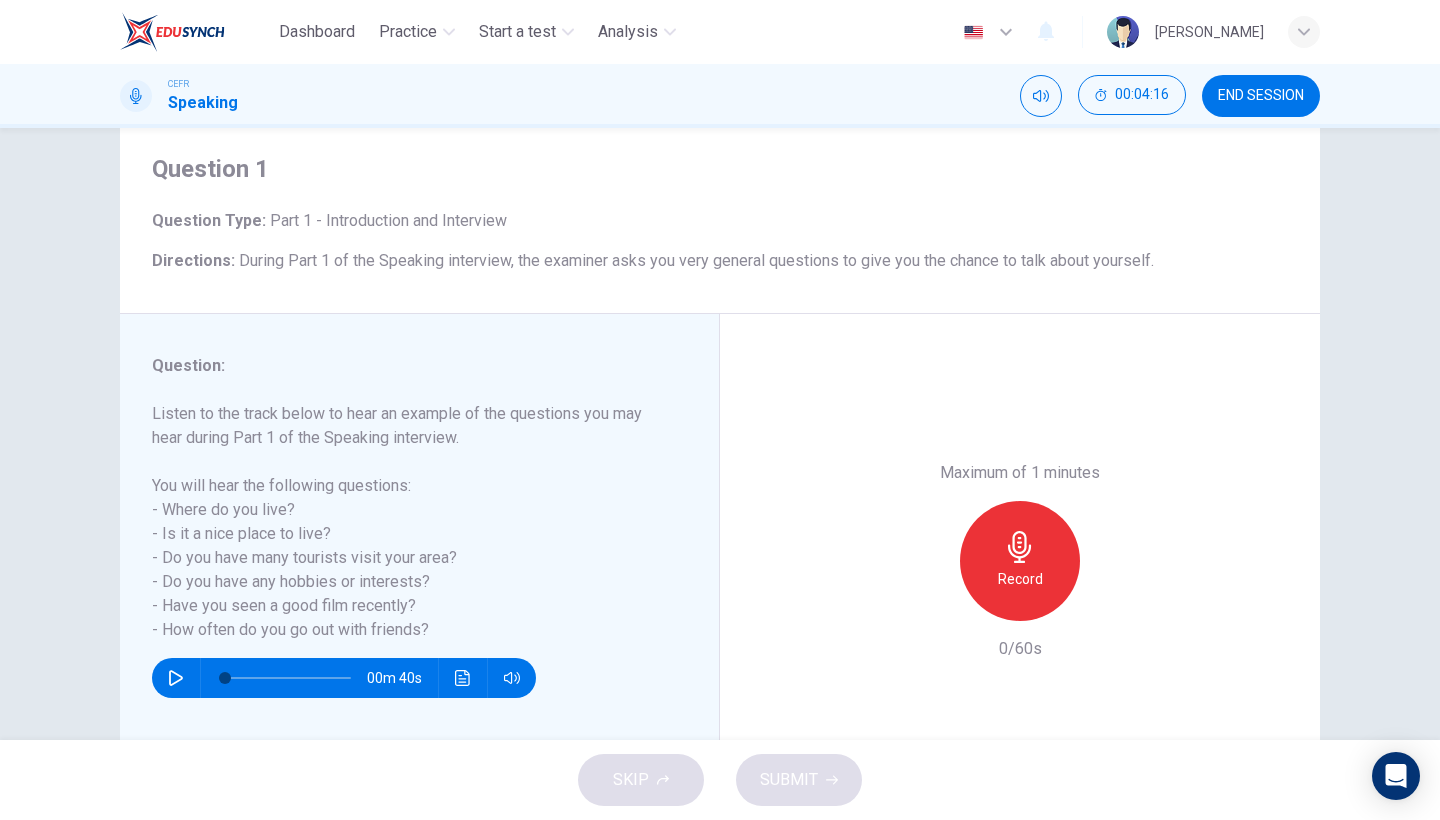 click on "Record" at bounding box center [1020, 561] 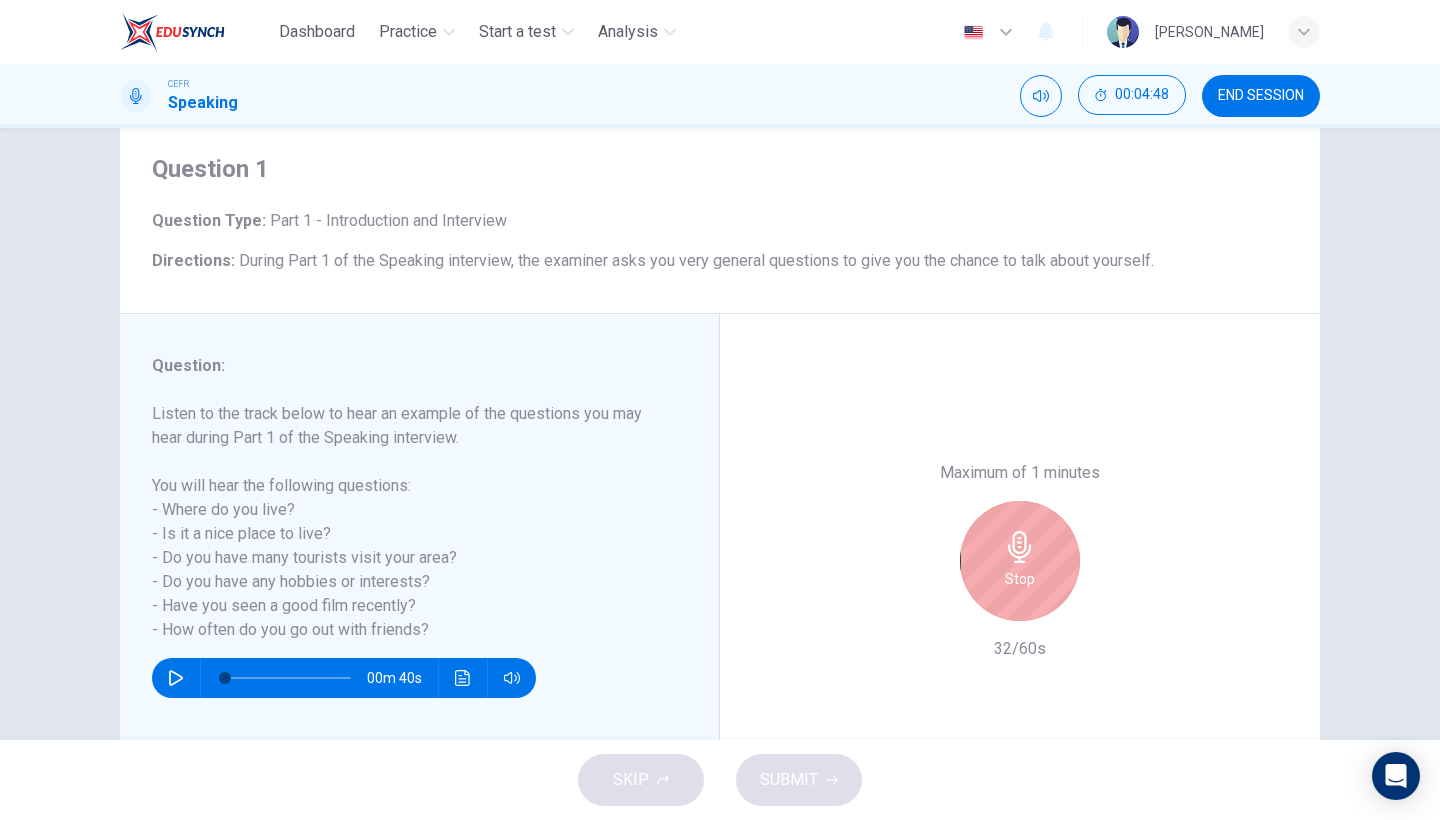 click on "Stop" at bounding box center (1020, 561) 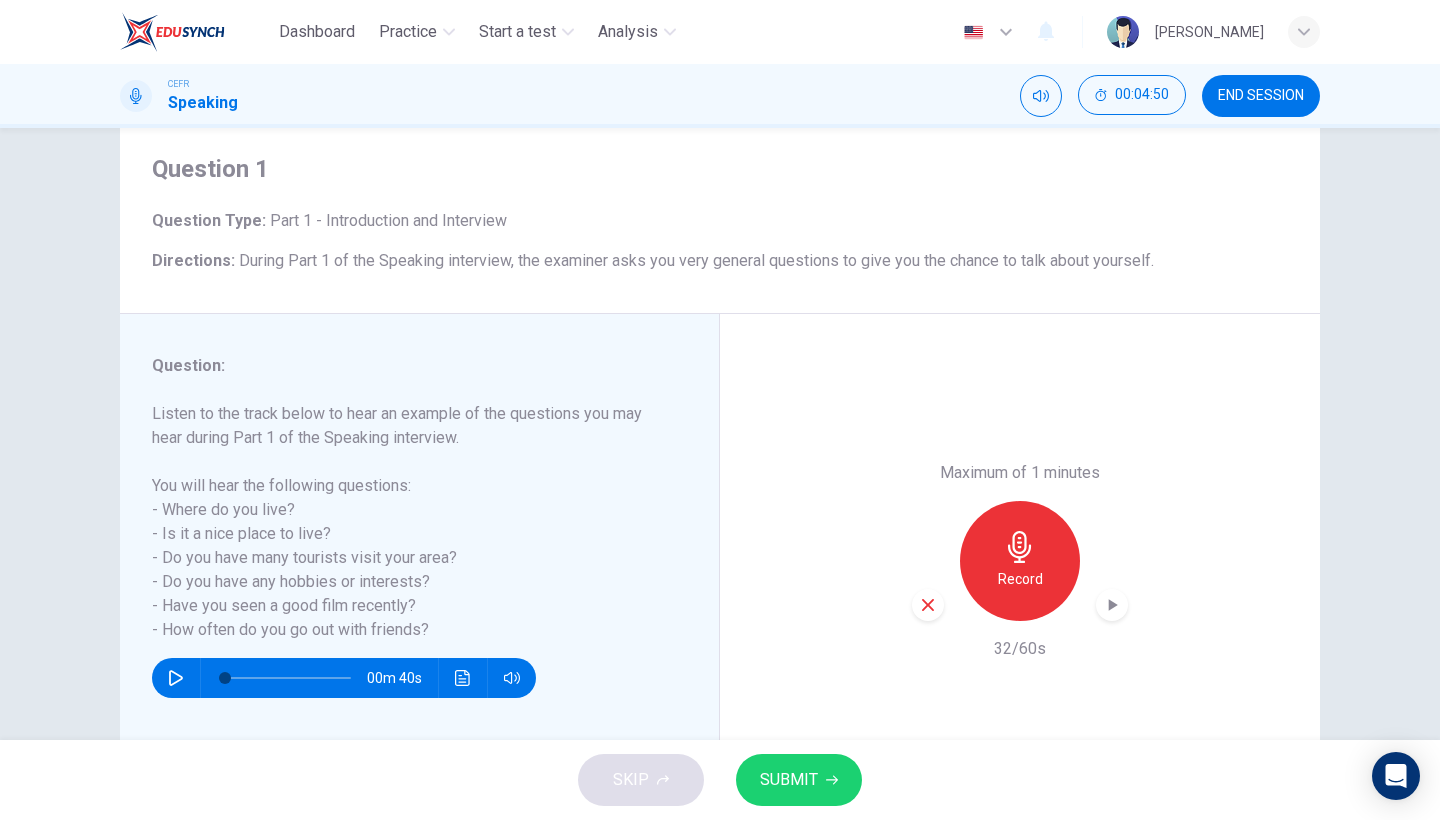 click 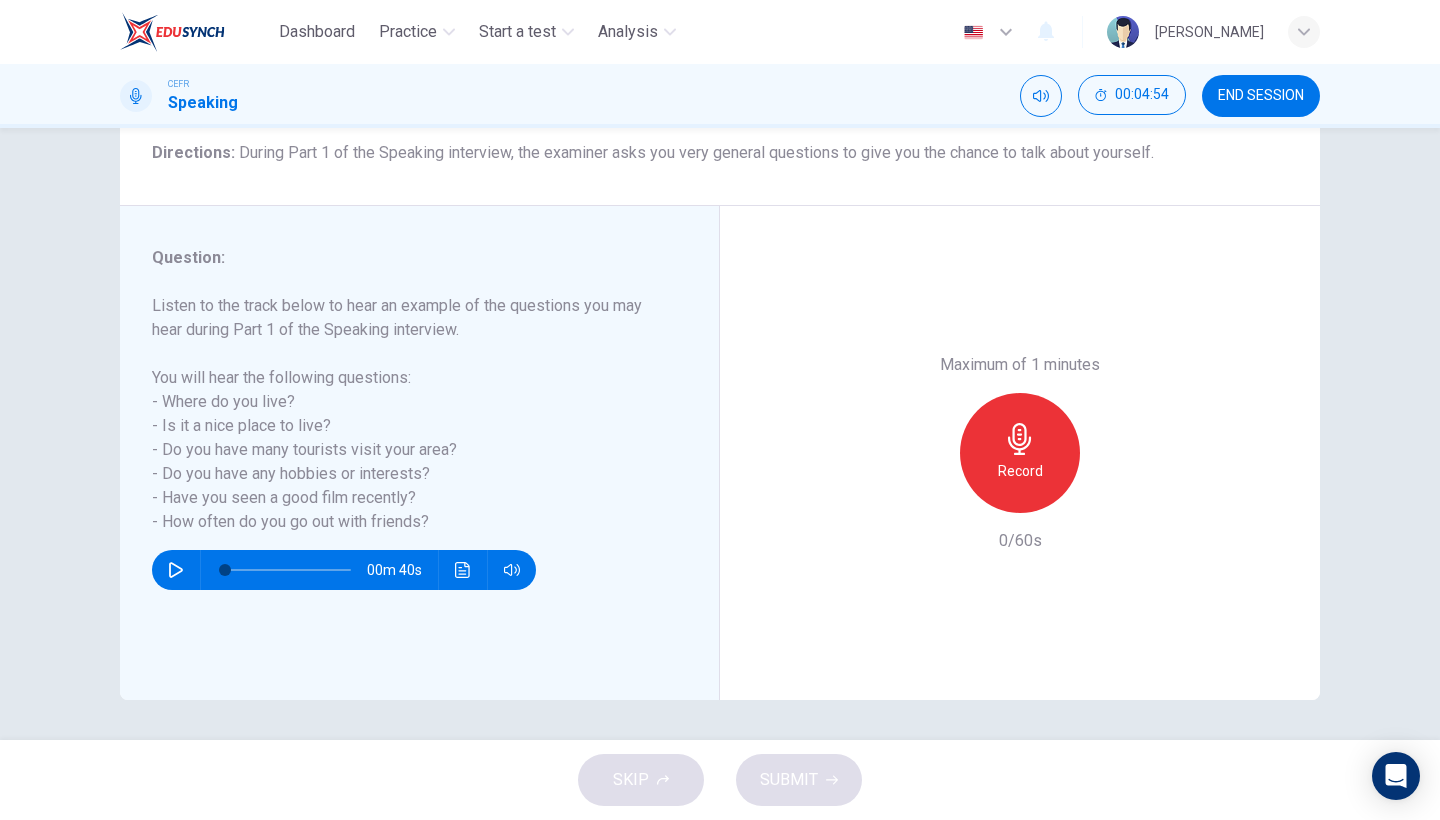 scroll, scrollTop: 130, scrollLeft: 0, axis: vertical 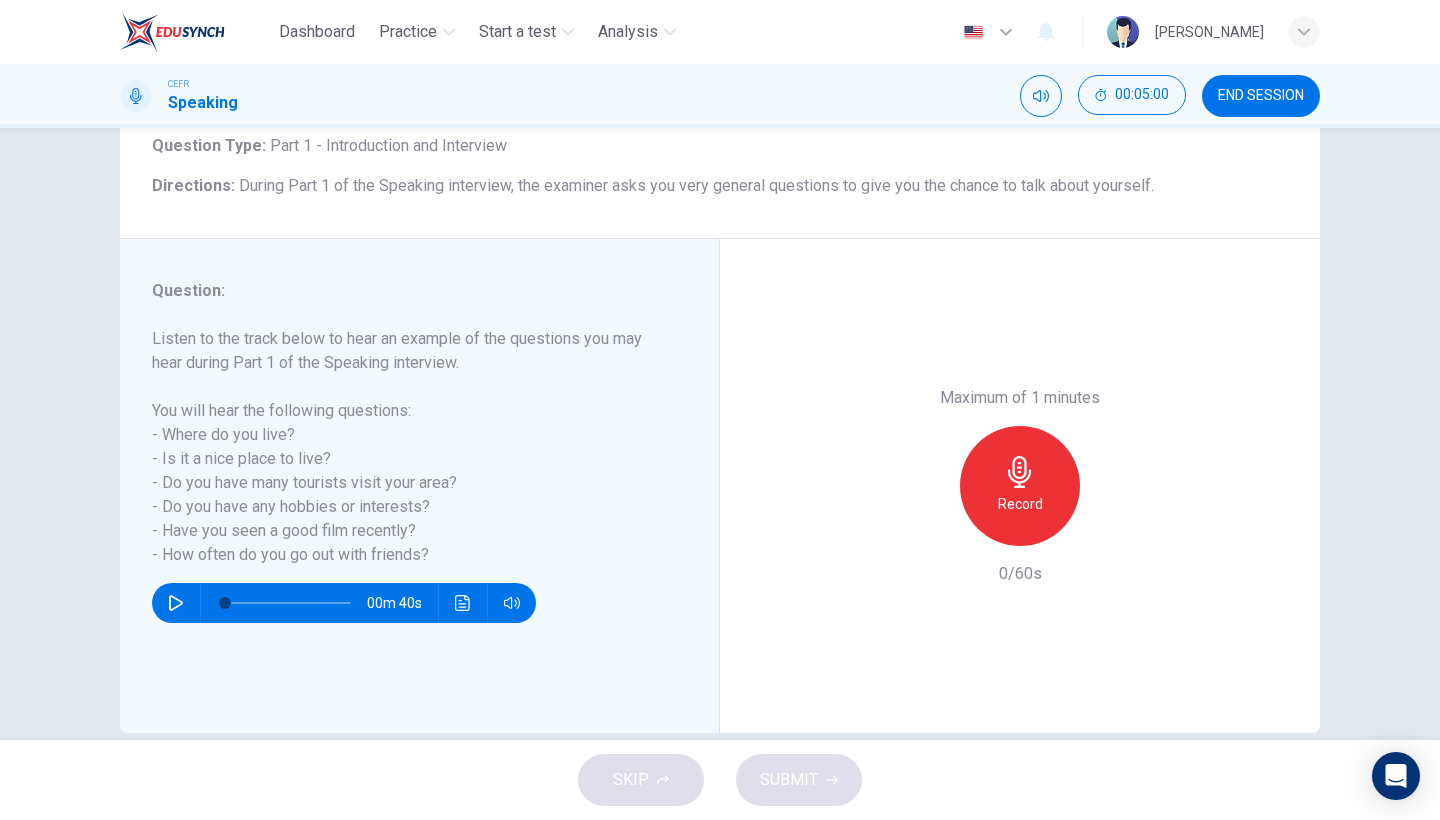click on "Record" at bounding box center (1020, 504) 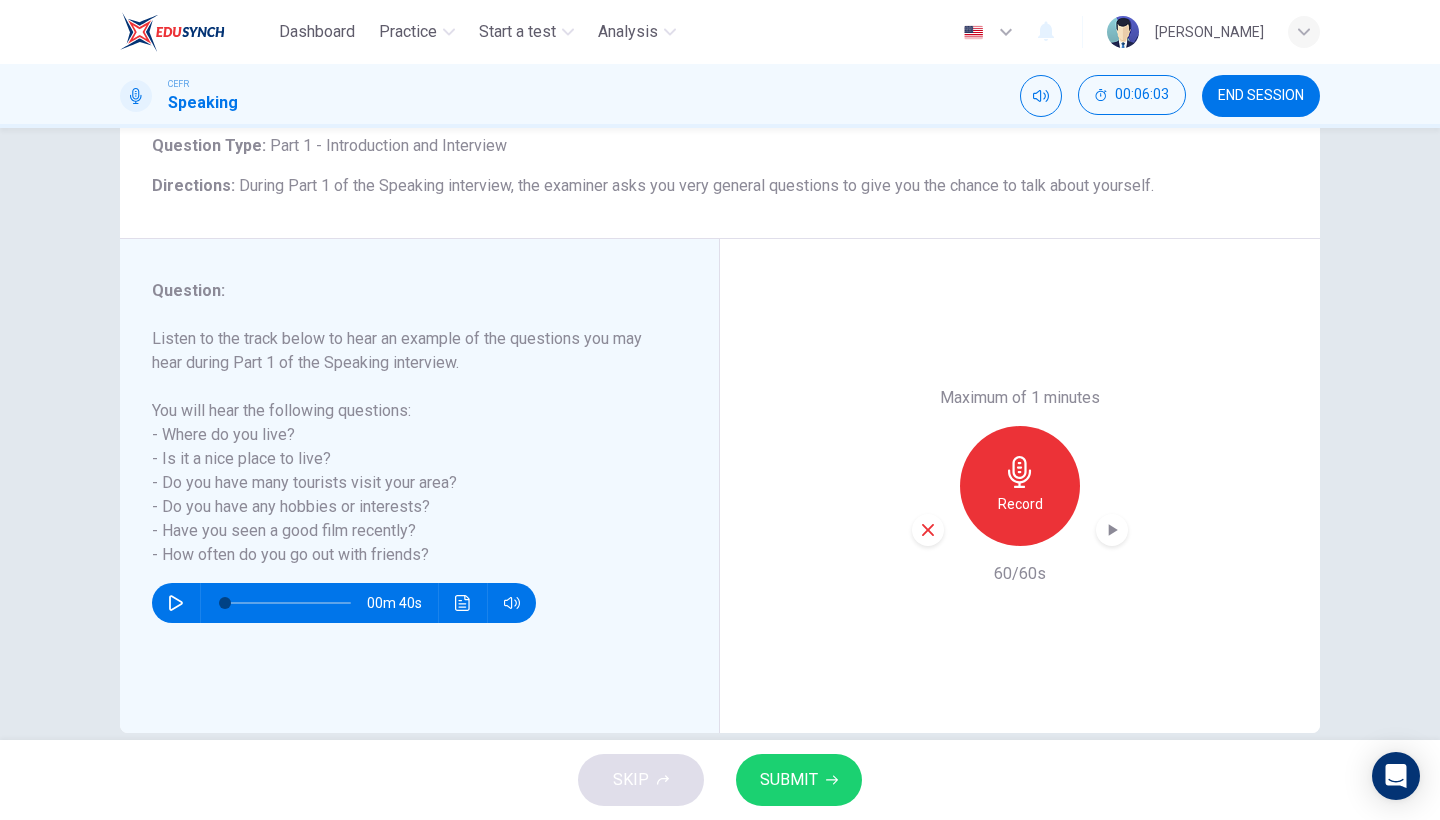 click on "Record" at bounding box center [1020, 504] 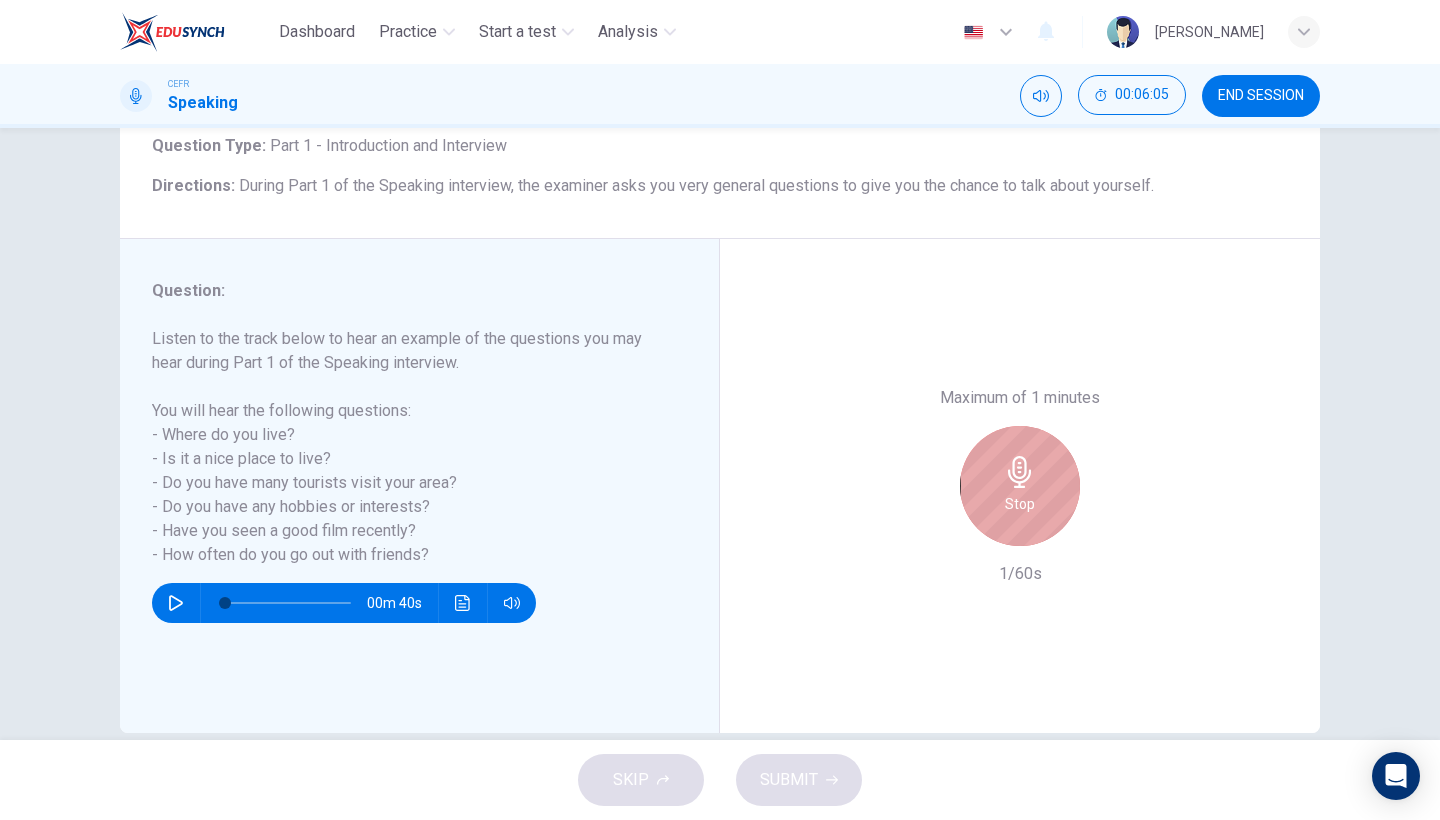 click 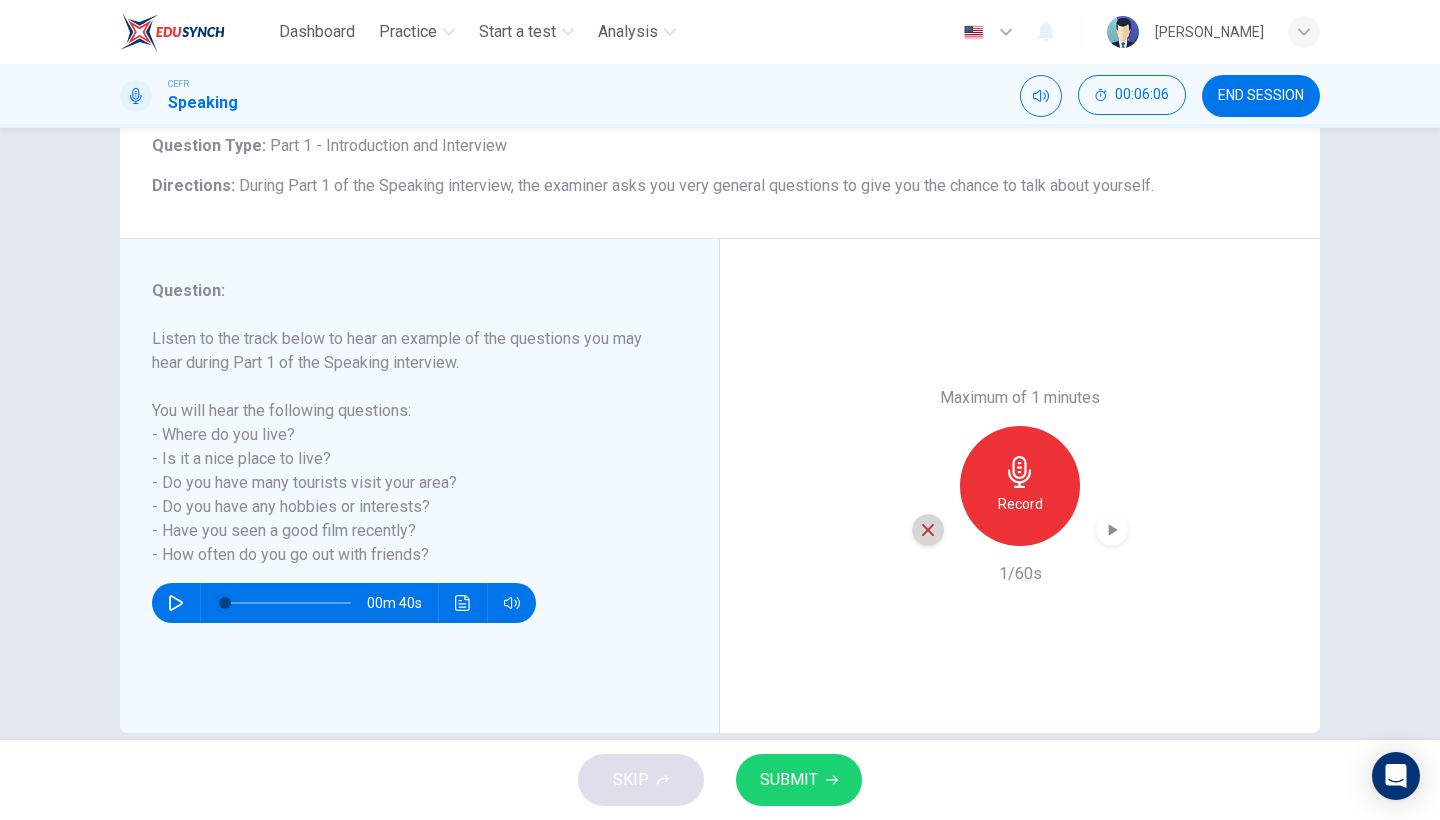 click at bounding box center (928, 530) 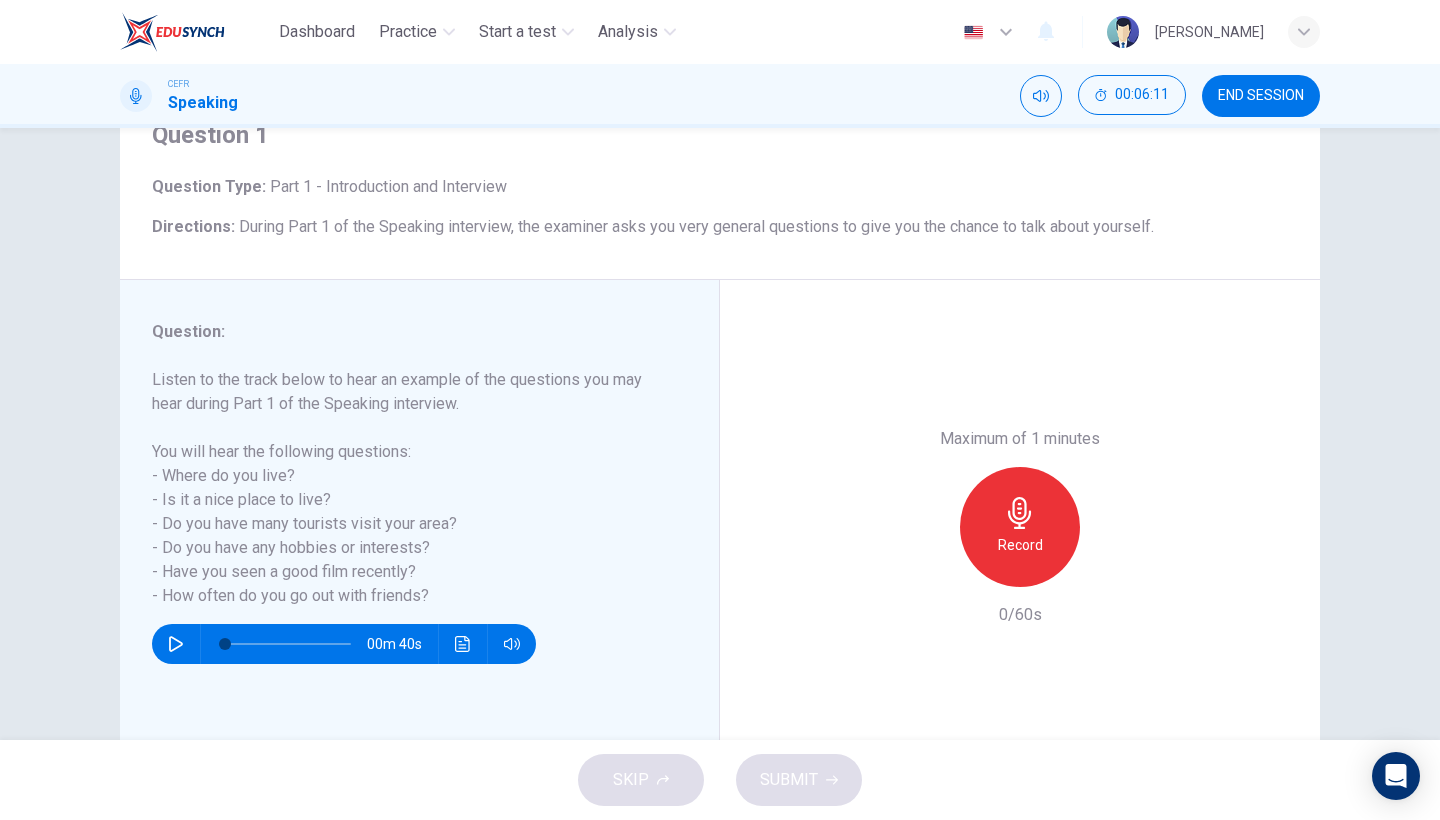 scroll, scrollTop: 0, scrollLeft: 0, axis: both 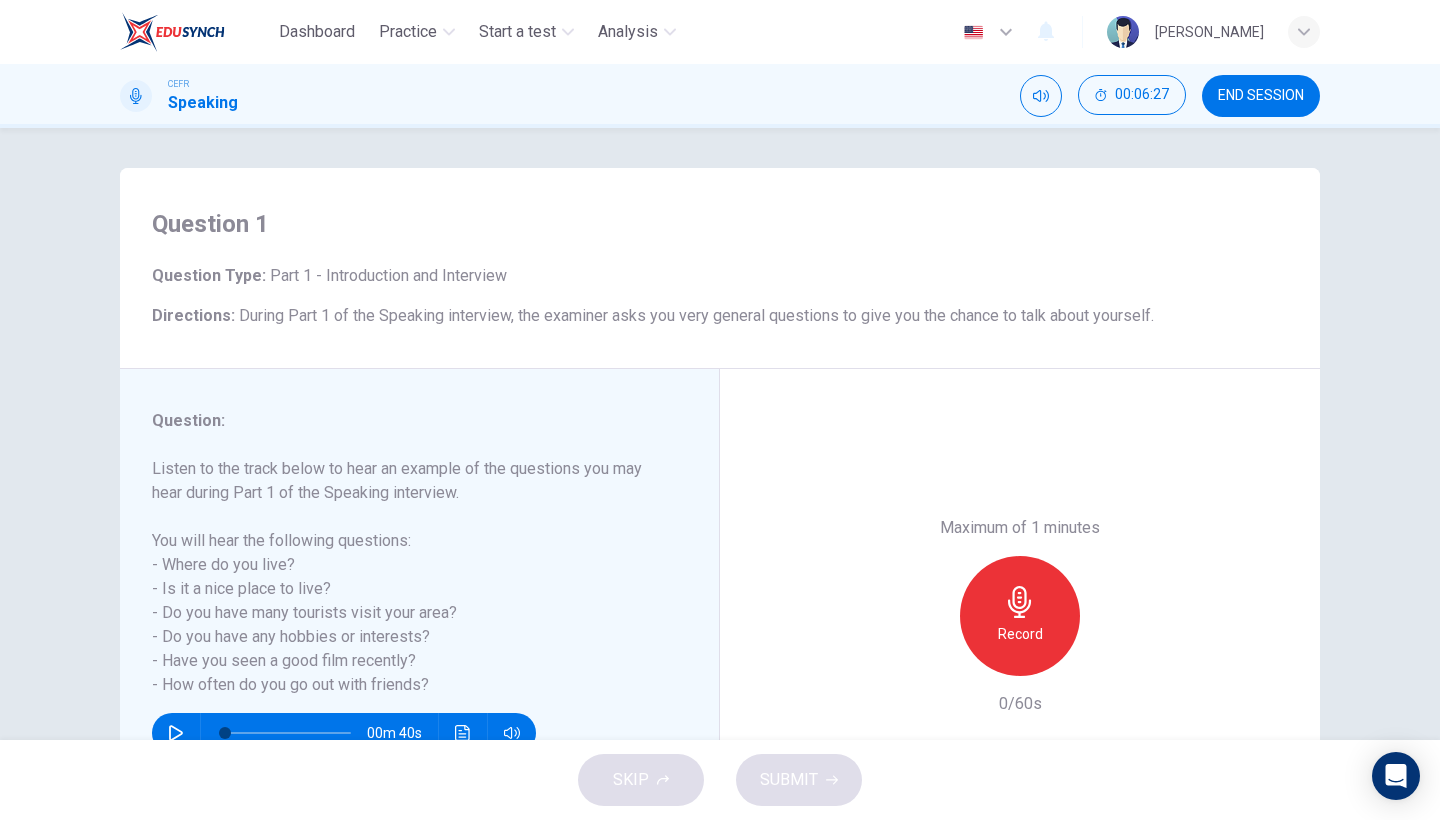 click on "Record" at bounding box center (1020, 616) 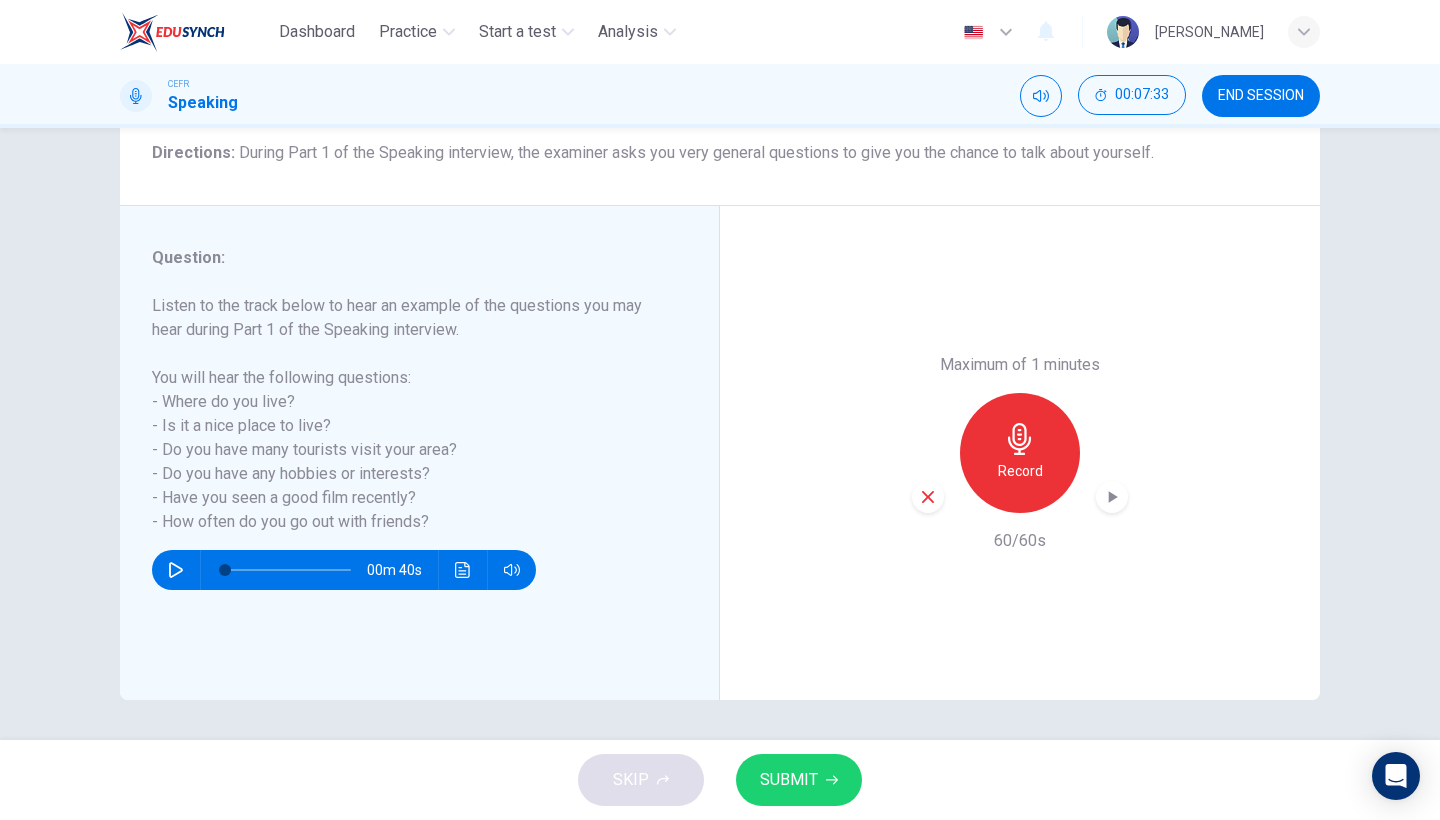scroll, scrollTop: 0, scrollLeft: 0, axis: both 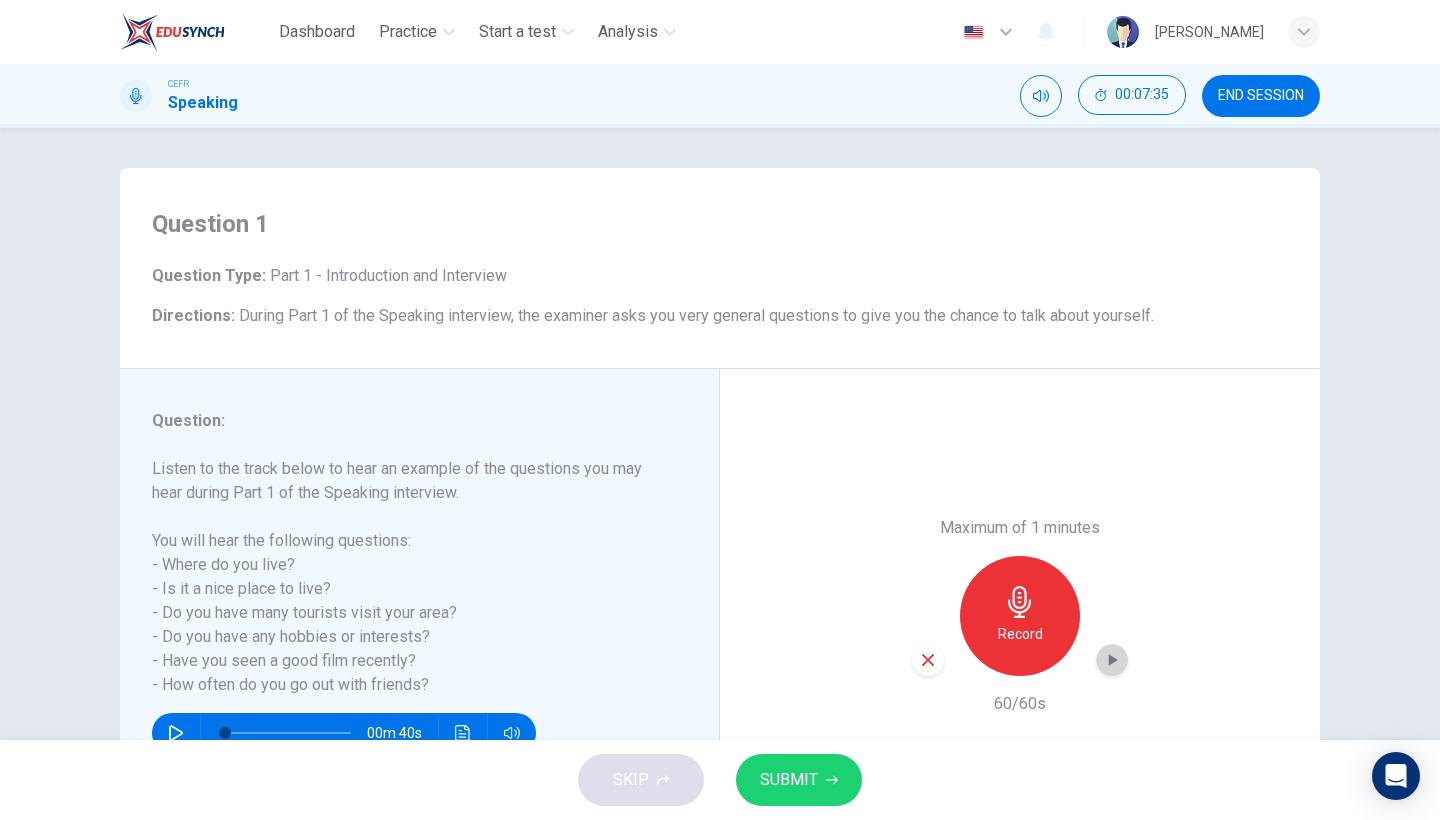 click at bounding box center (1112, 660) 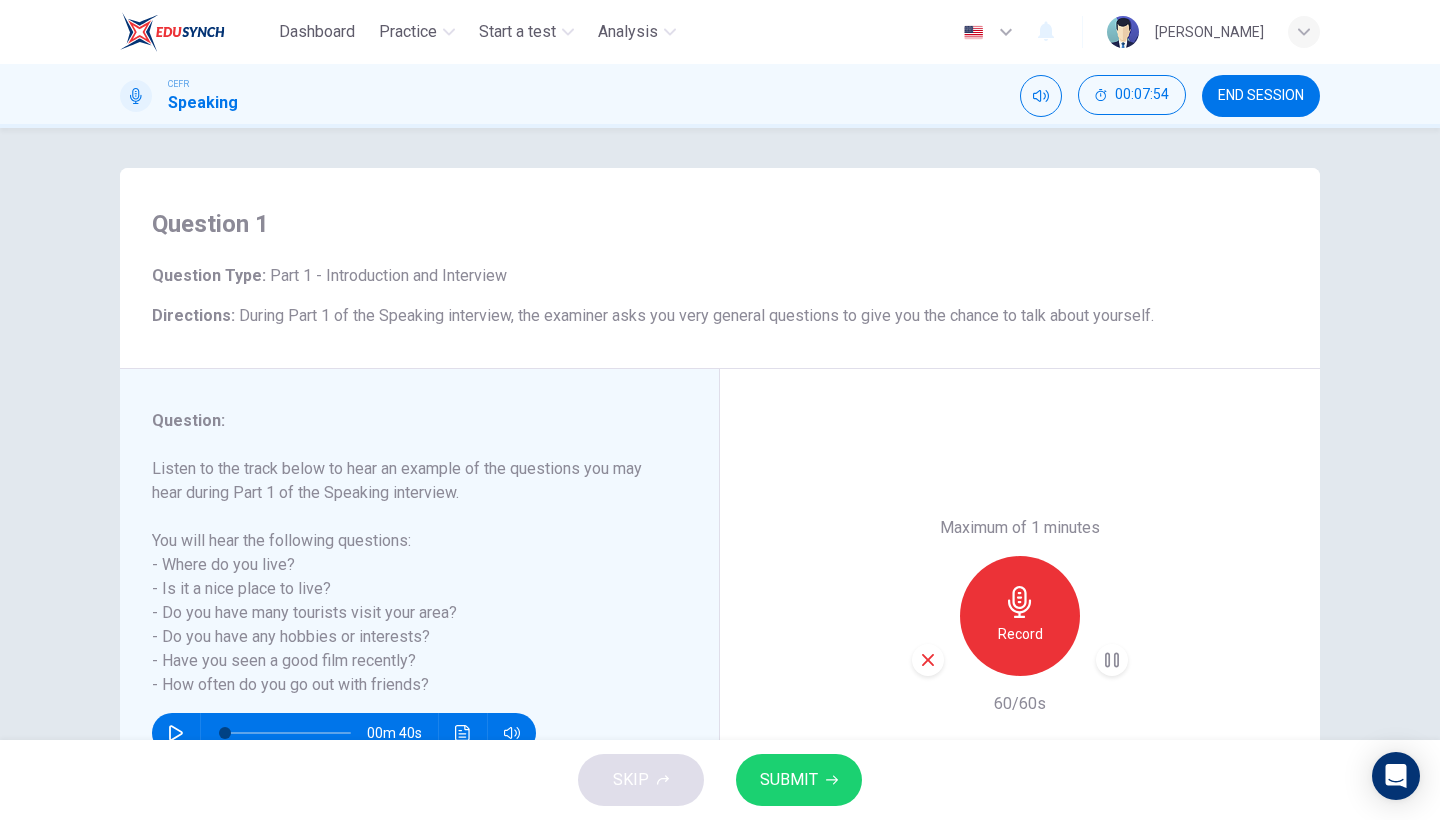 click 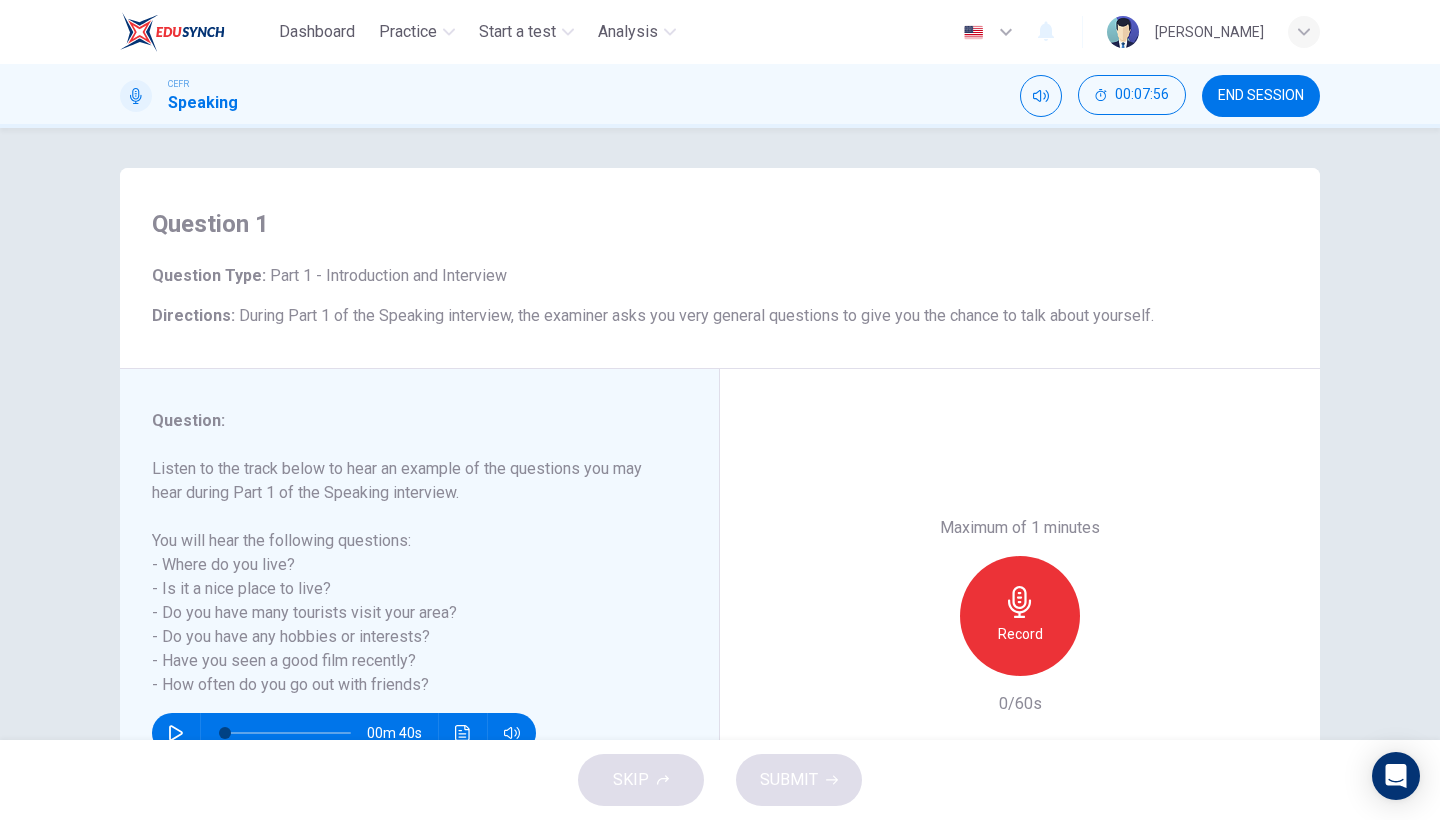 scroll, scrollTop: 163, scrollLeft: 0, axis: vertical 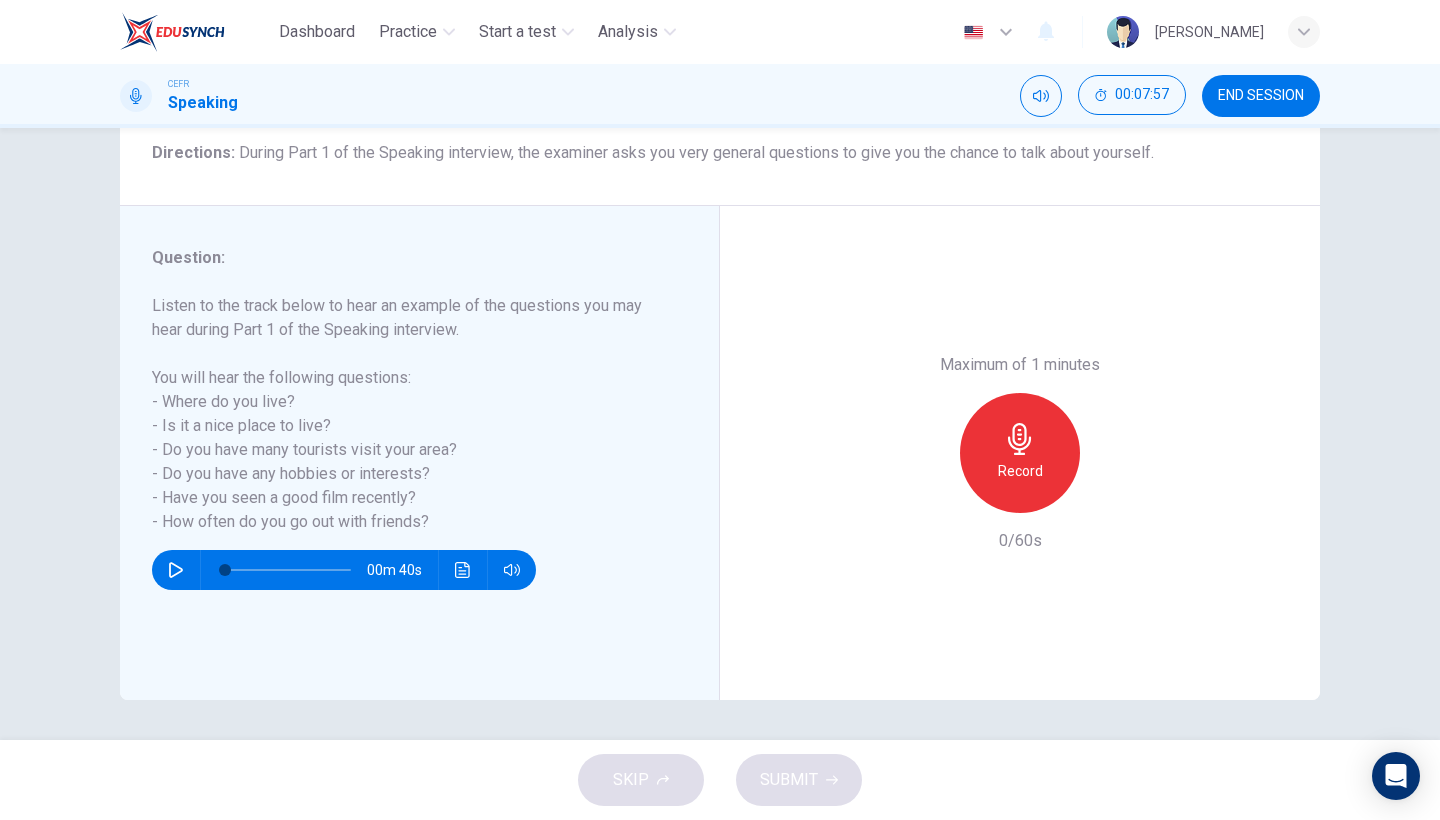 click on "Record" at bounding box center (1020, 471) 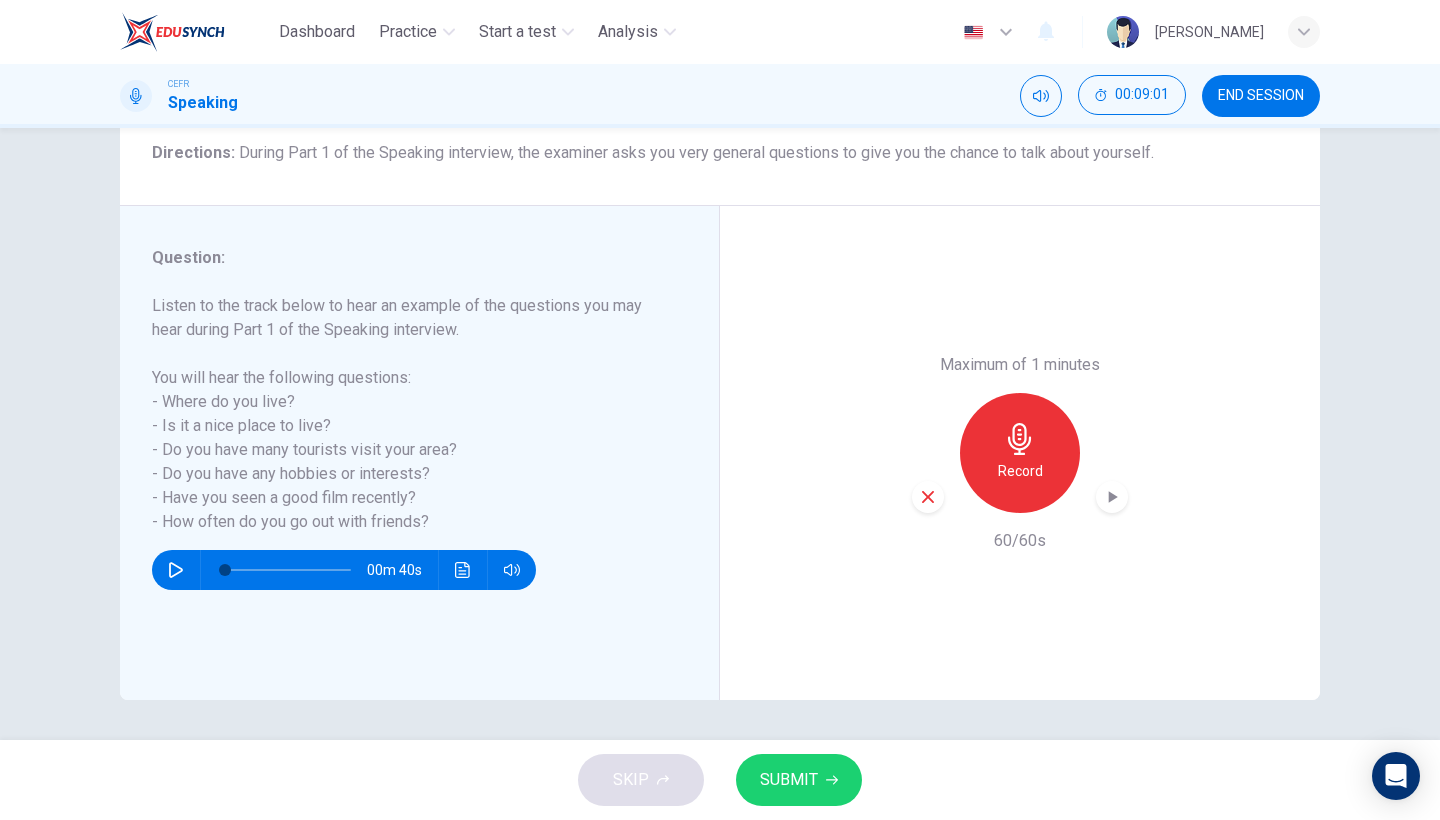 click 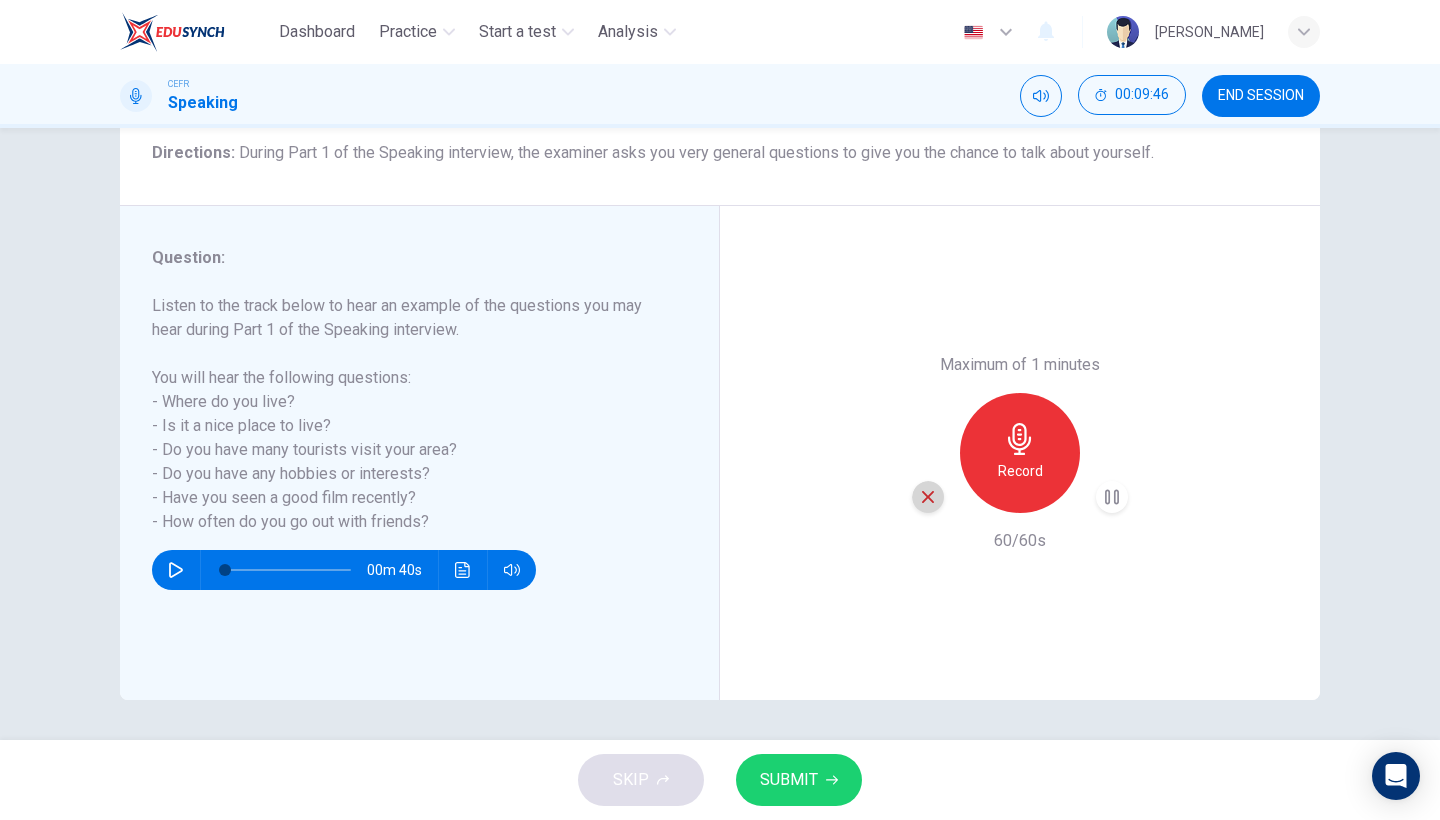 click 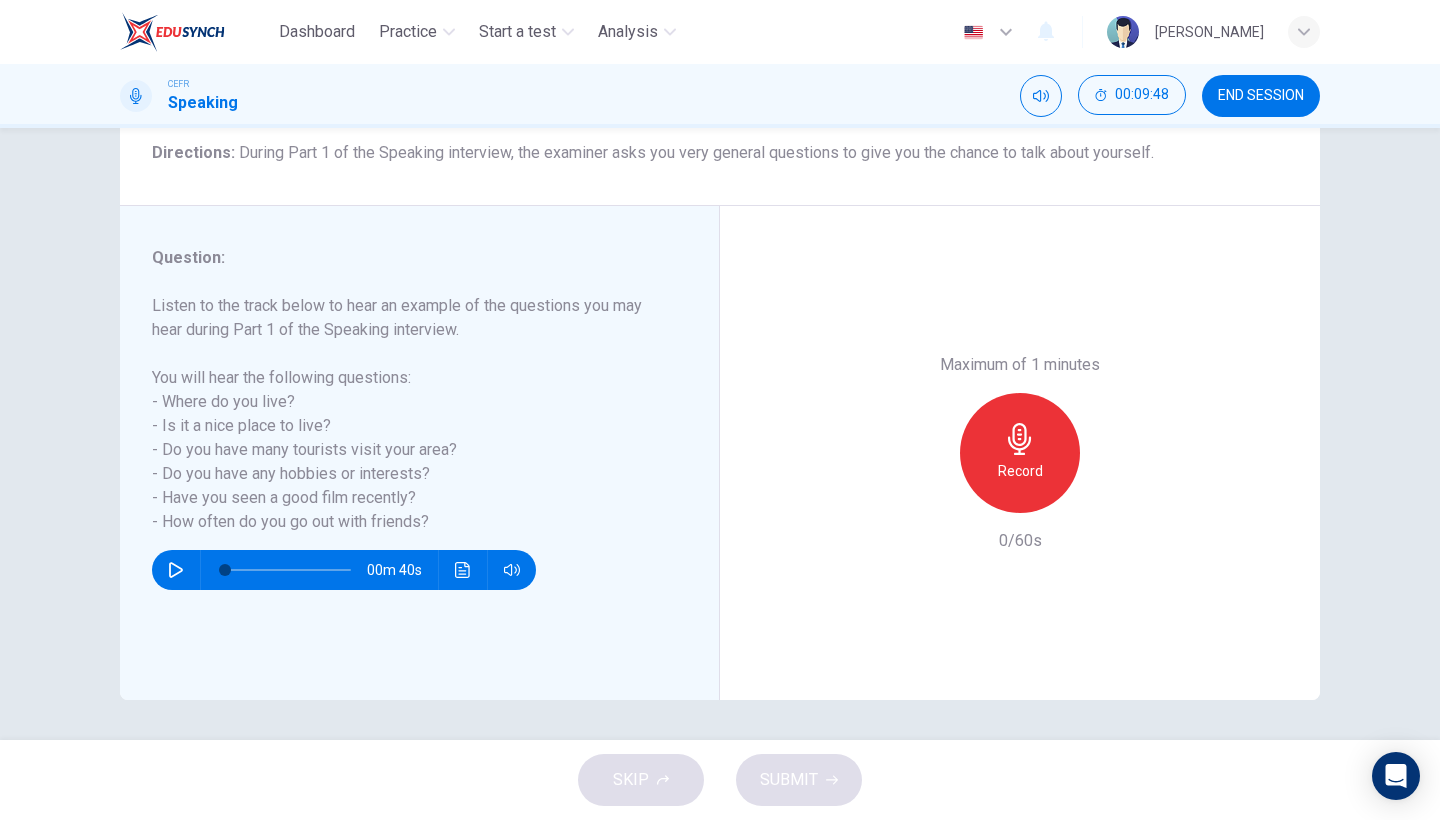 click on "Record" at bounding box center [1020, 471] 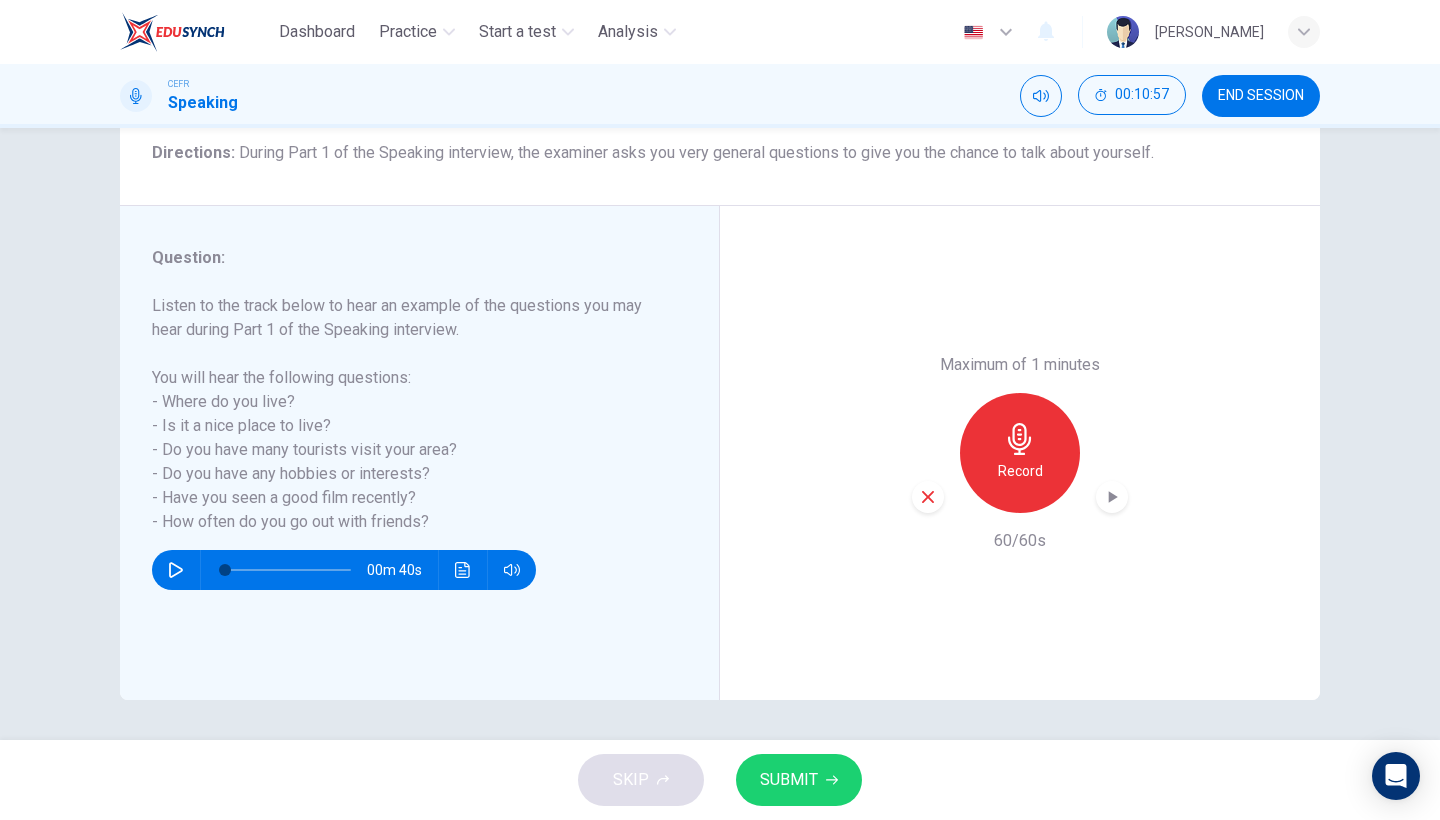 click 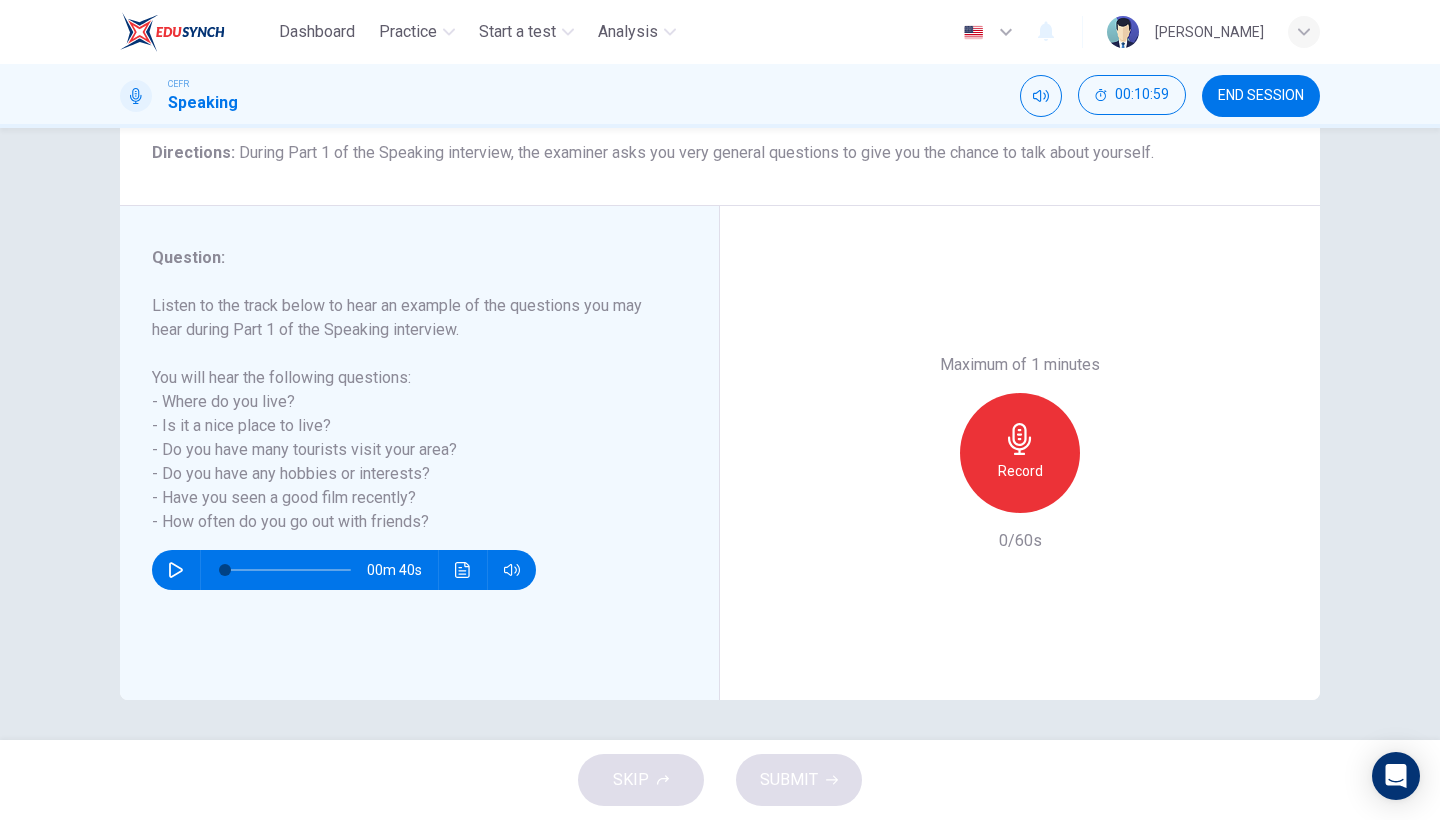 click on "Record" at bounding box center (1020, 471) 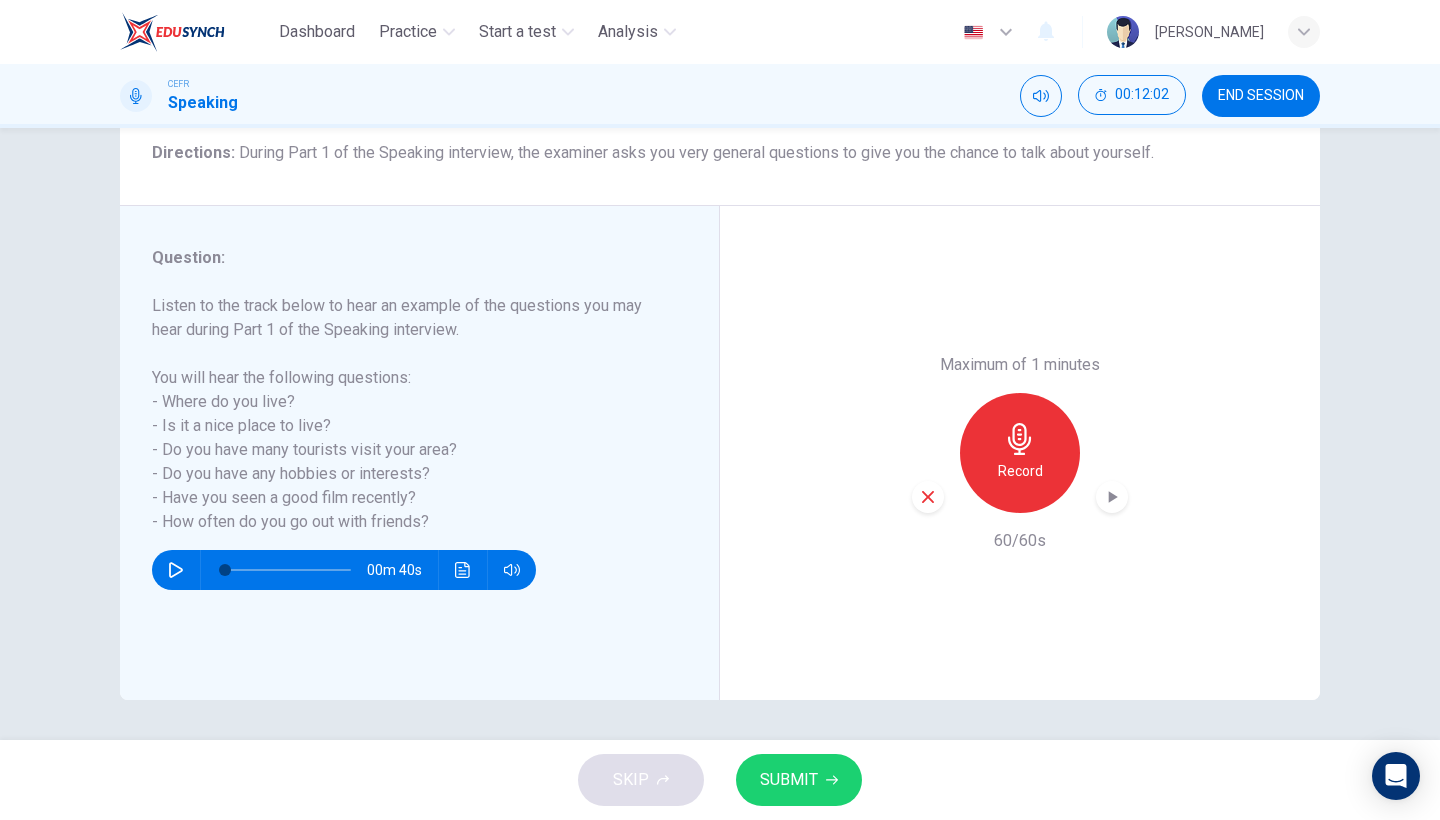 click 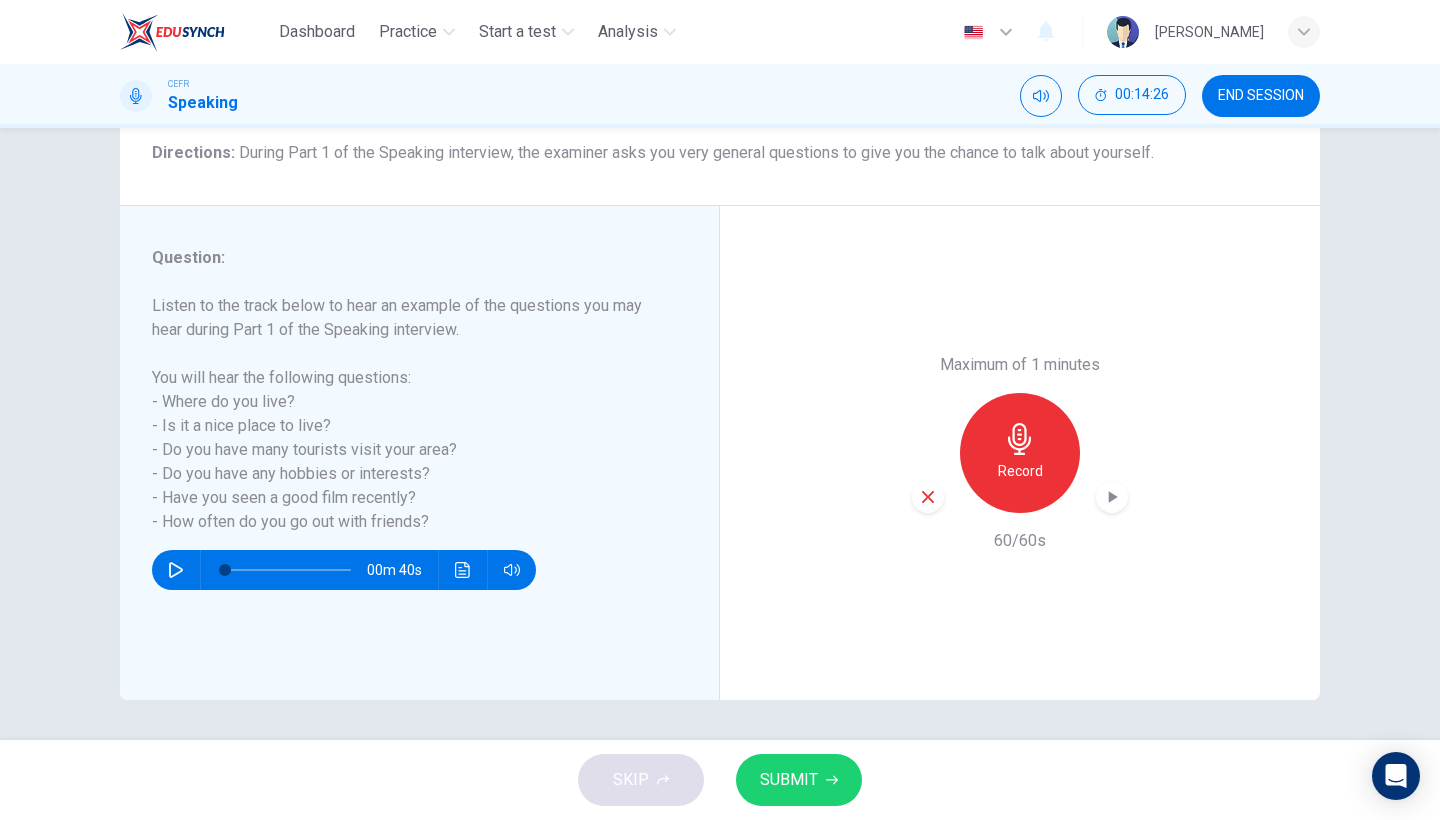 click 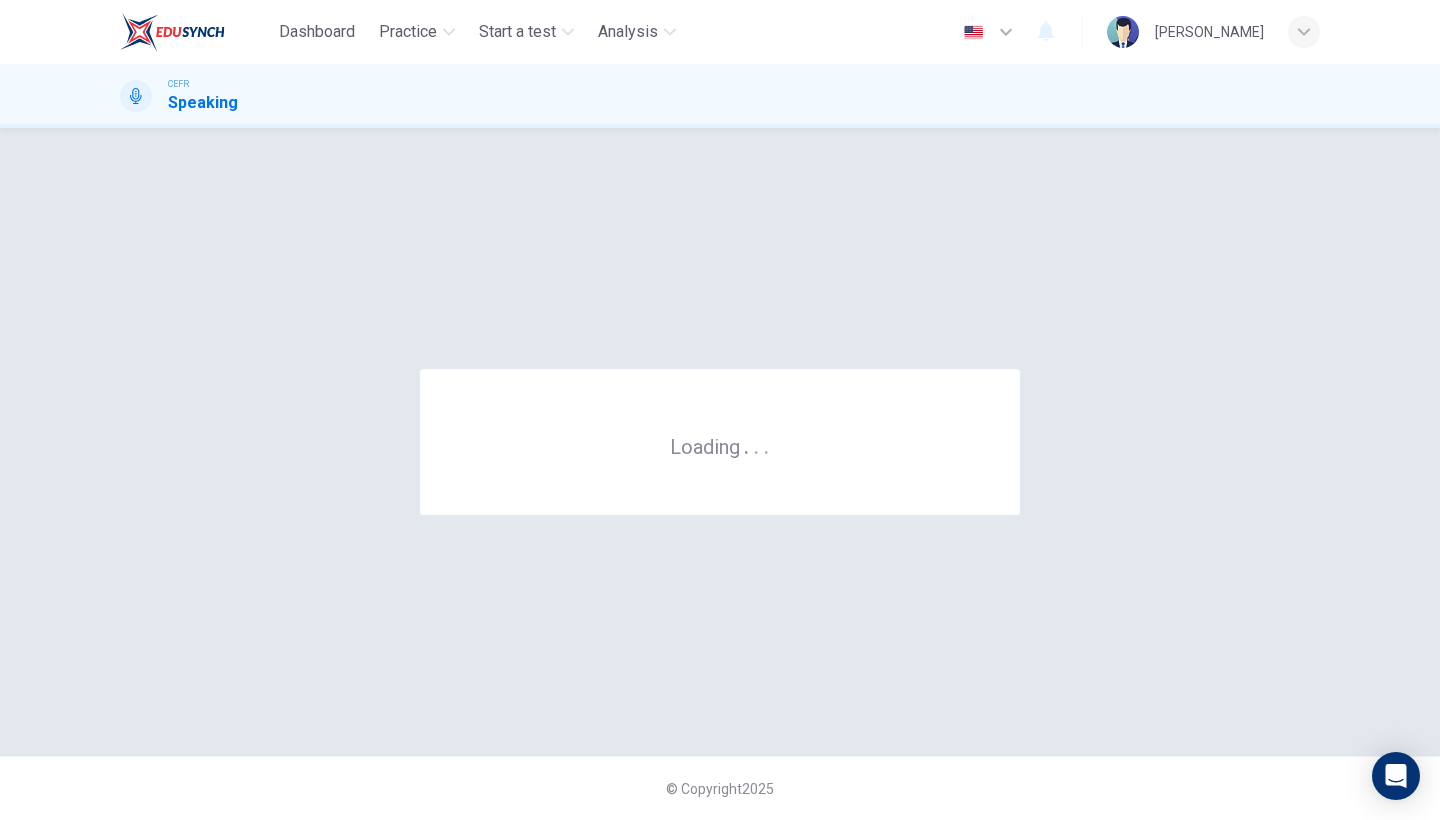 scroll, scrollTop: 0, scrollLeft: 0, axis: both 